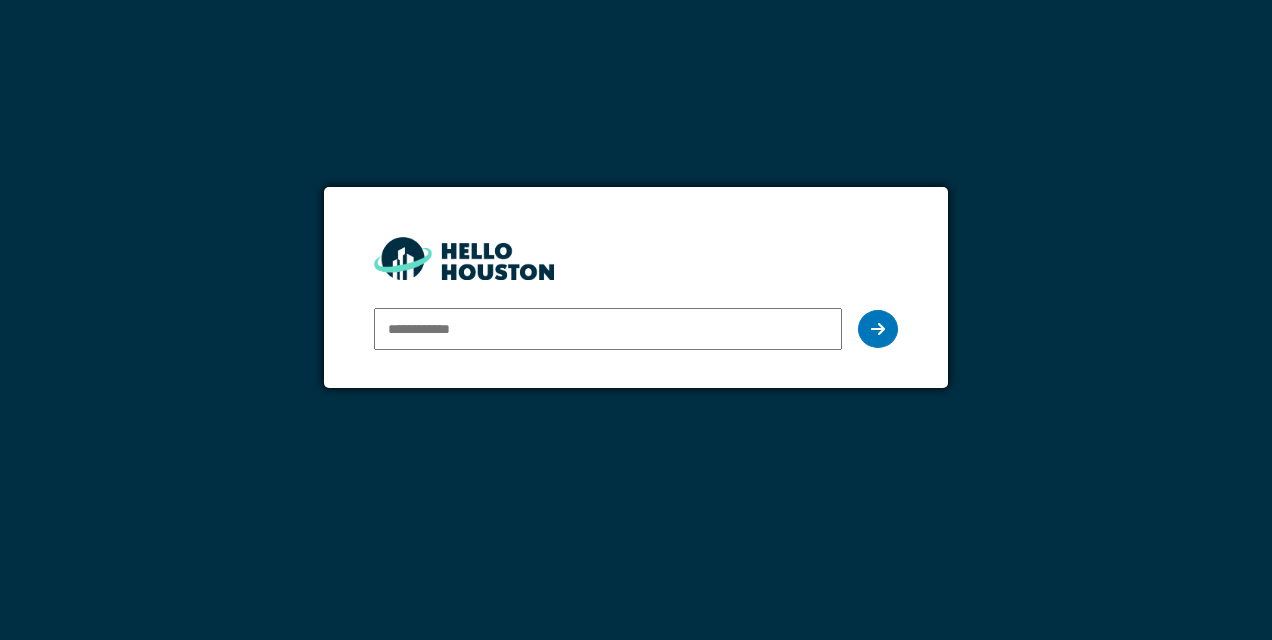 scroll, scrollTop: 0, scrollLeft: 0, axis: both 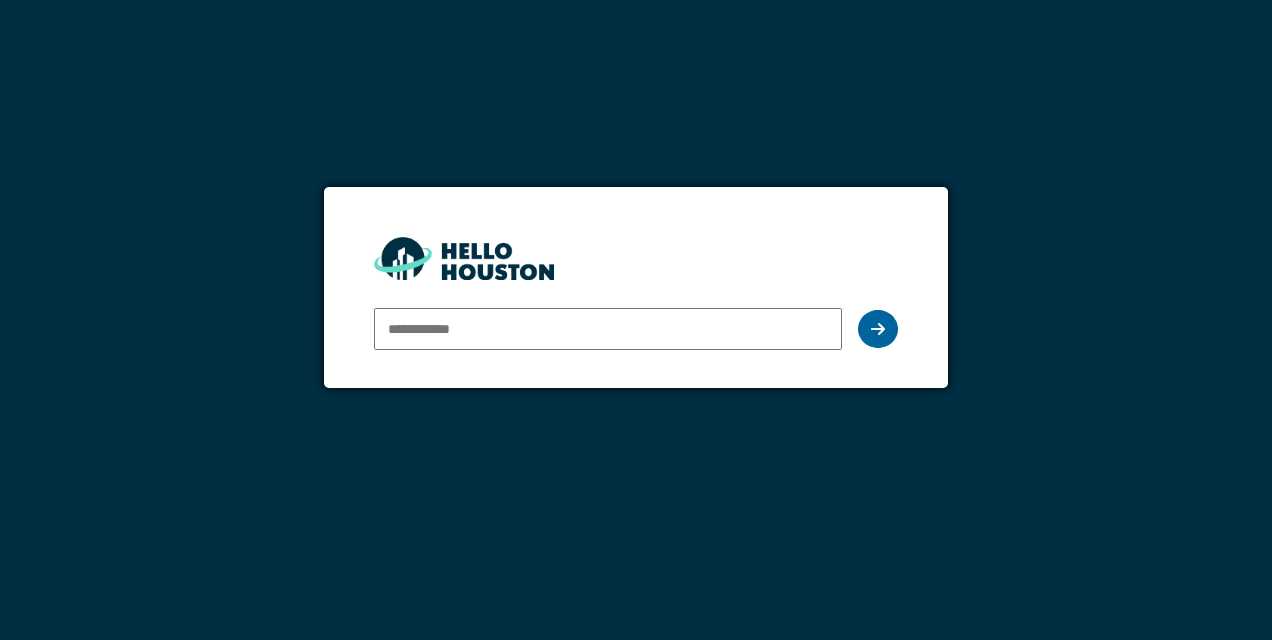 type on "**********" 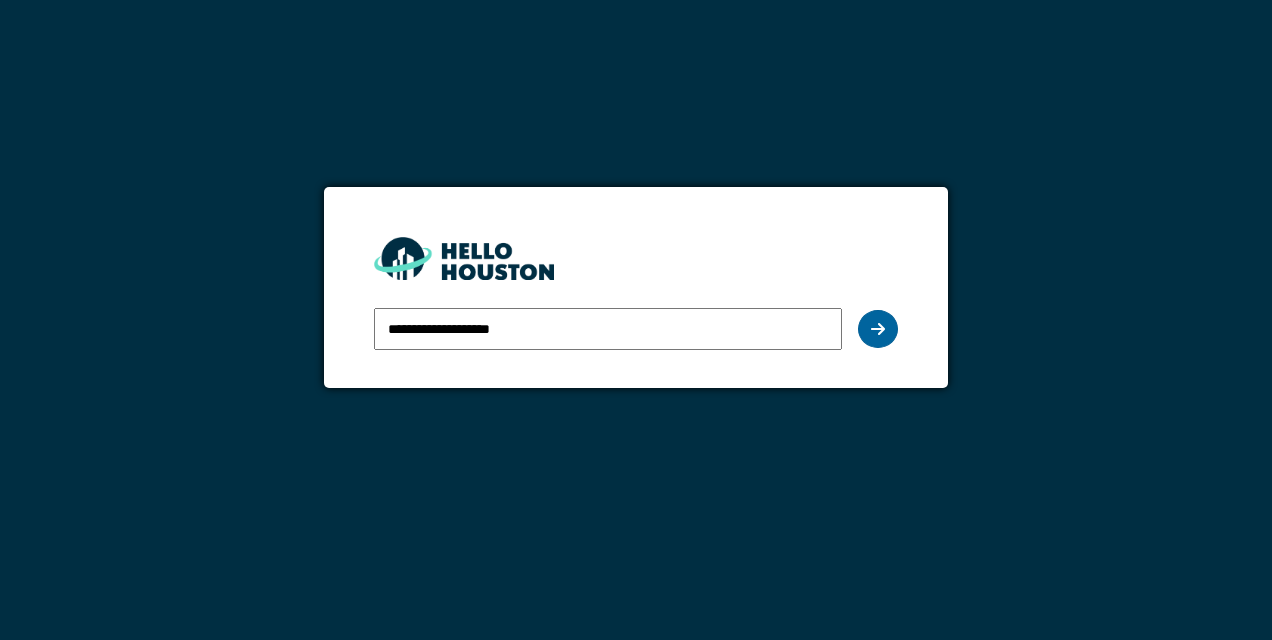 click at bounding box center (878, 329) 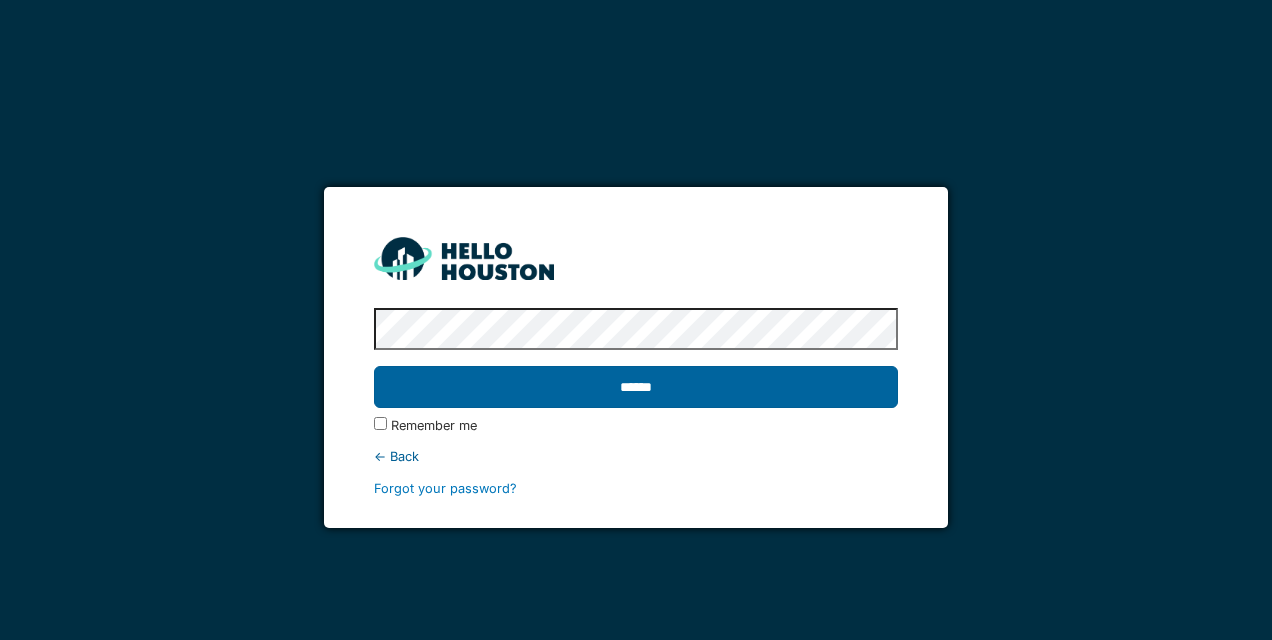 click on "******" at bounding box center (635, 387) 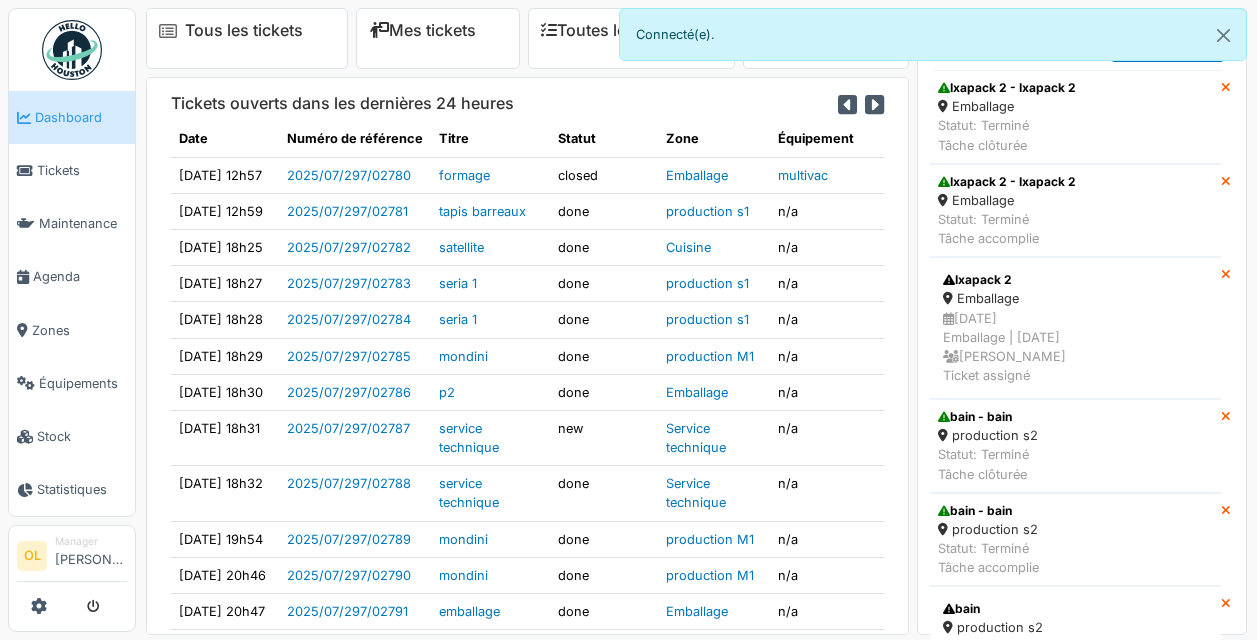 scroll, scrollTop: 0, scrollLeft: 0, axis: both 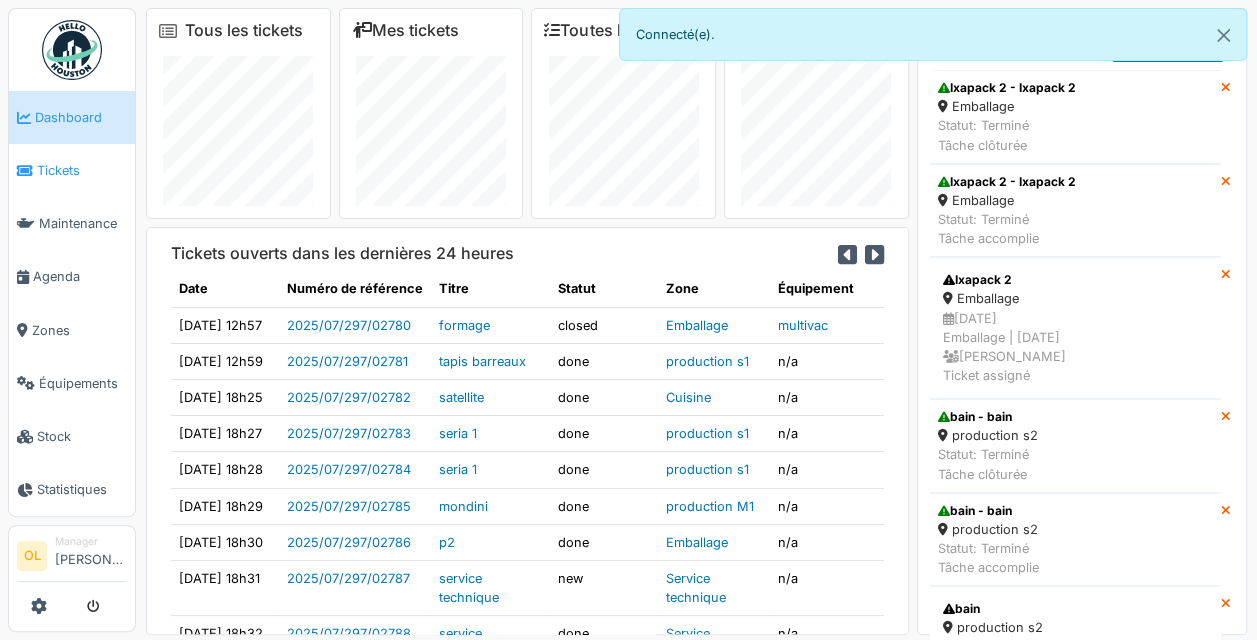 click on "Tickets" at bounding box center [82, 170] 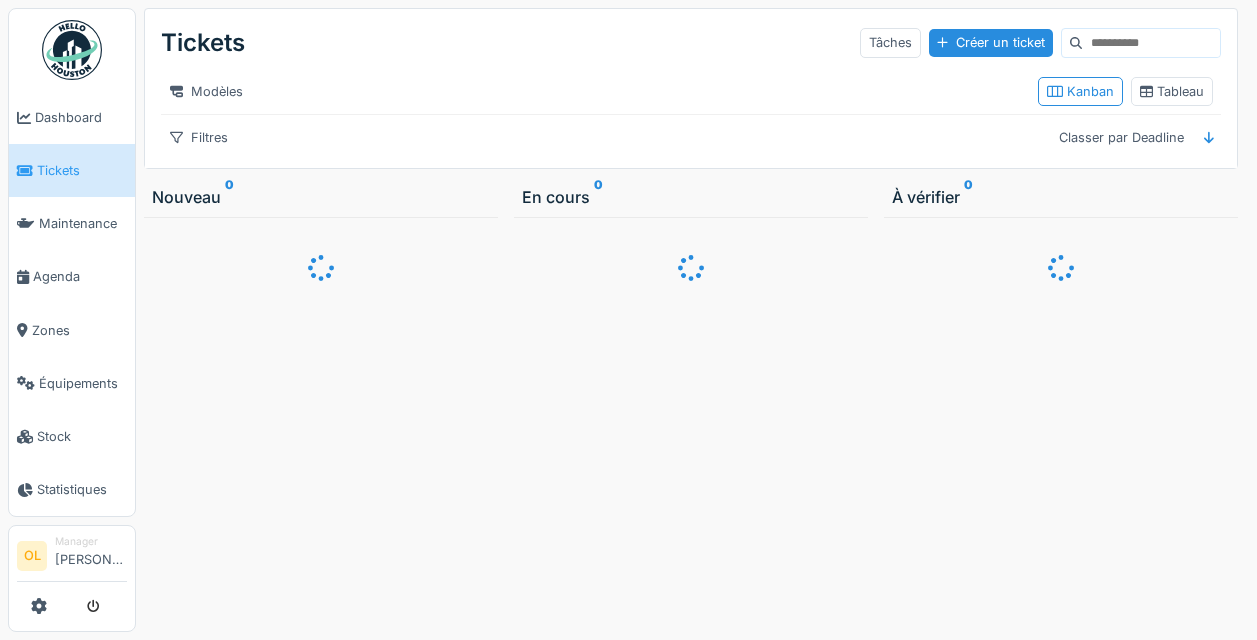 scroll, scrollTop: 0, scrollLeft: 0, axis: both 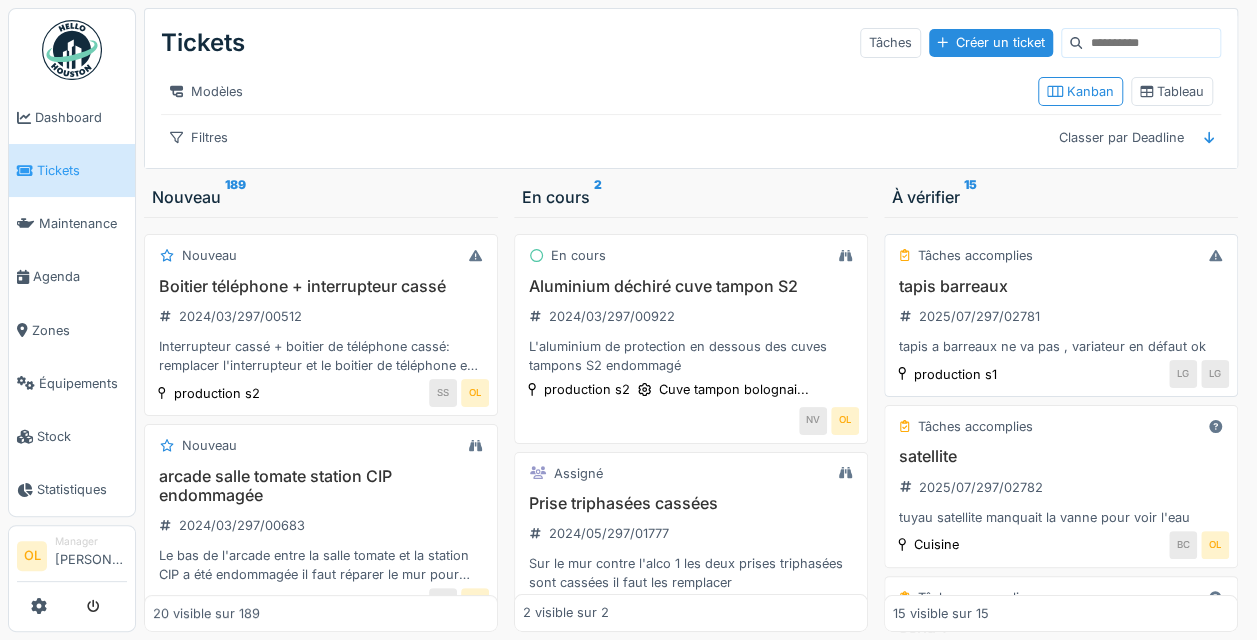 click on "tapis barreaux" at bounding box center (1061, 286) 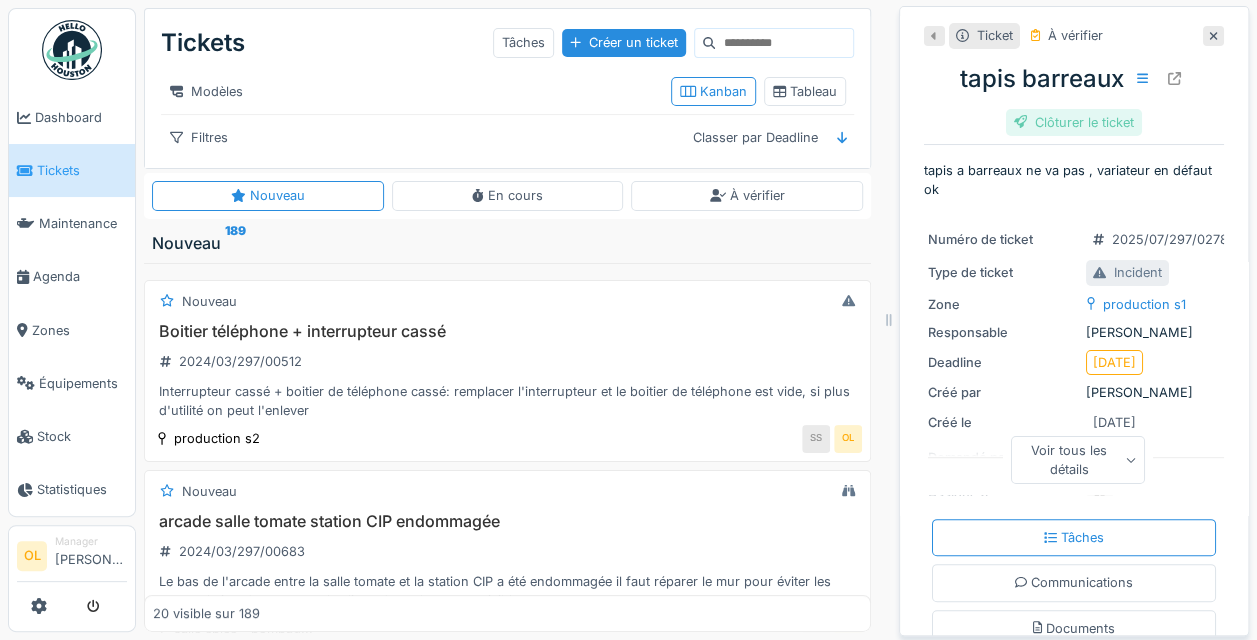 click on "Clôturer le ticket" at bounding box center (1074, 122) 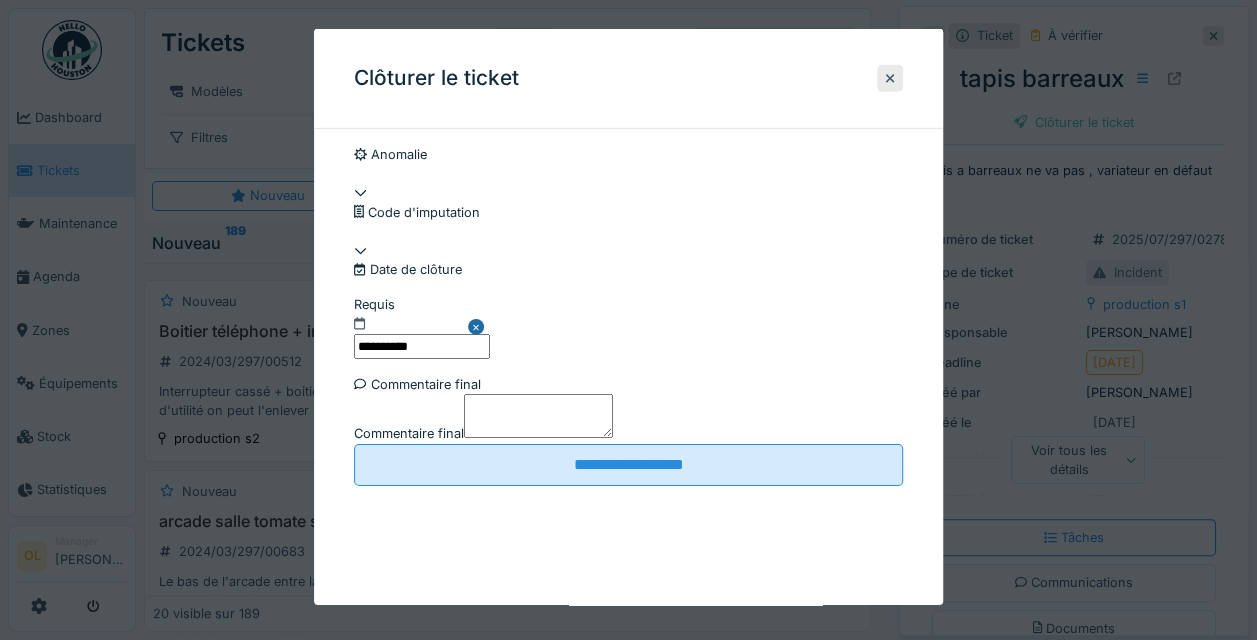 click on "Commentaire final" at bounding box center (538, 416) 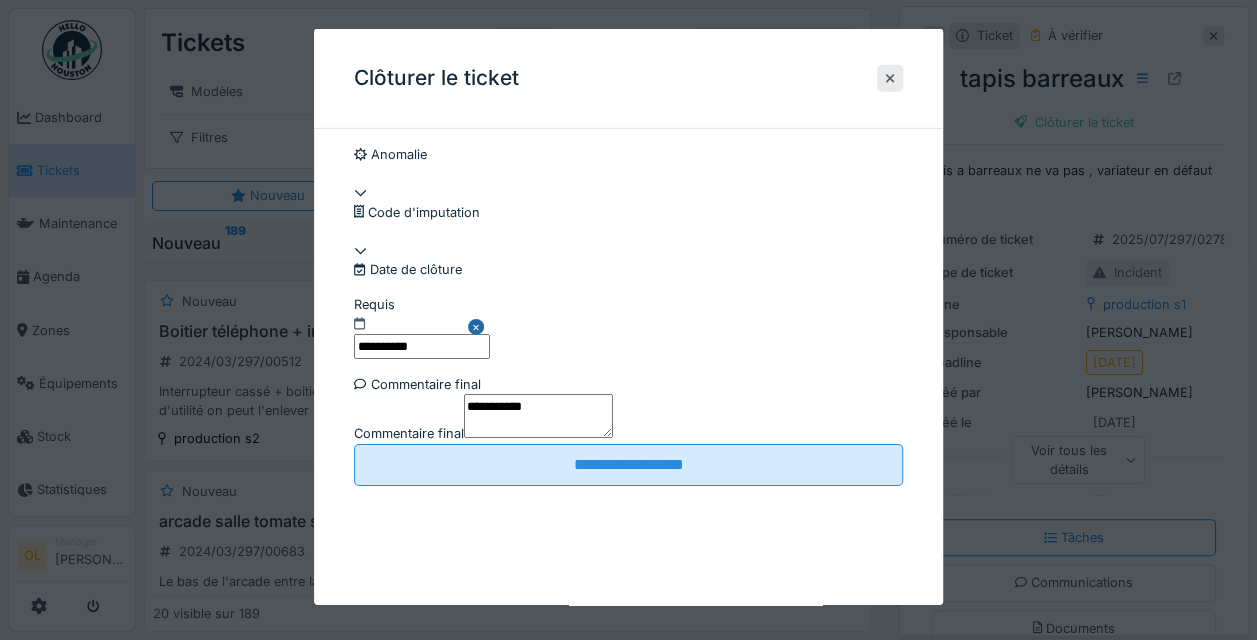 scroll, scrollTop: 124, scrollLeft: 0, axis: vertical 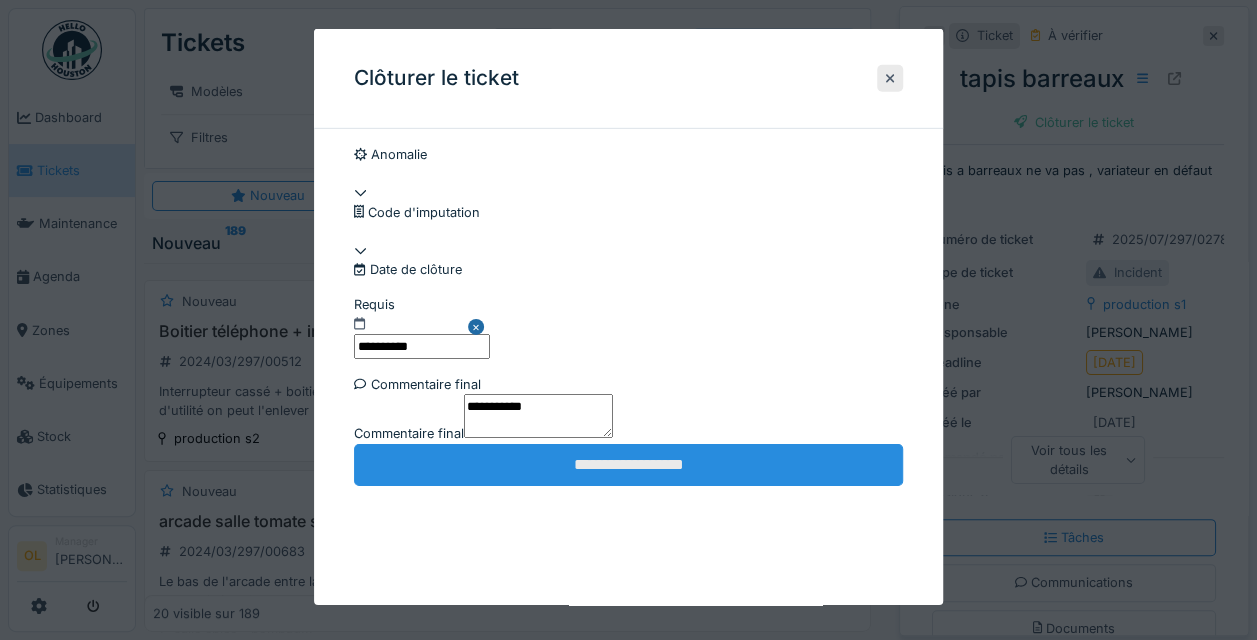 type on "**********" 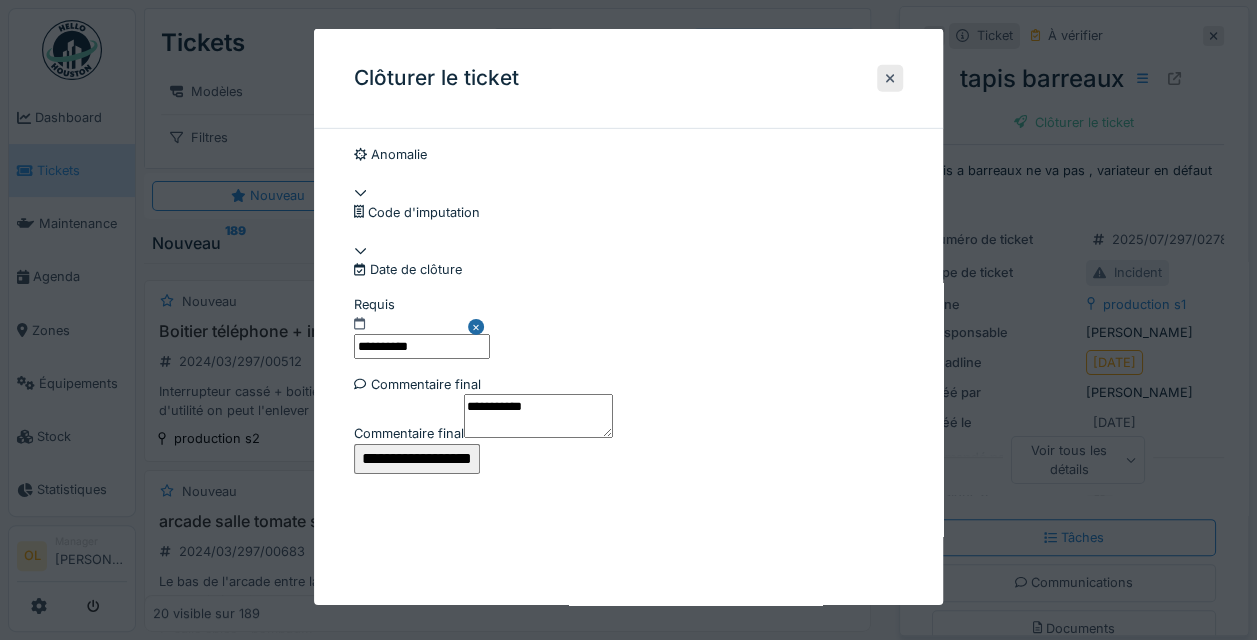 click on "**********" at bounding box center (417, 458) 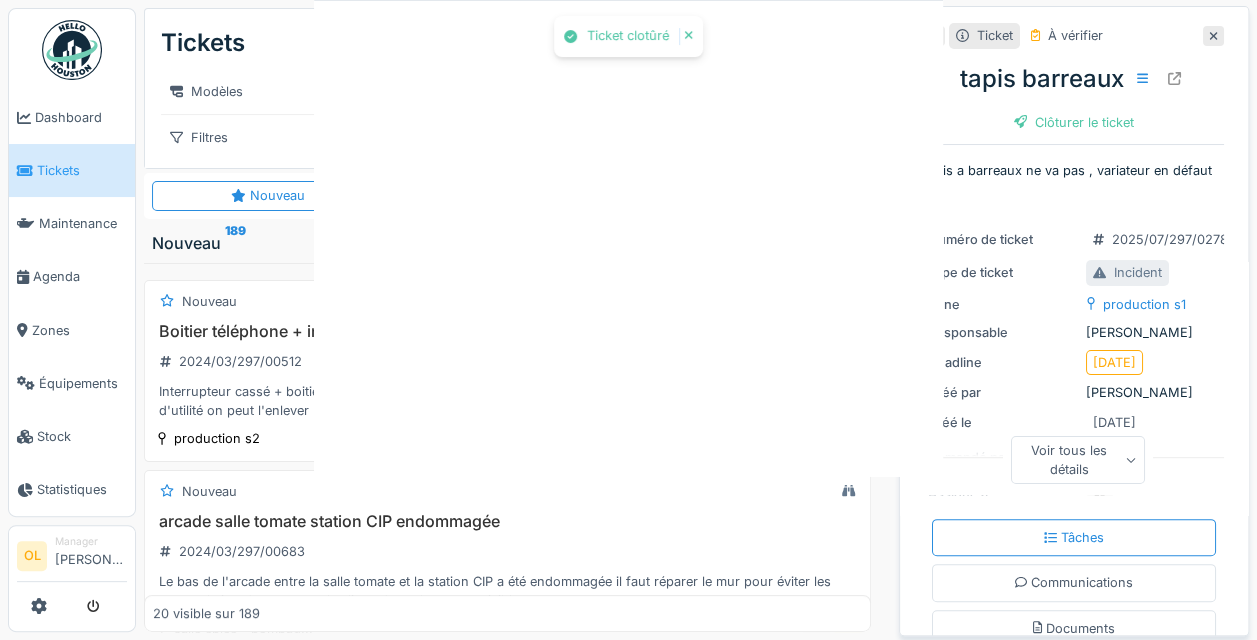 scroll, scrollTop: 0, scrollLeft: 0, axis: both 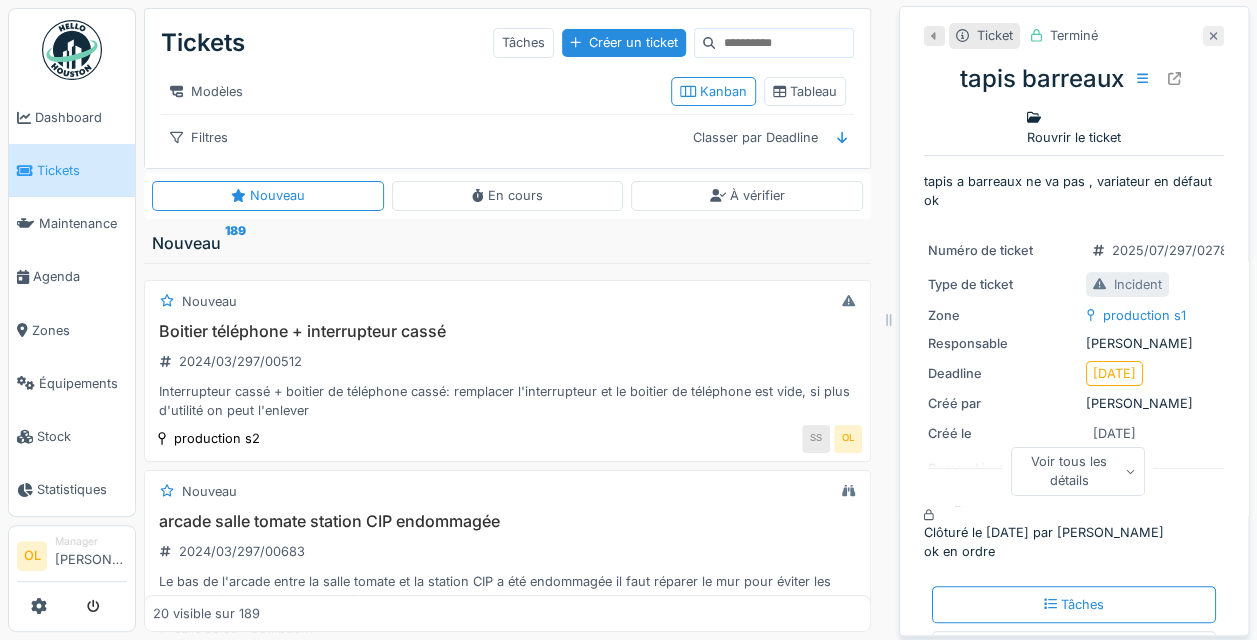 click 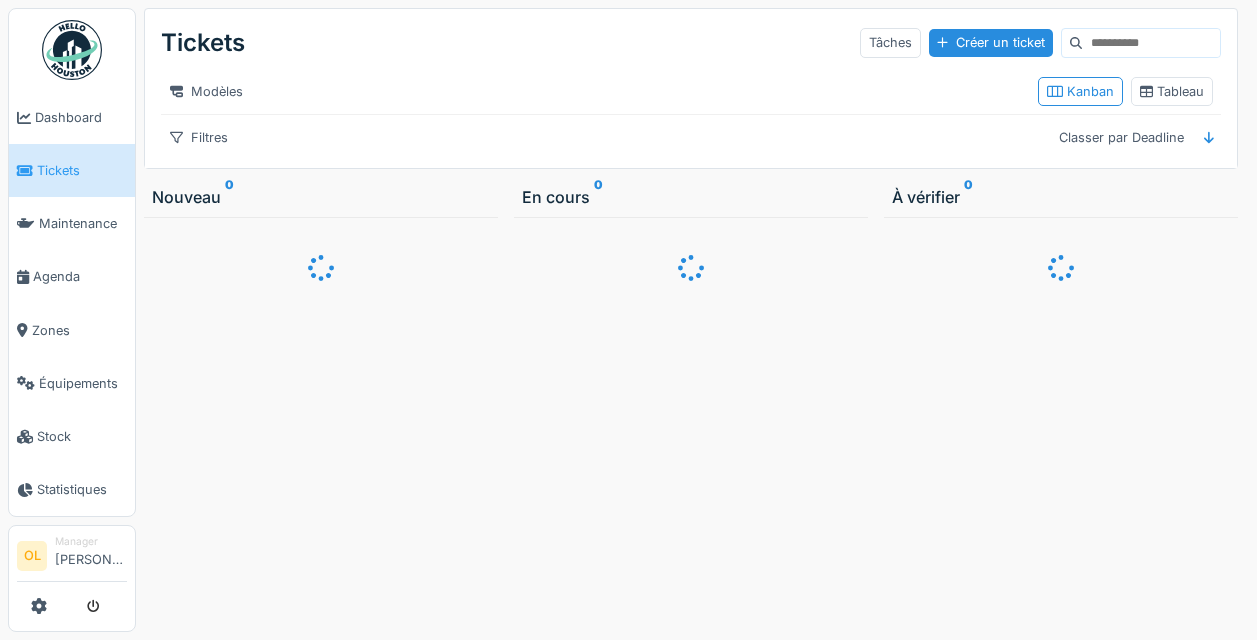 scroll, scrollTop: 0, scrollLeft: 0, axis: both 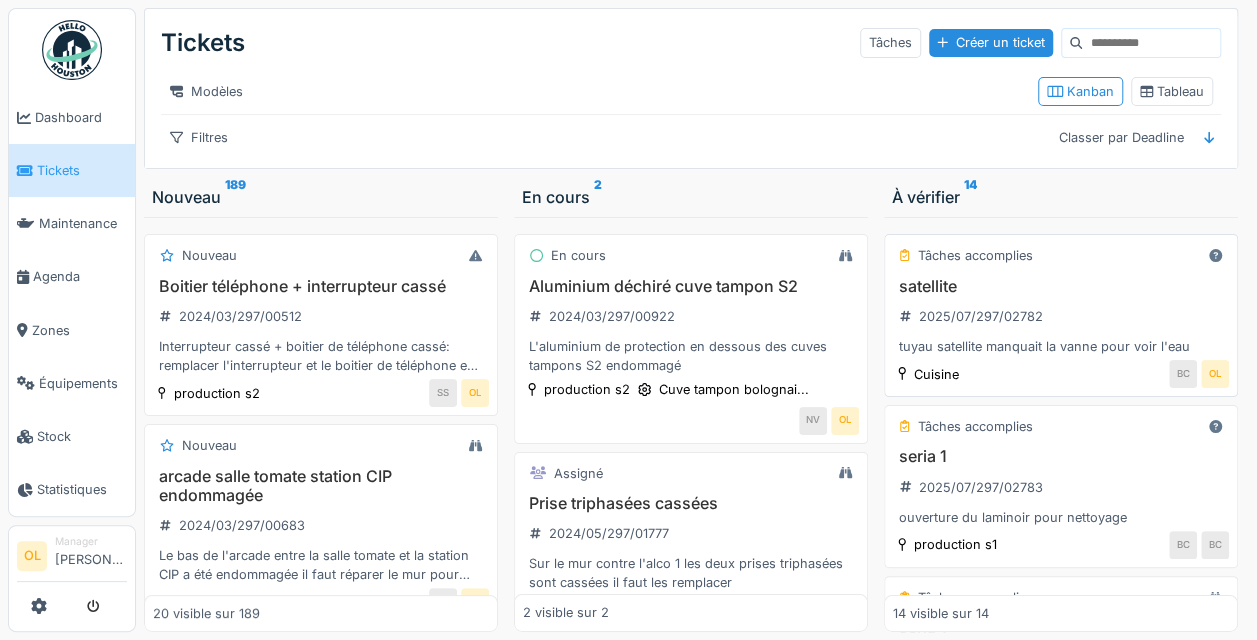 click on "satellite" at bounding box center (1061, 286) 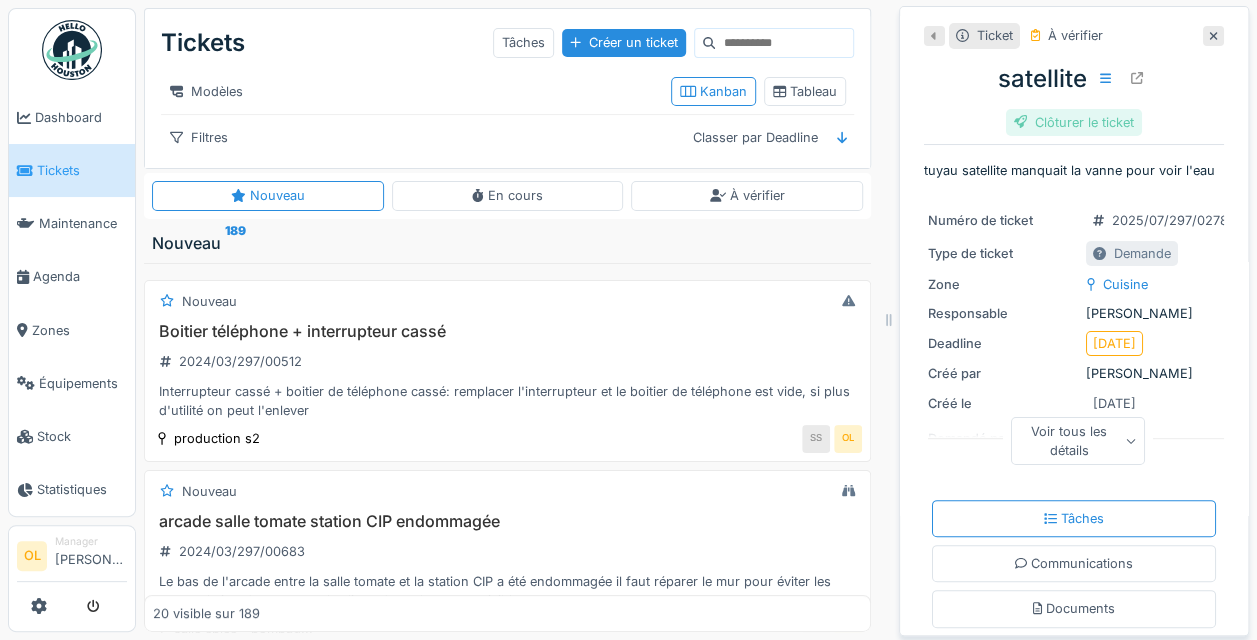 click on "Clôturer le ticket" at bounding box center (1074, 122) 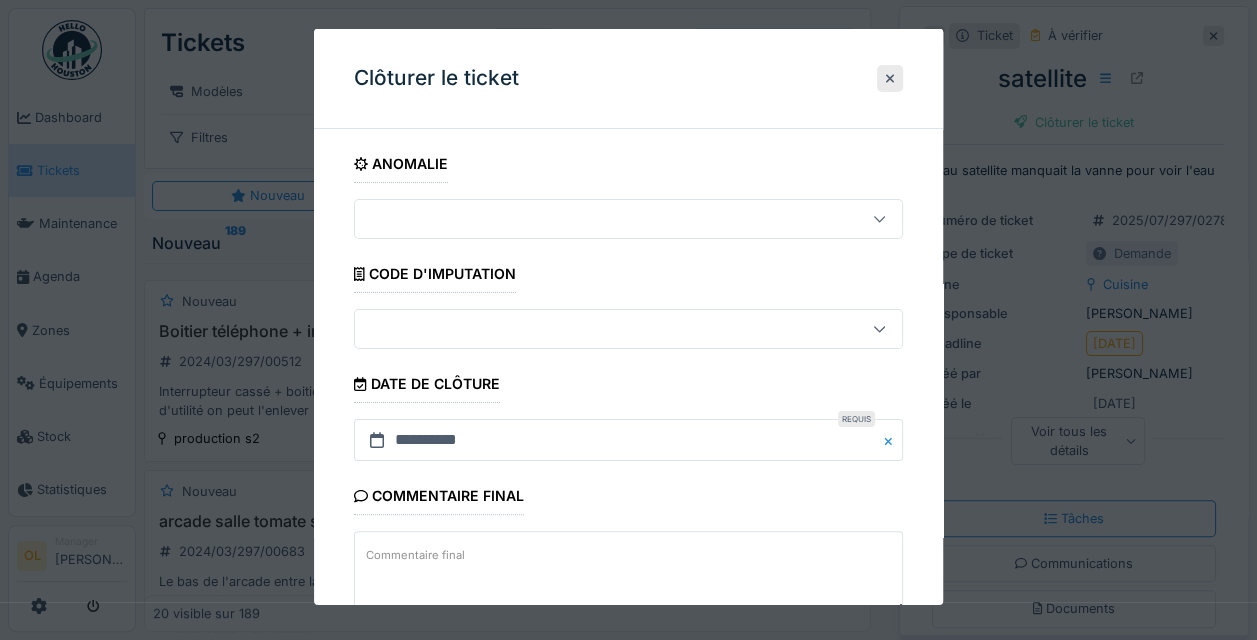 click on "Commentaire final" at bounding box center [628, 572] 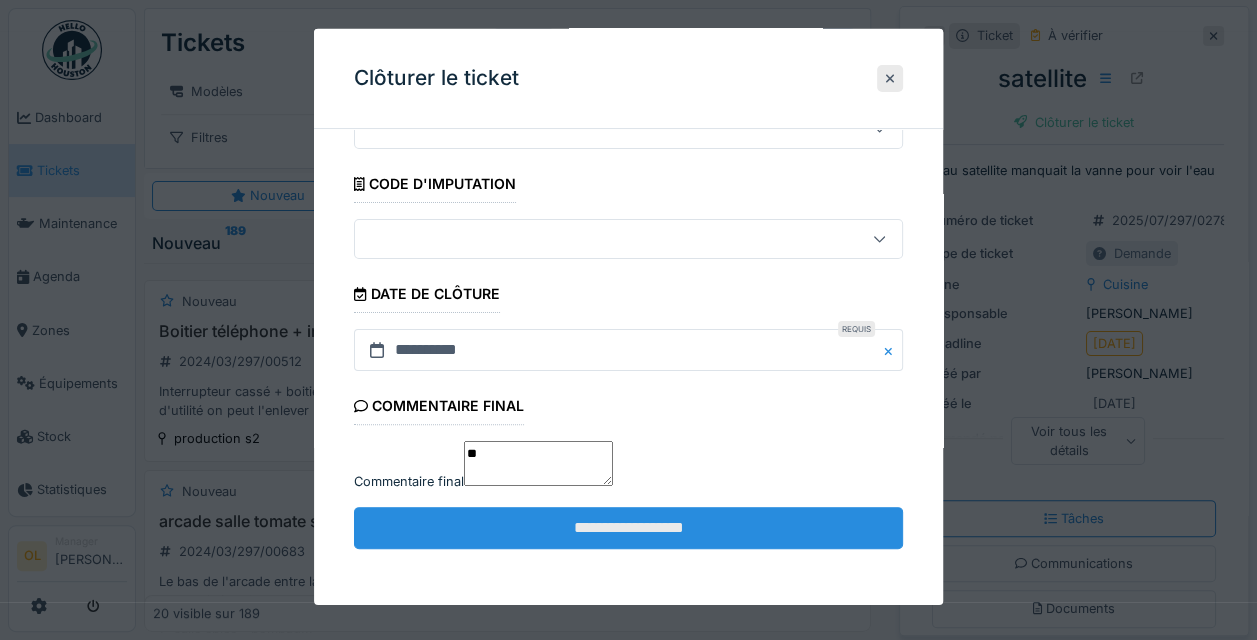 scroll, scrollTop: 124, scrollLeft: 0, axis: vertical 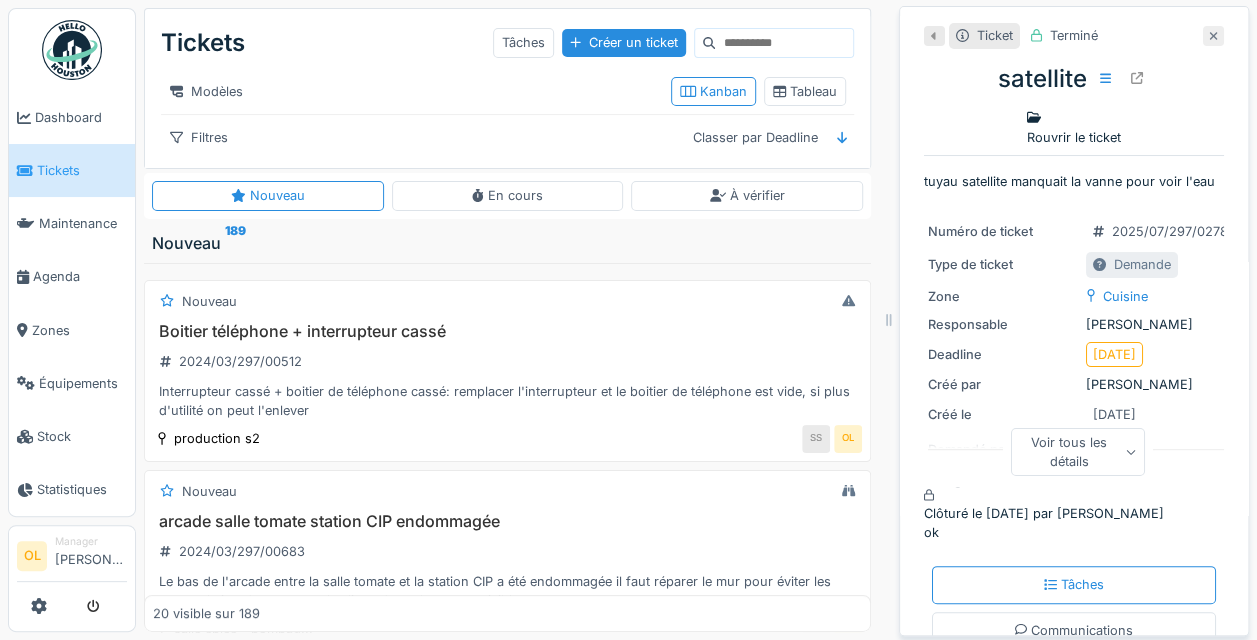 click 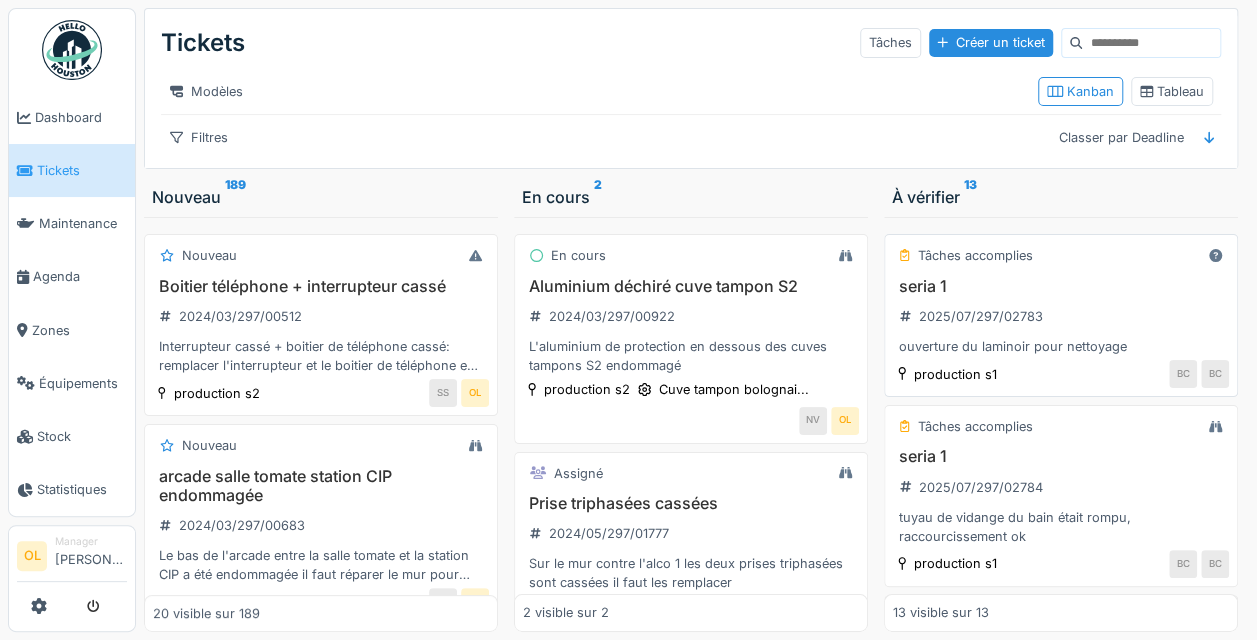 click on "seria 1 2025/07/297/02783 ouverture du laminoir pour nettoyage" at bounding box center [1061, 317] 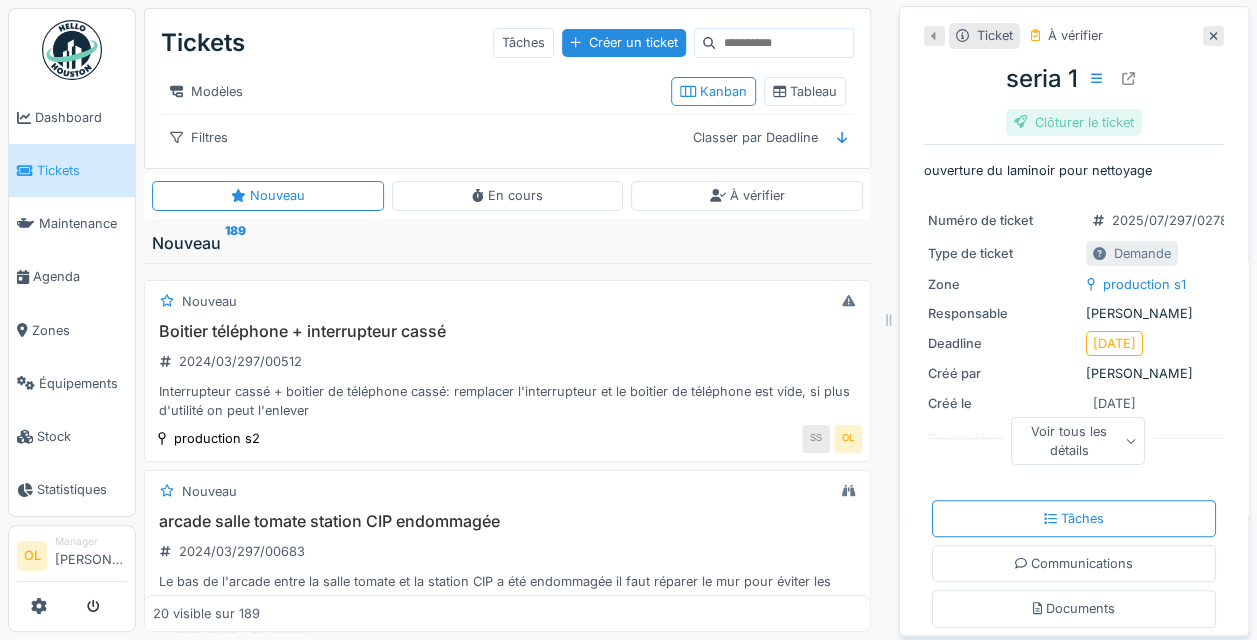 click on "Clôturer le ticket" at bounding box center [1074, 122] 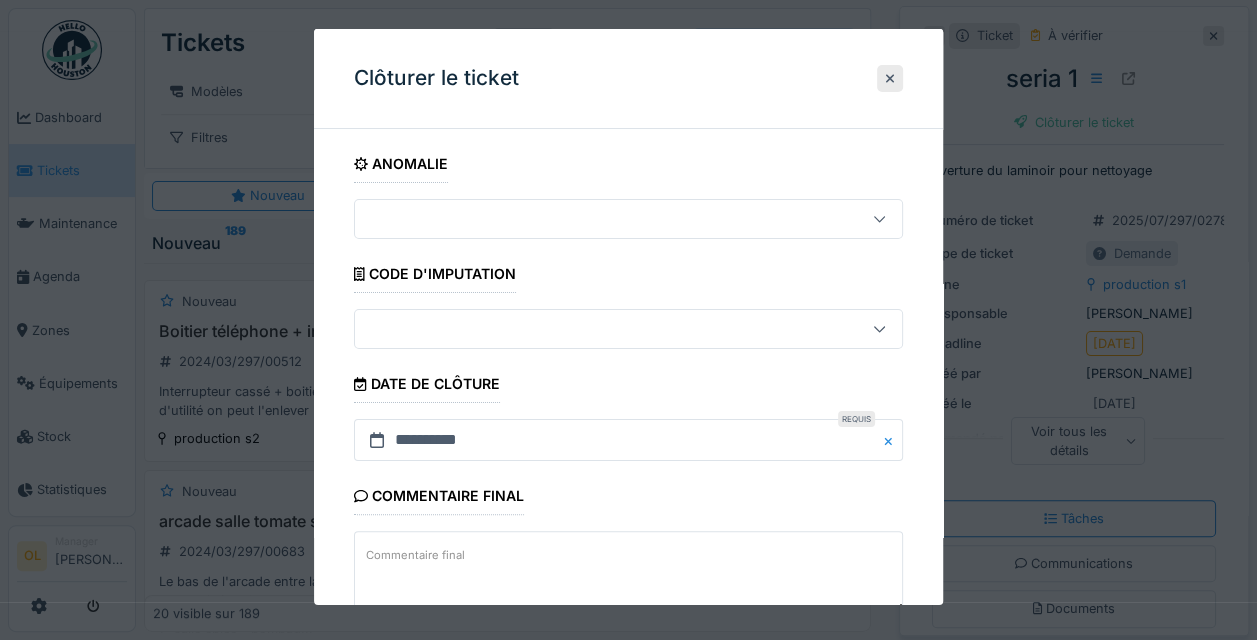 click on "Commentaire final" at bounding box center (628, 572) 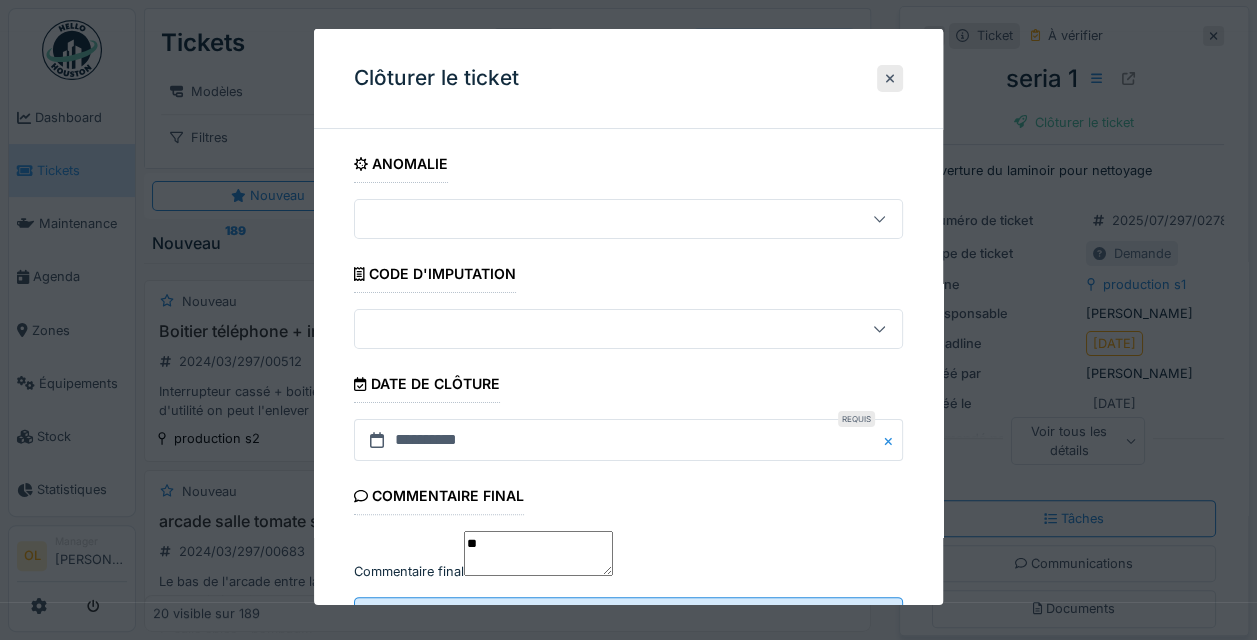 scroll, scrollTop: 15, scrollLeft: 0, axis: vertical 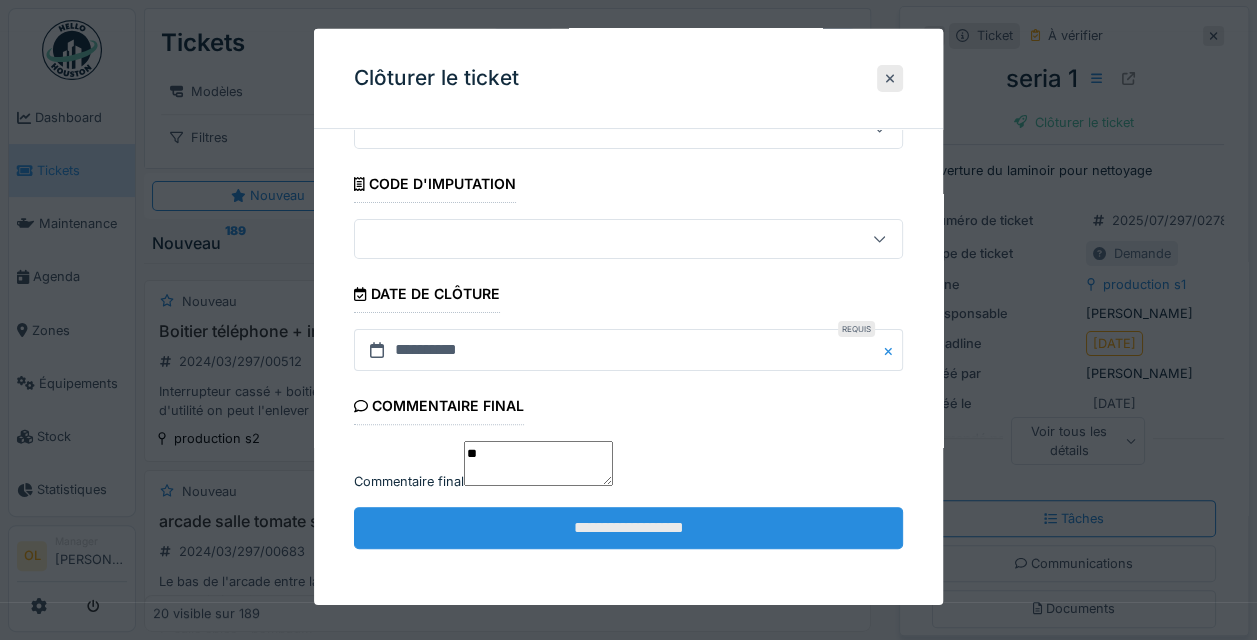 type on "**" 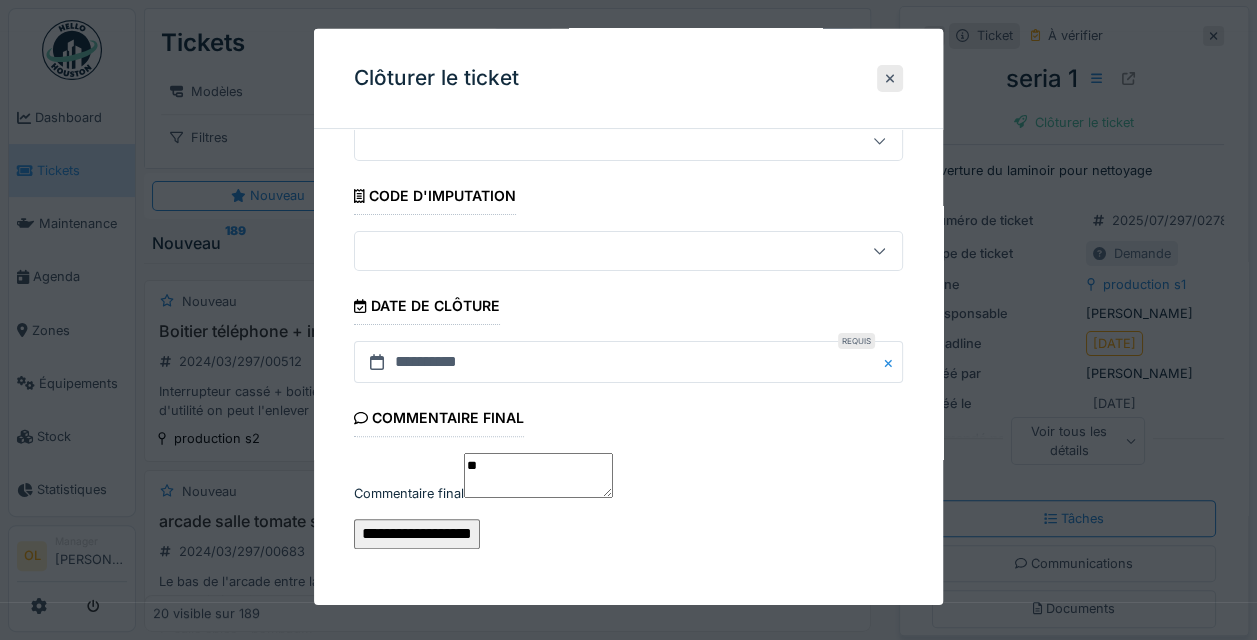 click on "**********" at bounding box center (417, 534) 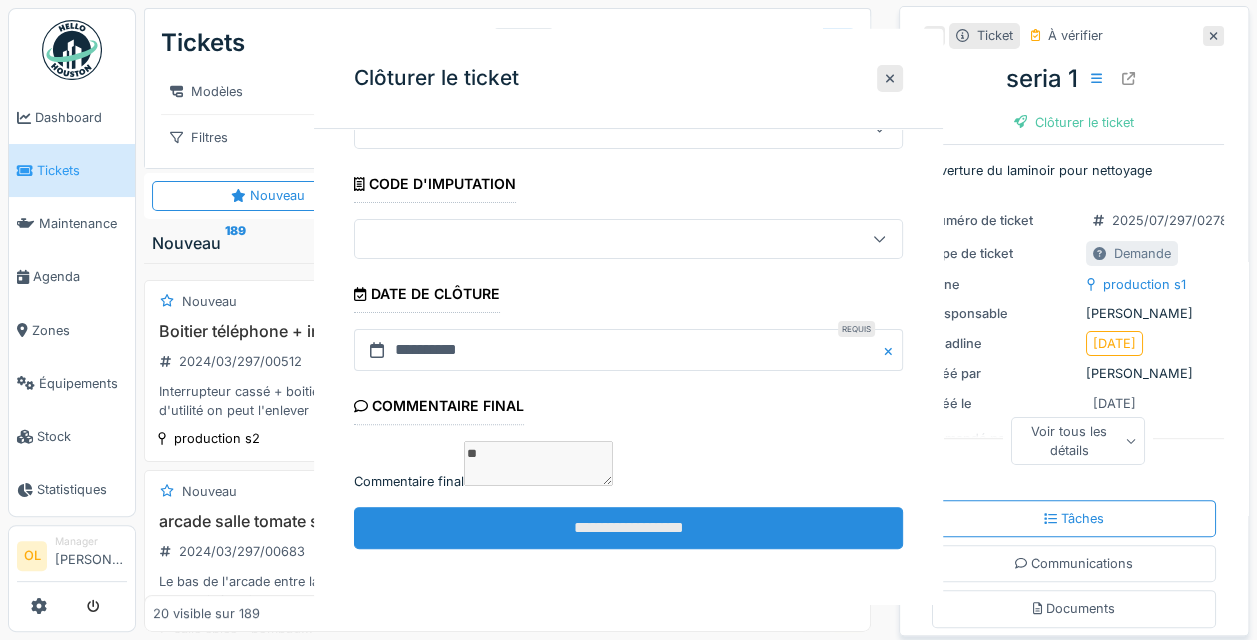 scroll, scrollTop: 0, scrollLeft: 0, axis: both 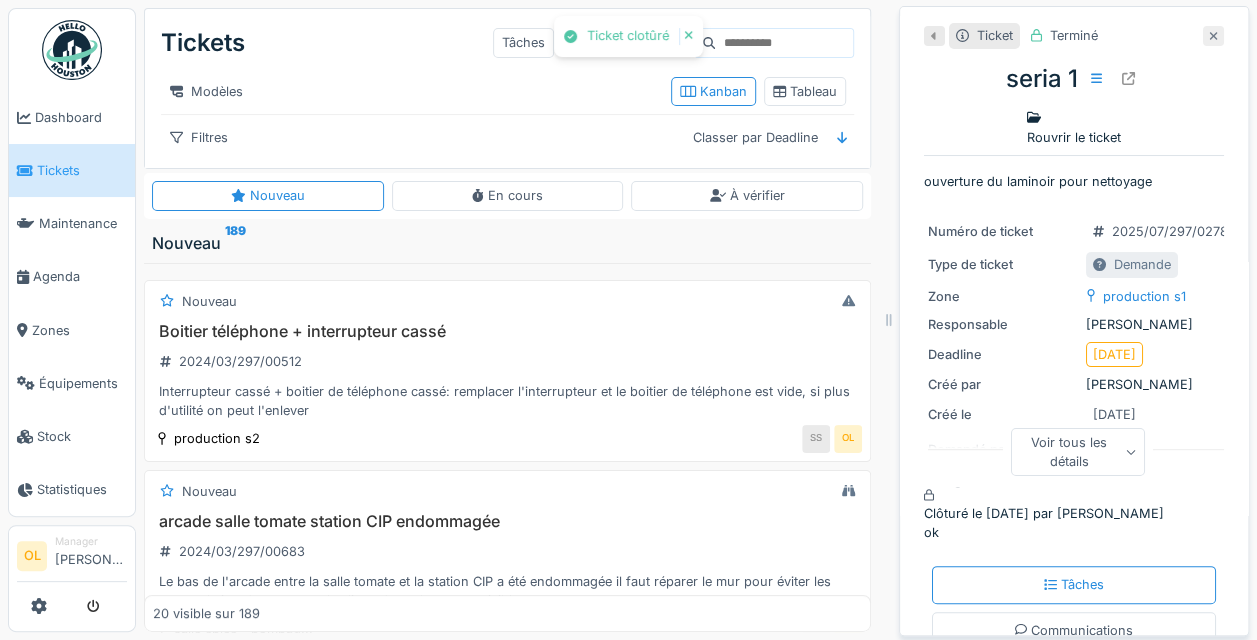 click at bounding box center [1213, 36] 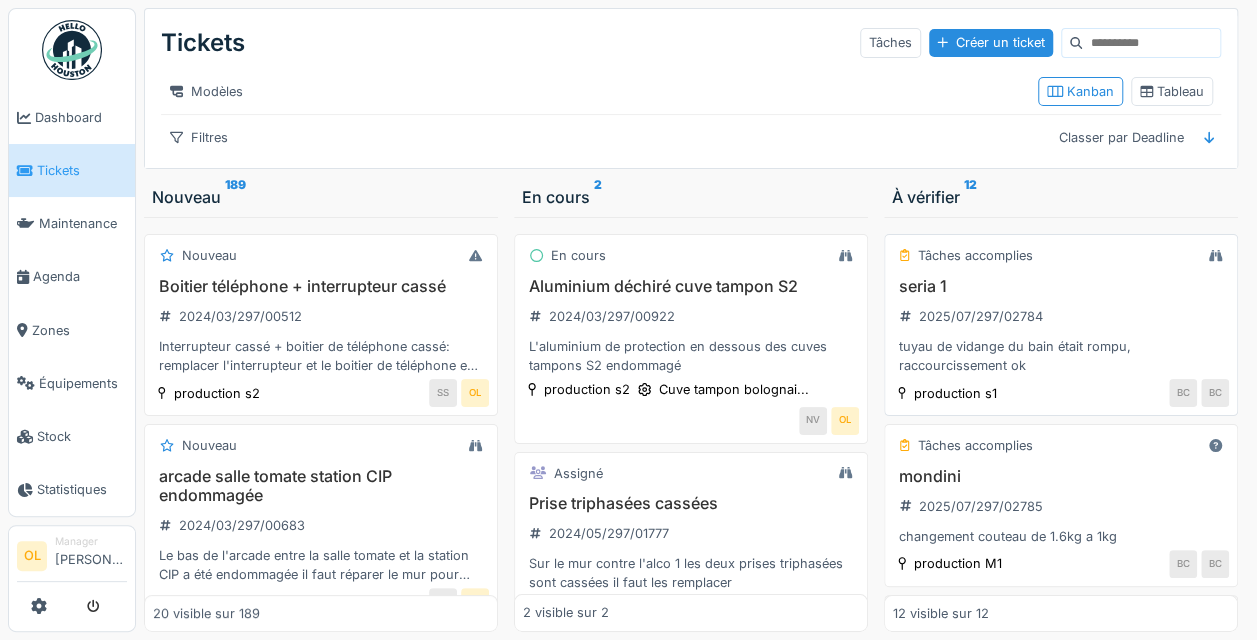 click on "seria 1 2025/07/297/02784 tuyau de vidange du bain était rompu, raccourcissement ok" at bounding box center [1061, 326] 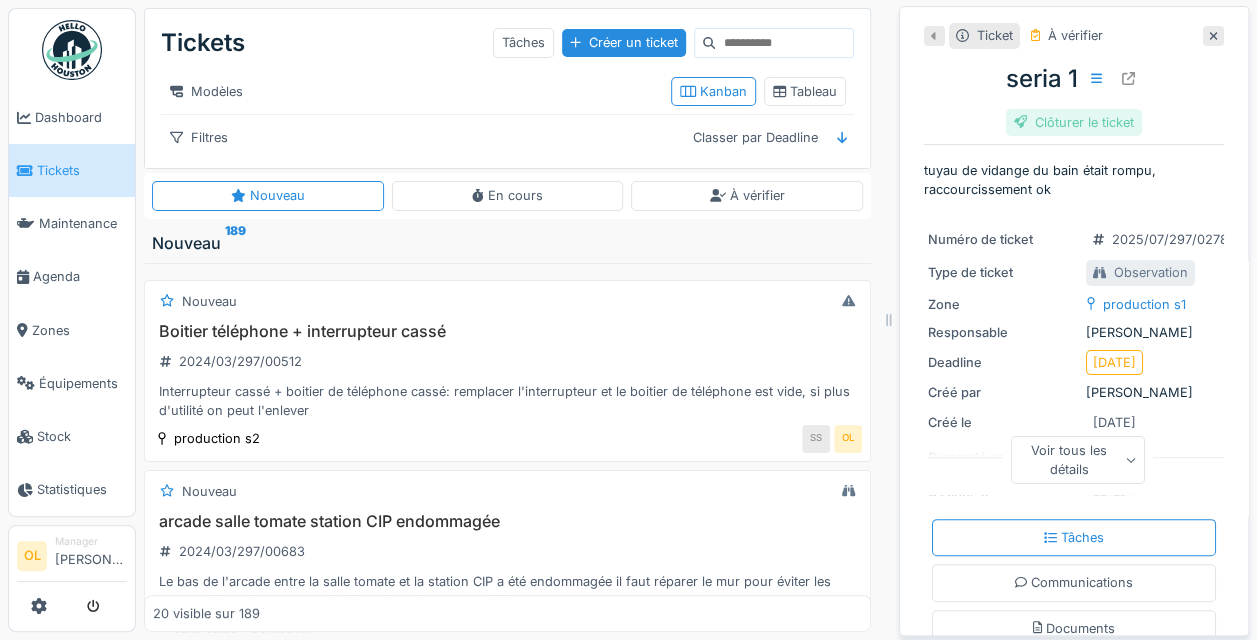click on "Clôturer le ticket" at bounding box center (1074, 122) 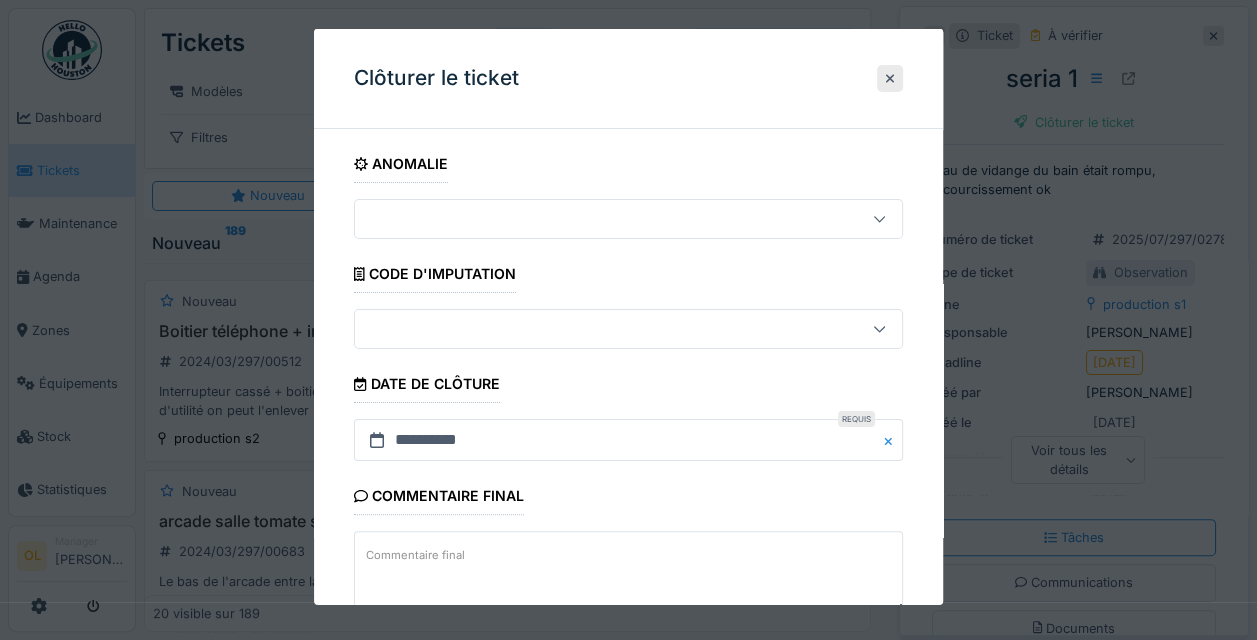 click on "Commentaire final" at bounding box center [628, 572] 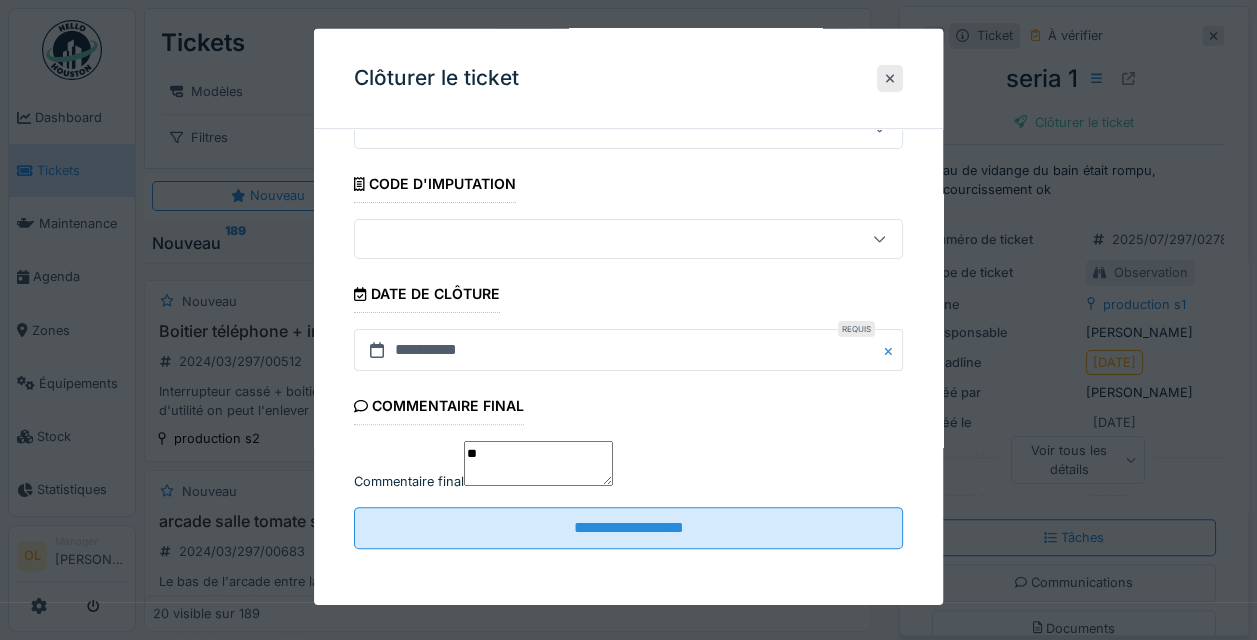 scroll, scrollTop: 124, scrollLeft: 0, axis: vertical 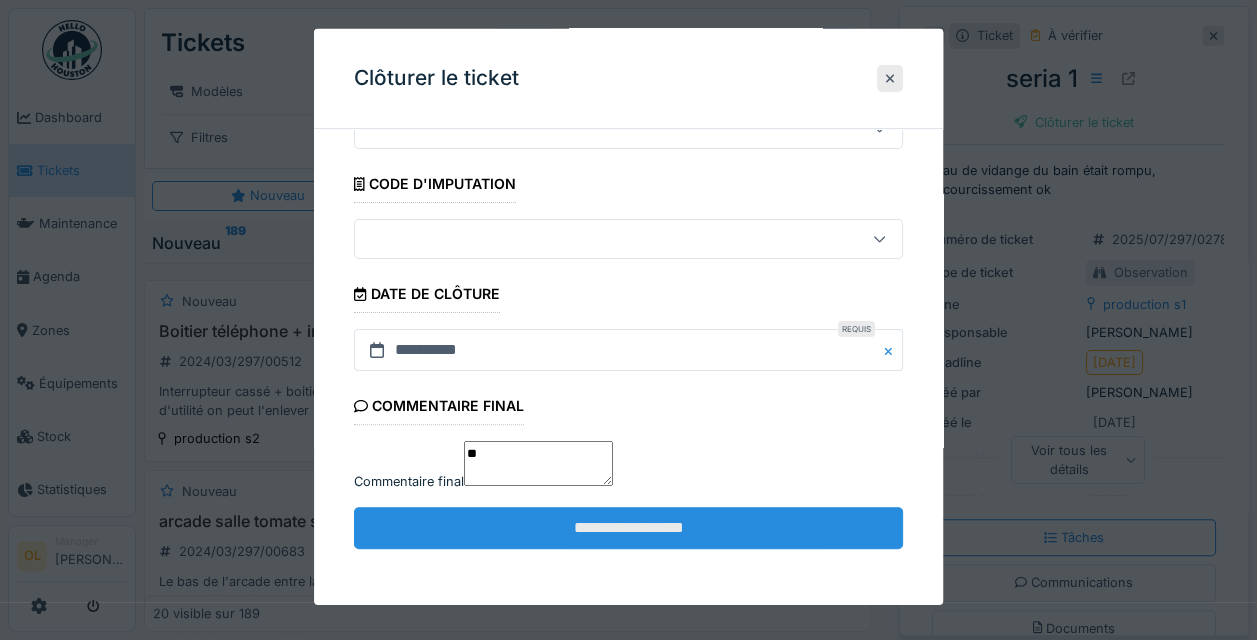 type on "**" 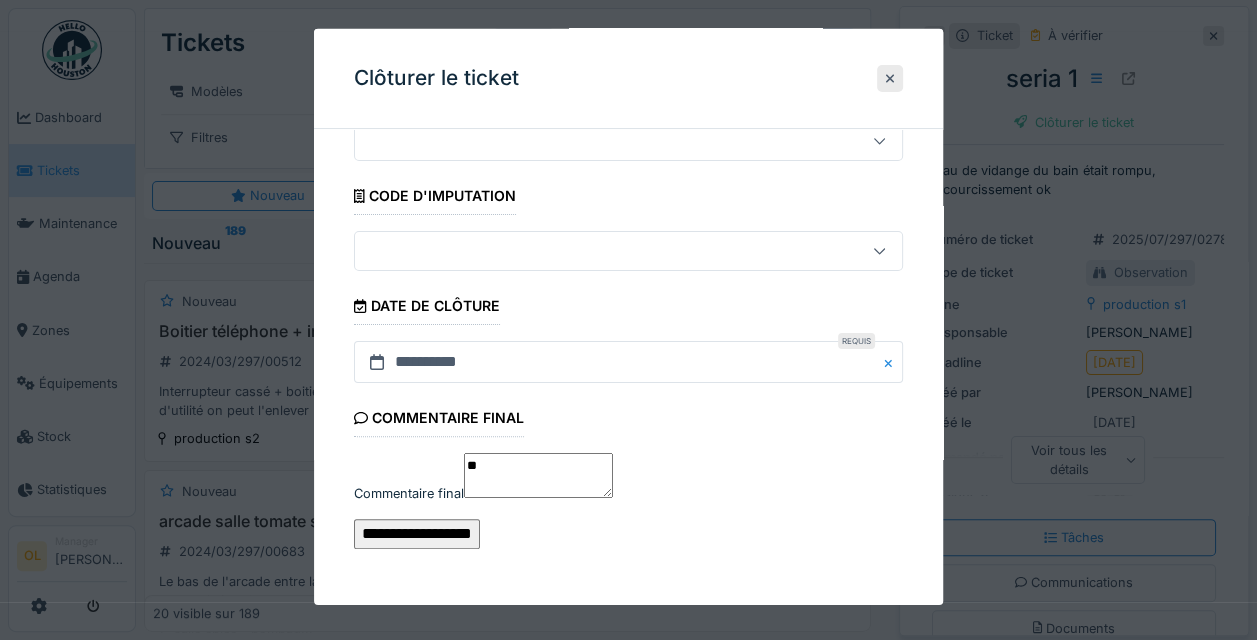 click on "**********" at bounding box center (417, 534) 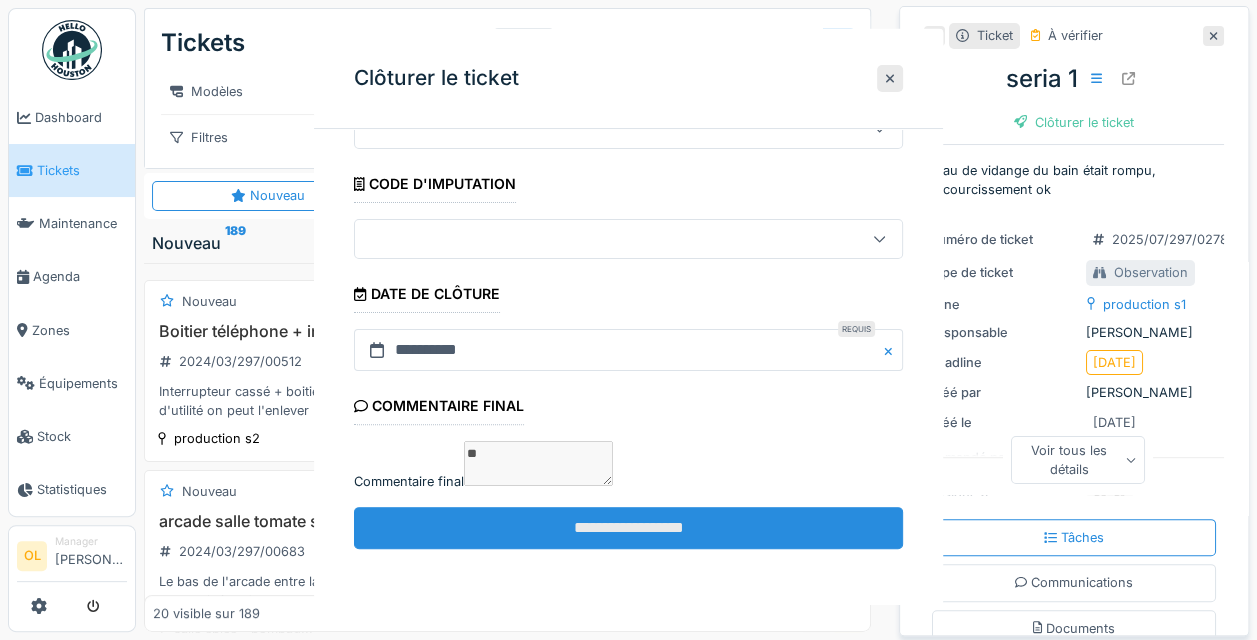 scroll, scrollTop: 0, scrollLeft: 0, axis: both 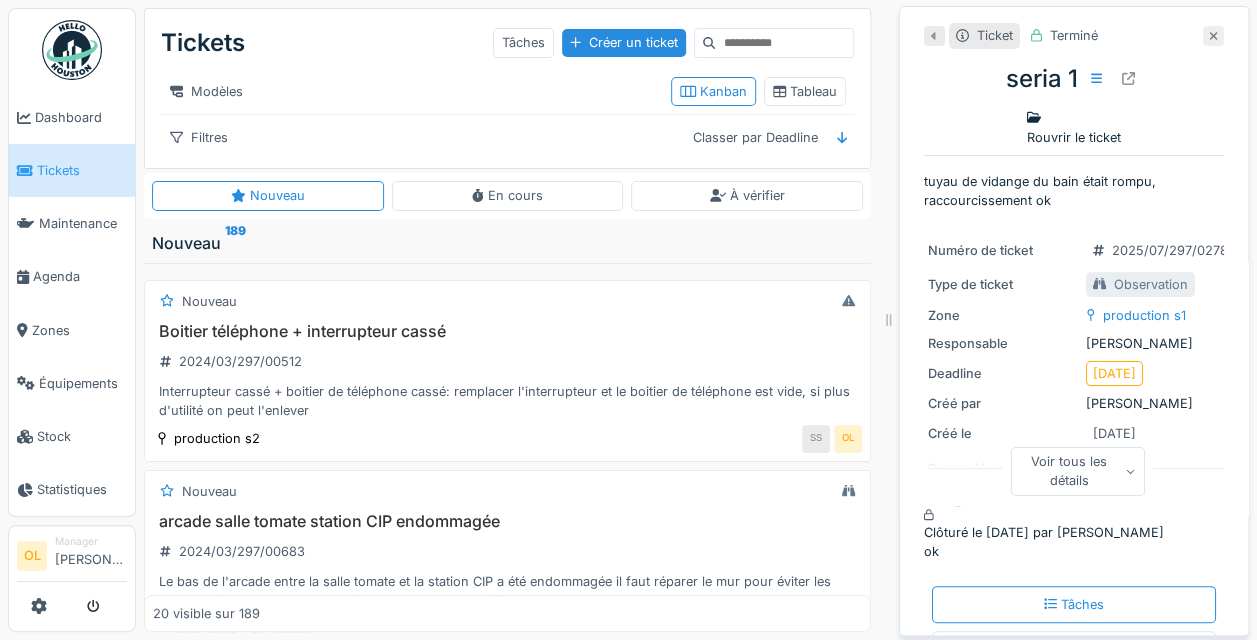 click 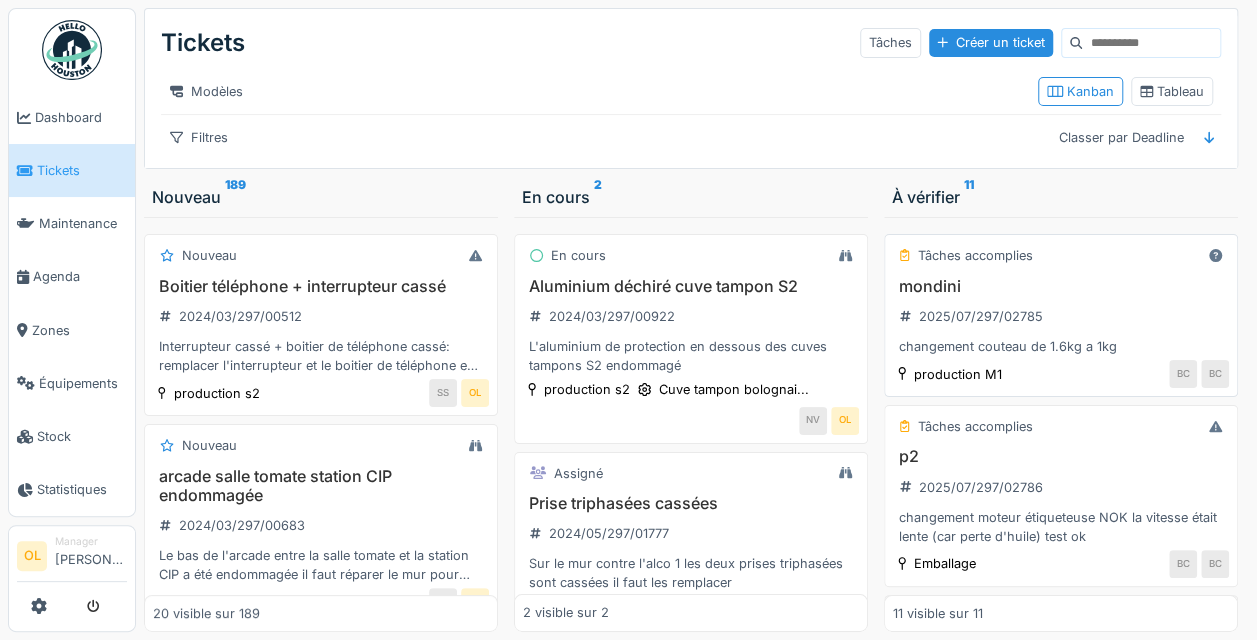 click on "mondini 2025/07/297/02785 changement couteau de 1.6kg a 1kg" at bounding box center [1061, 317] 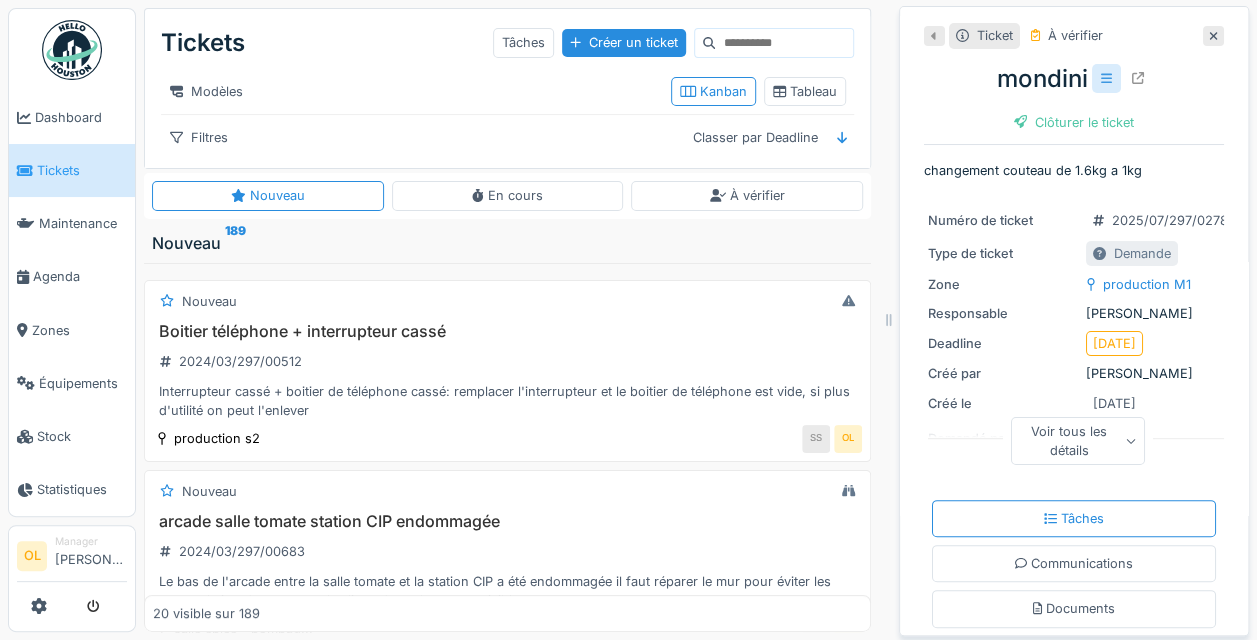 click at bounding box center [1106, 78] 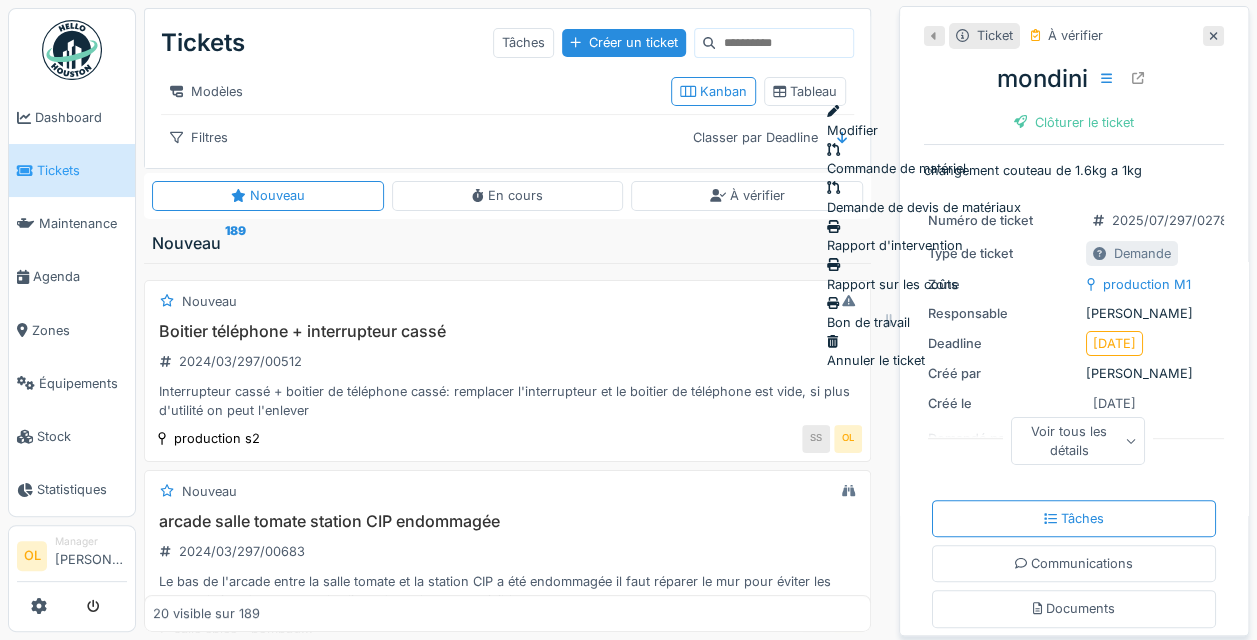 click on "Annuler le ticket" at bounding box center [924, 351] 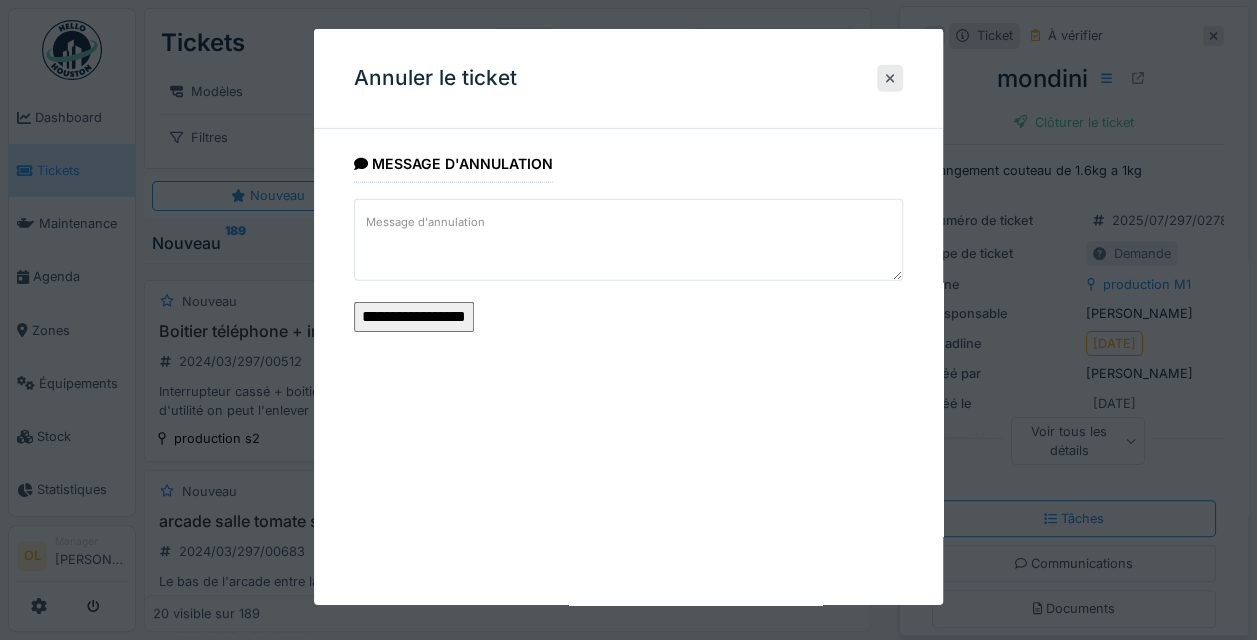 click on "**********" at bounding box center [414, 317] 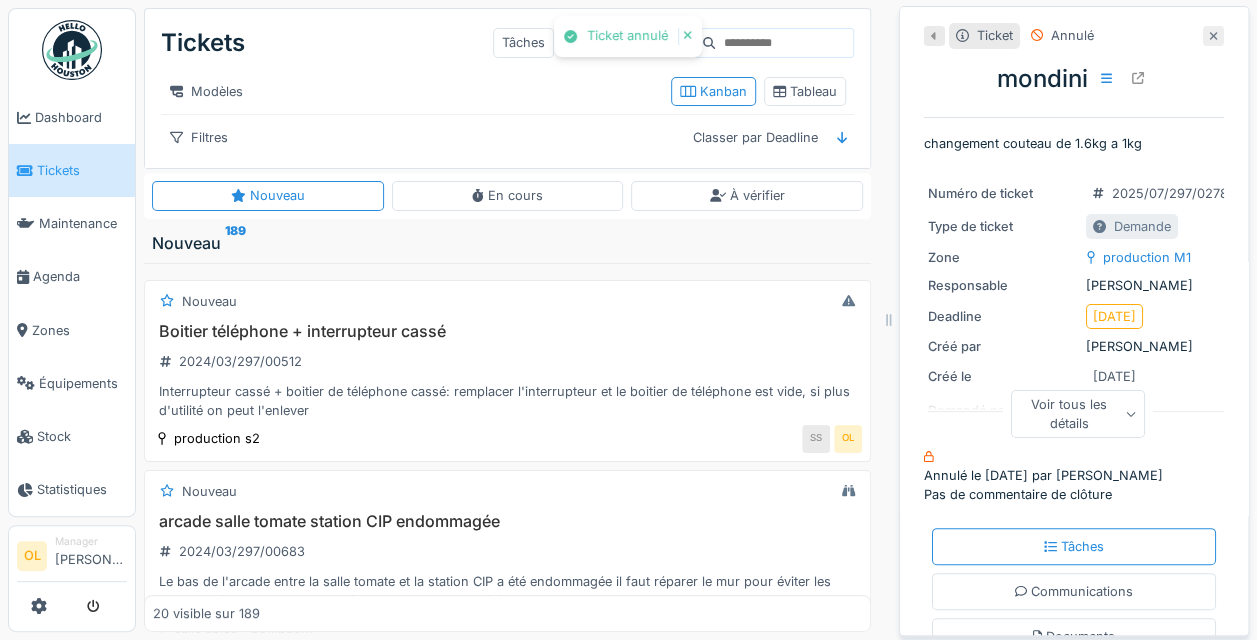 click 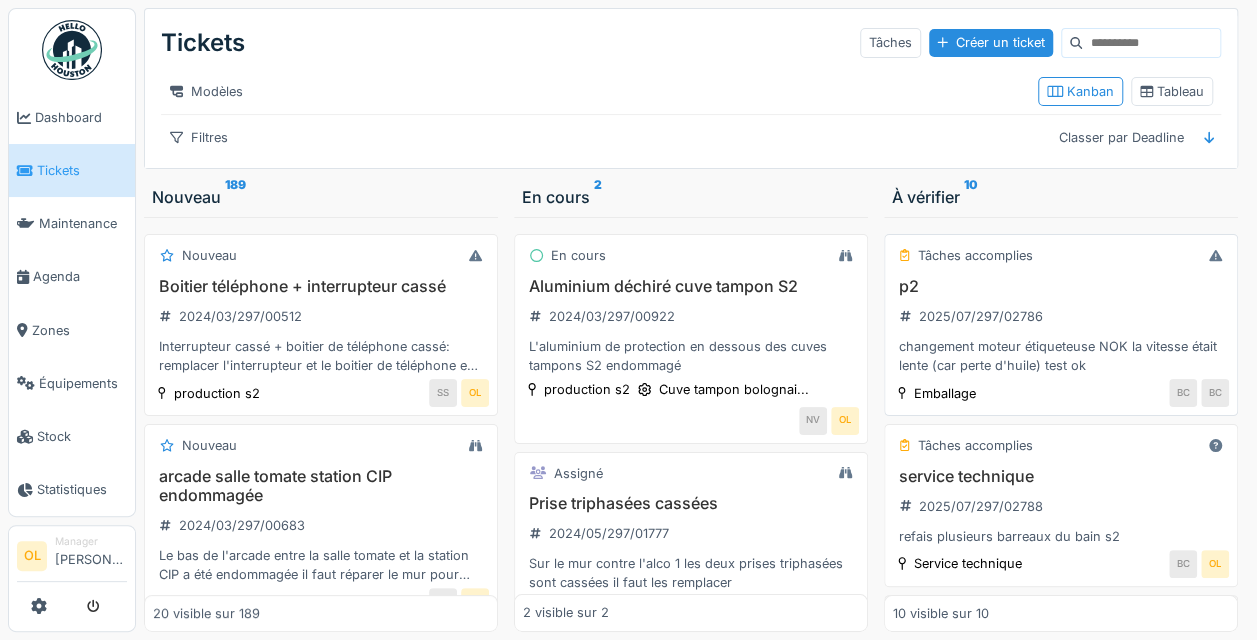 click on "p2 2025/07/297/02786  changement moteur étiqueteuse NOK la vitesse était lente (car perte d'huile) test ok" at bounding box center [1061, 326] 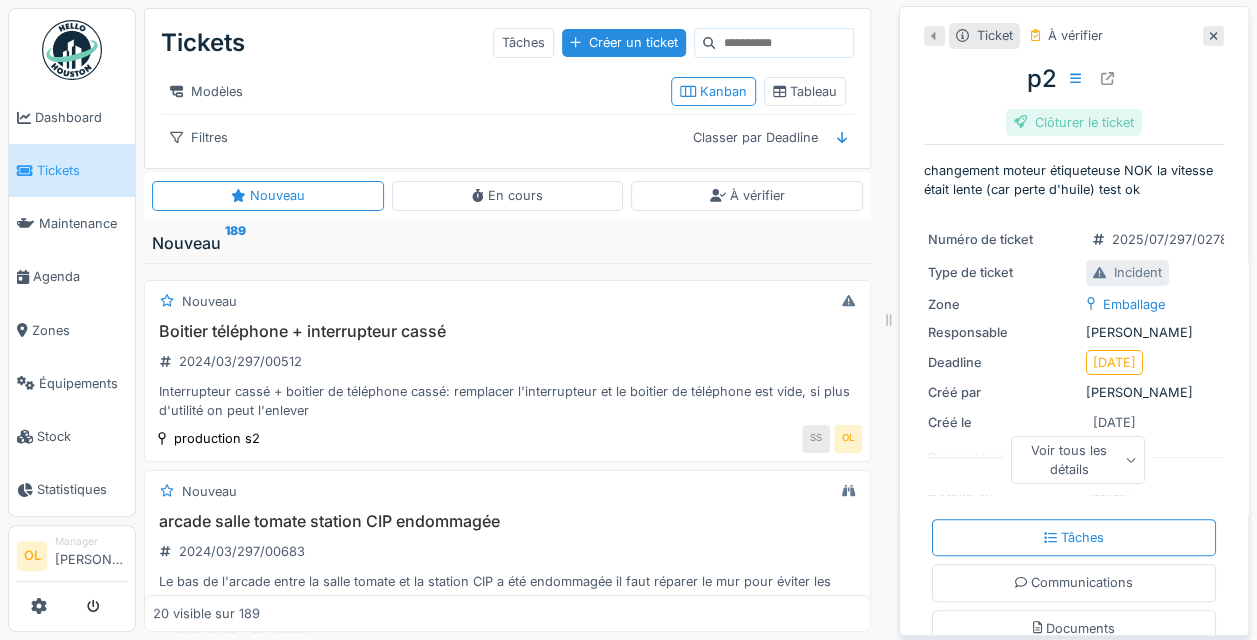 click on "Clôturer le ticket" at bounding box center [1074, 122] 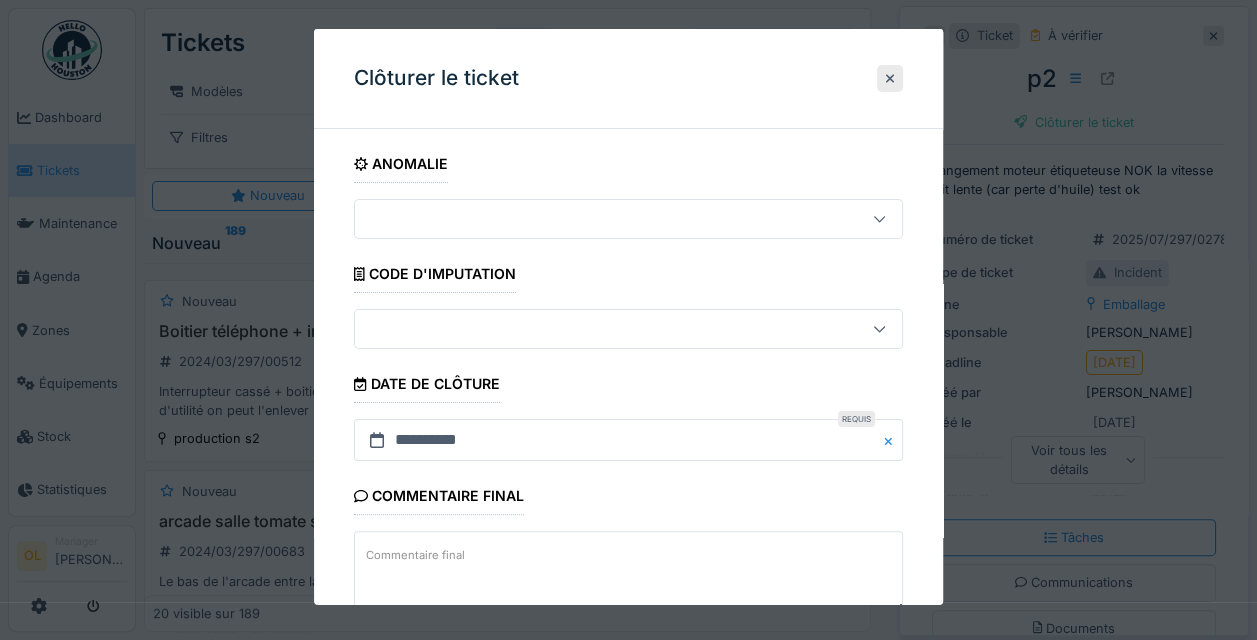 click on "Commentaire final" at bounding box center (628, 572) 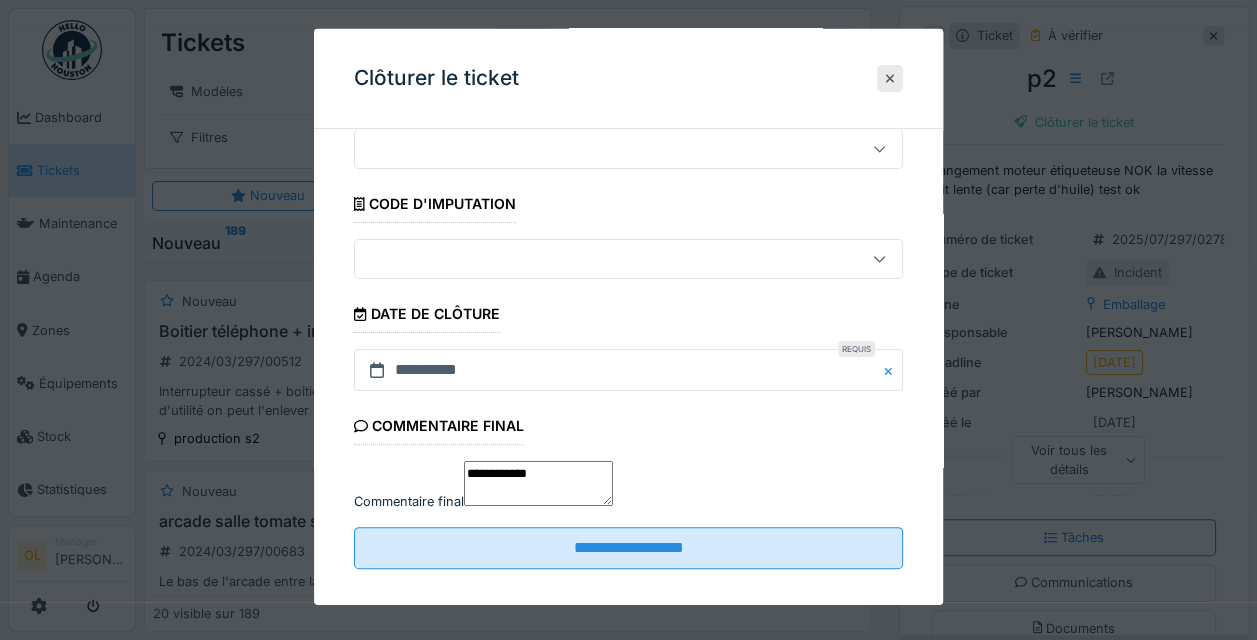 scroll, scrollTop: 124, scrollLeft: 0, axis: vertical 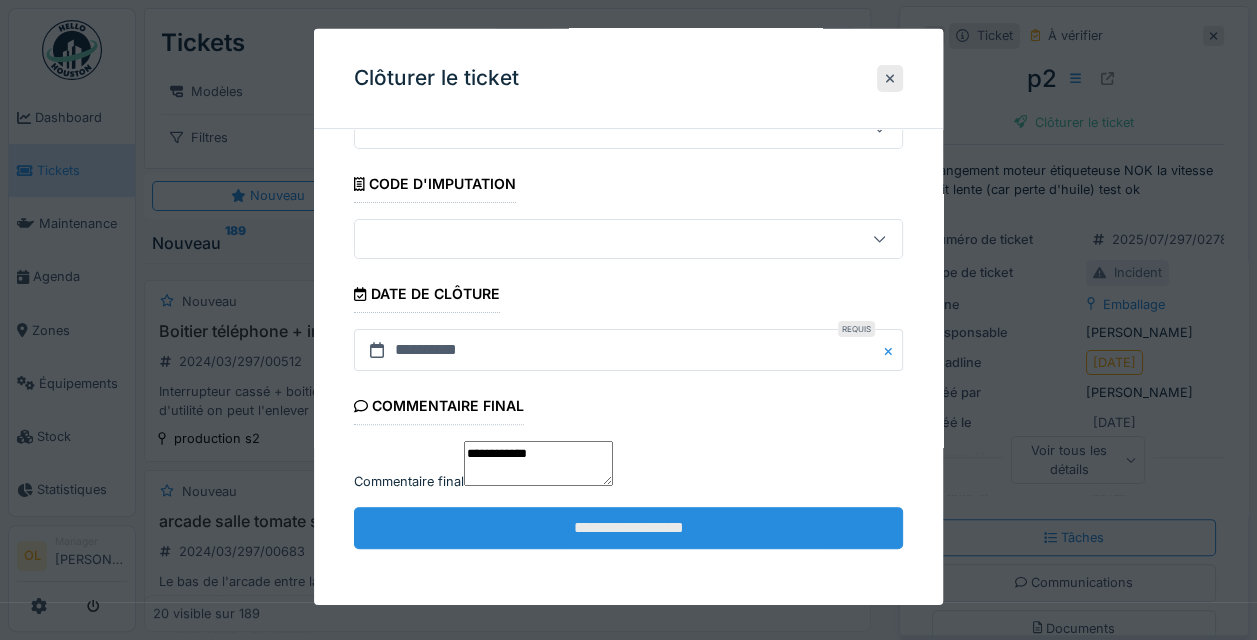 type on "**********" 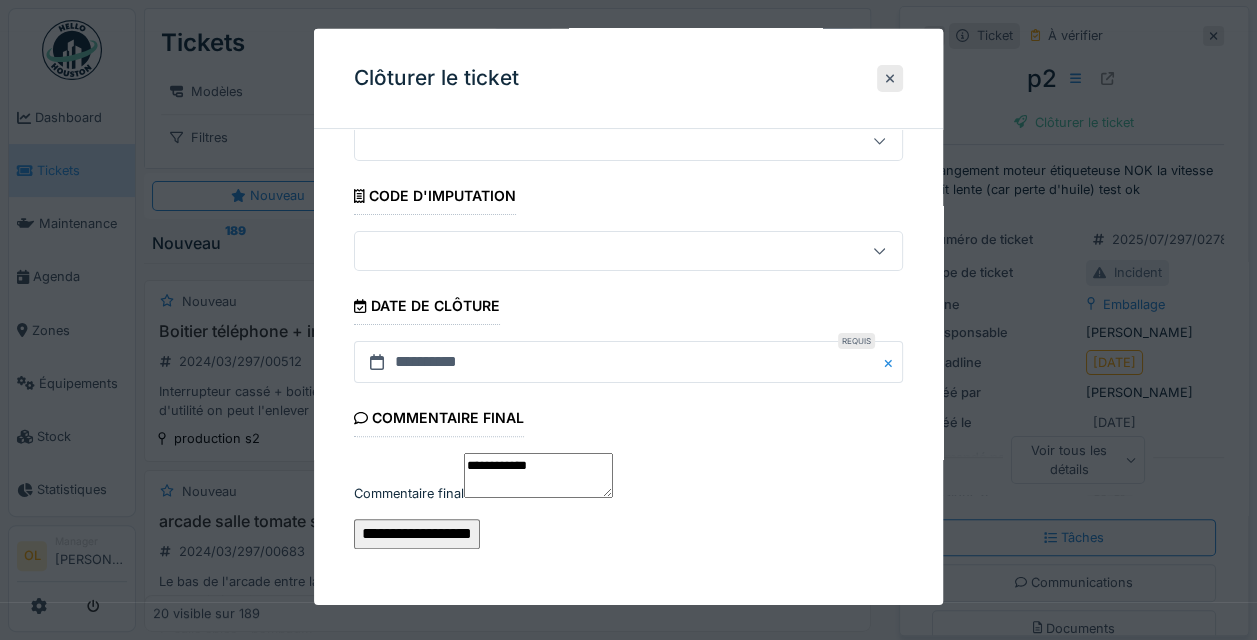 click on "**********" at bounding box center [417, 534] 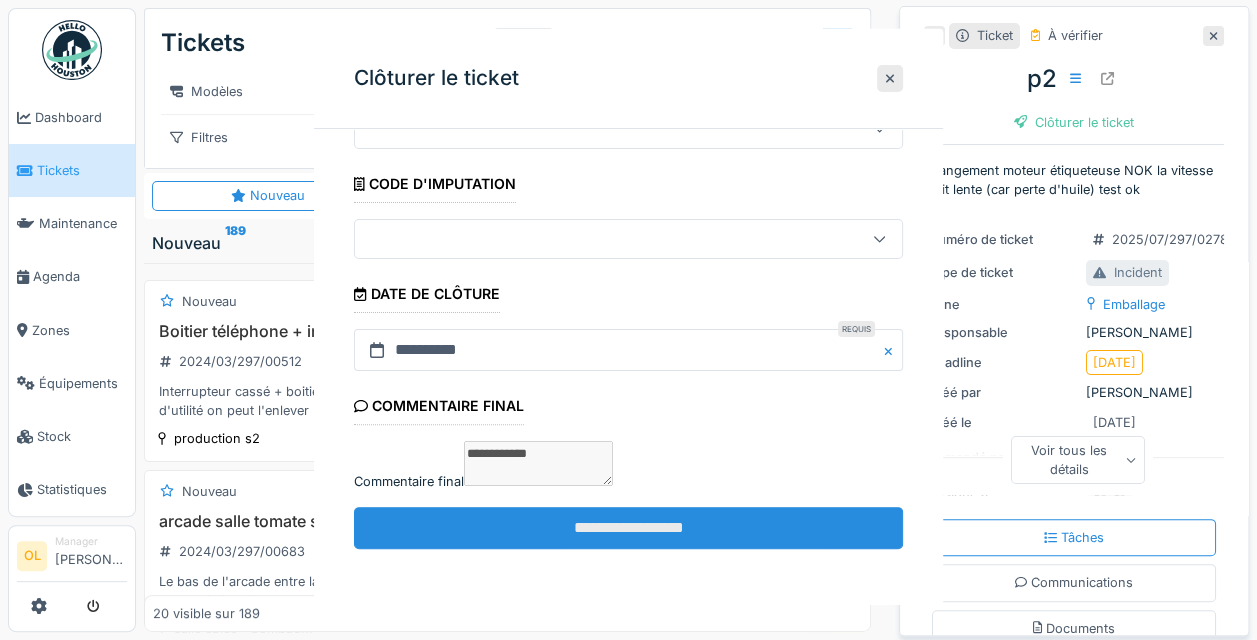 scroll, scrollTop: 0, scrollLeft: 0, axis: both 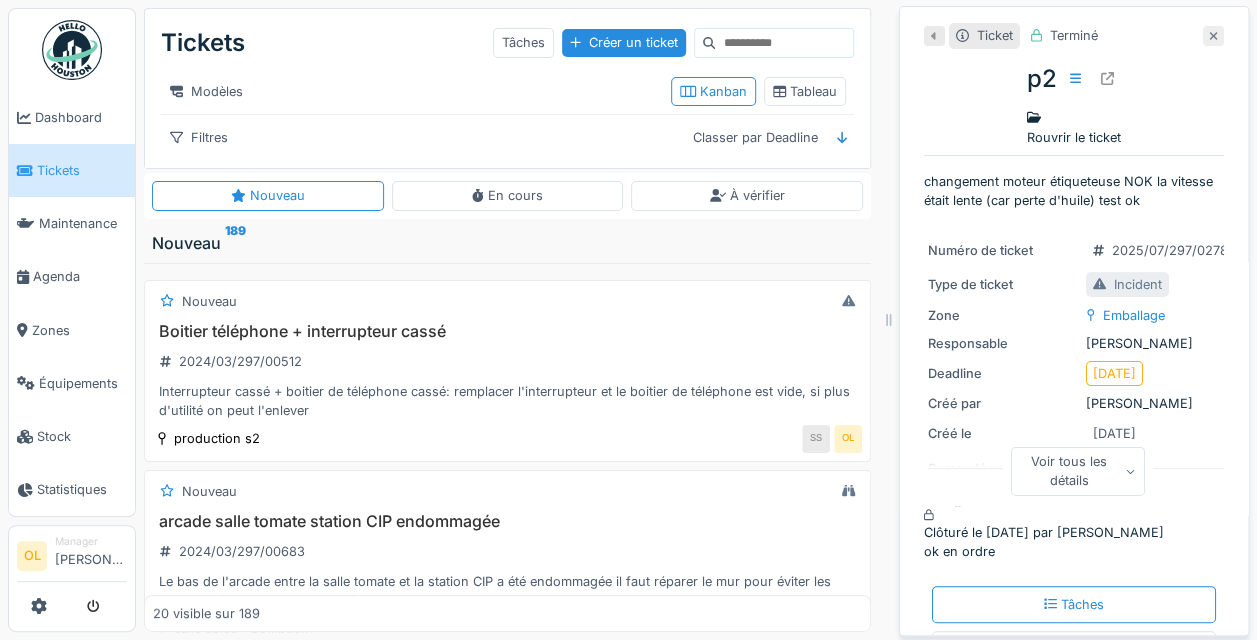 click 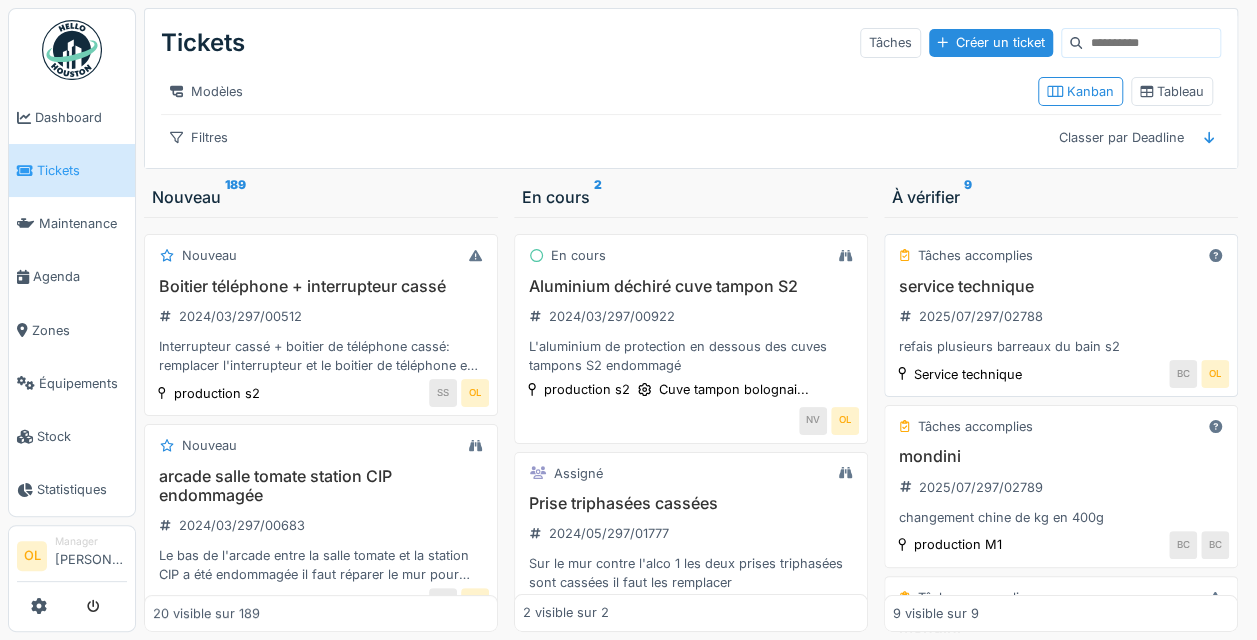 click on "service technique" at bounding box center [1061, 286] 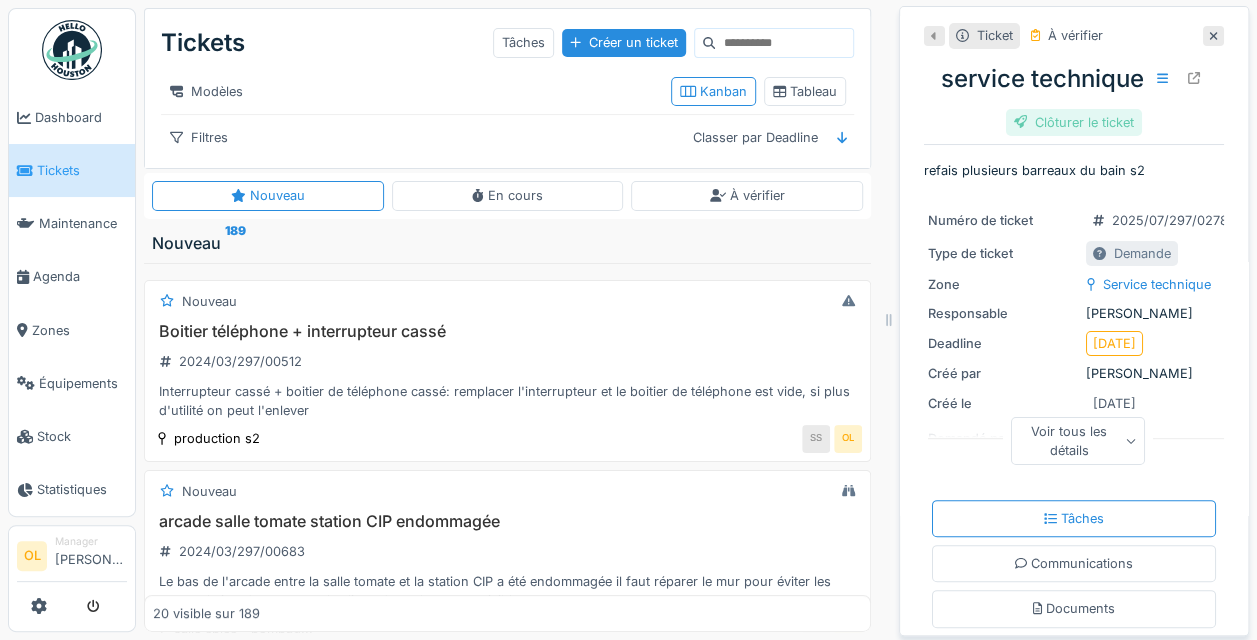 click on "Clôturer le ticket" at bounding box center [1074, 122] 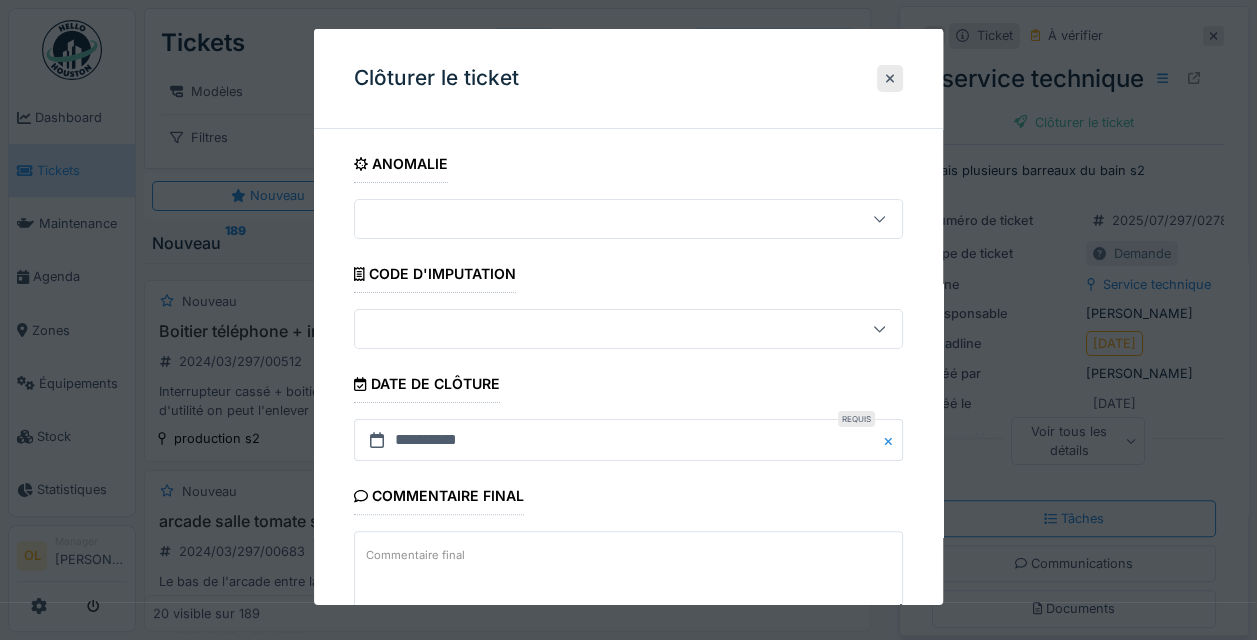 click on "Commentaire final" at bounding box center [415, 554] 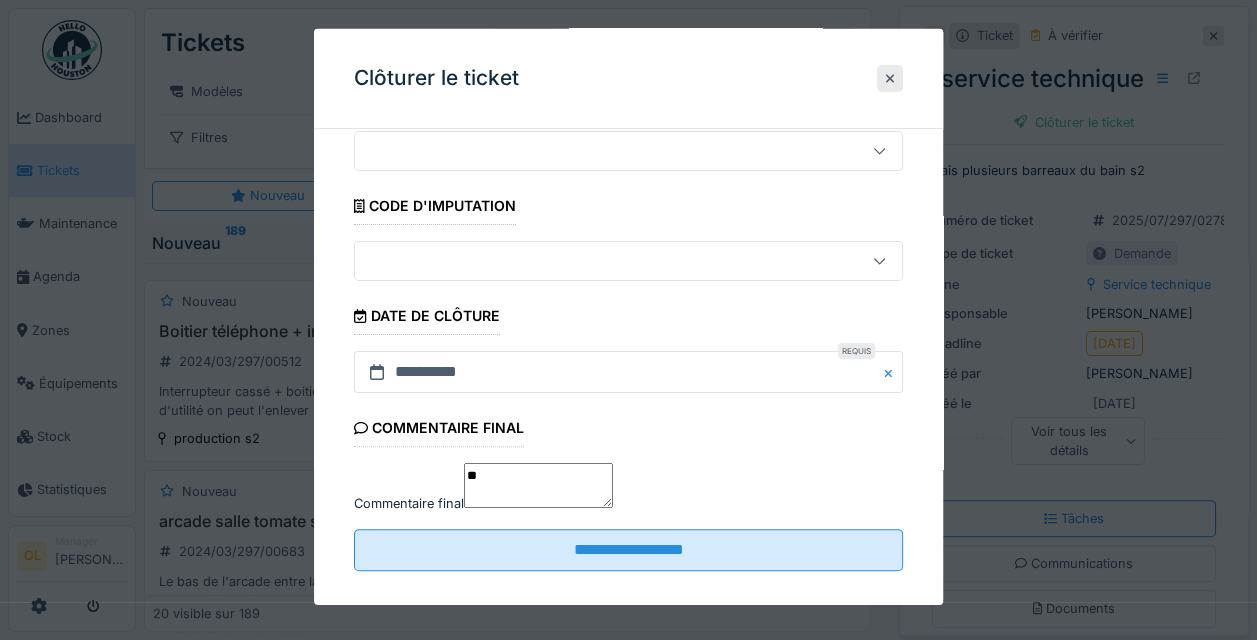 scroll, scrollTop: 124, scrollLeft: 0, axis: vertical 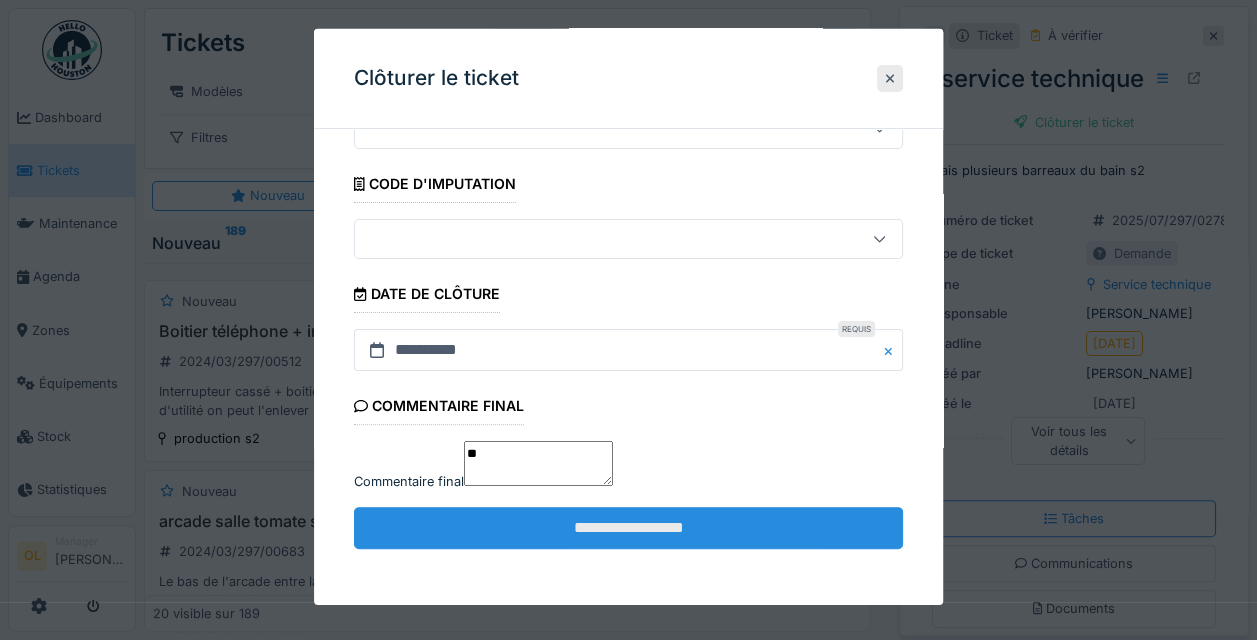type on "**" 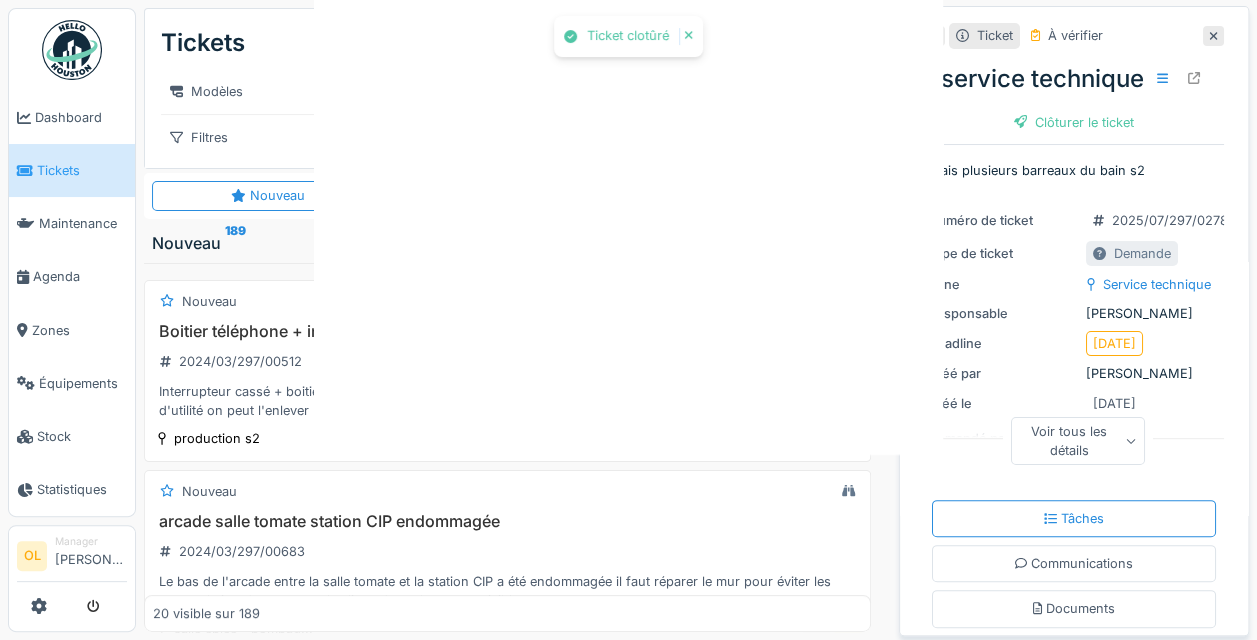 scroll, scrollTop: 0, scrollLeft: 0, axis: both 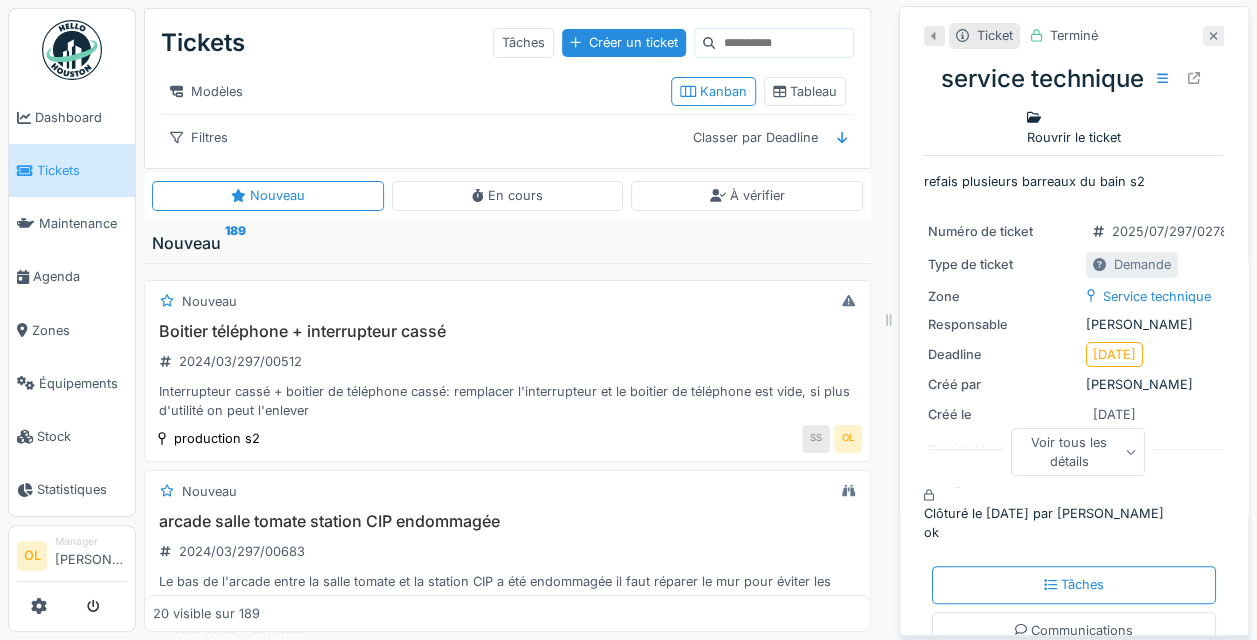 click 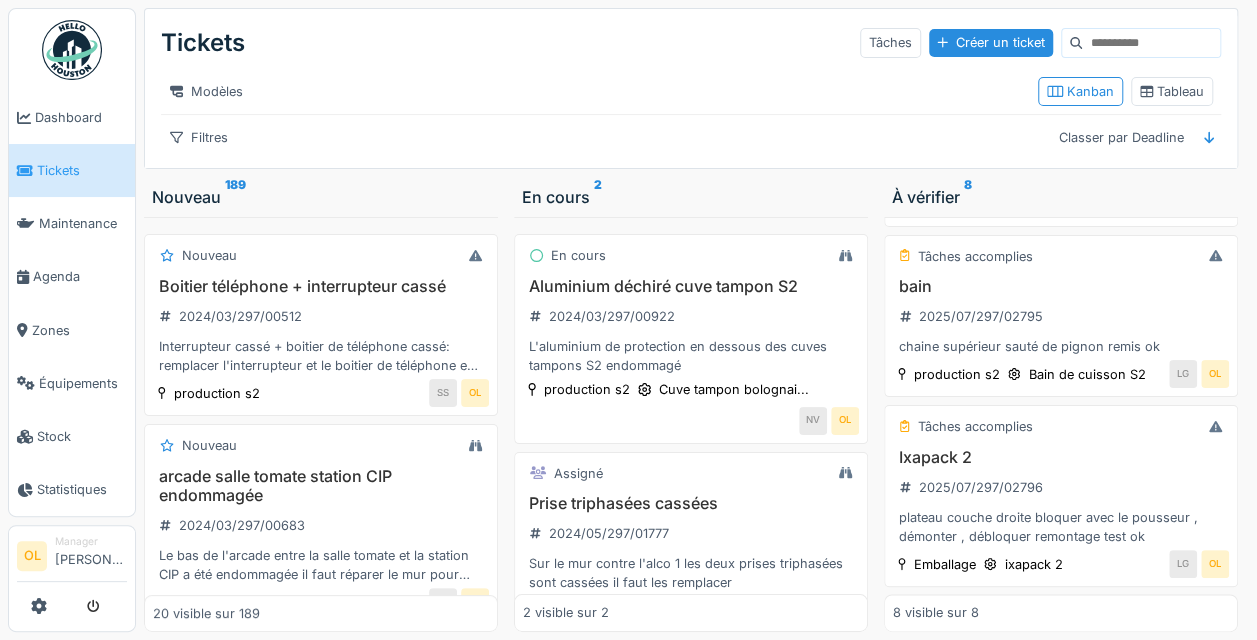 scroll, scrollTop: 1124, scrollLeft: 0, axis: vertical 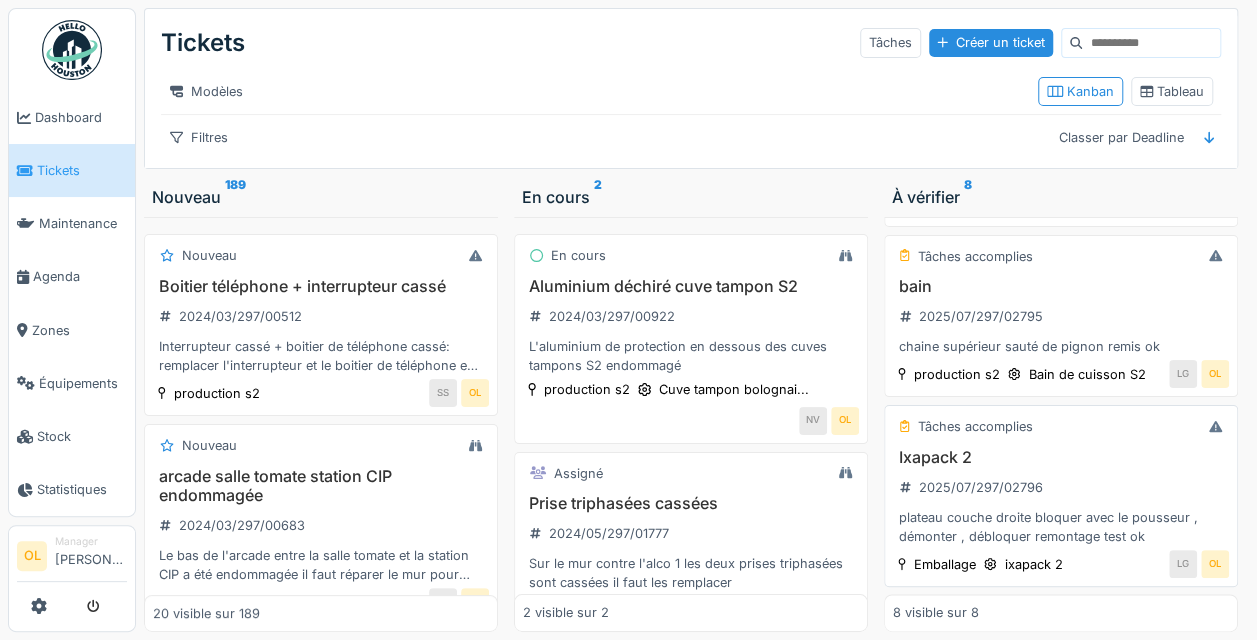 click on "Ixapack 2 2025/07/297/02796 plateau couche droite bloquer avec le pousseur , démonter , débloquer remontage test ok" at bounding box center [1061, 497] 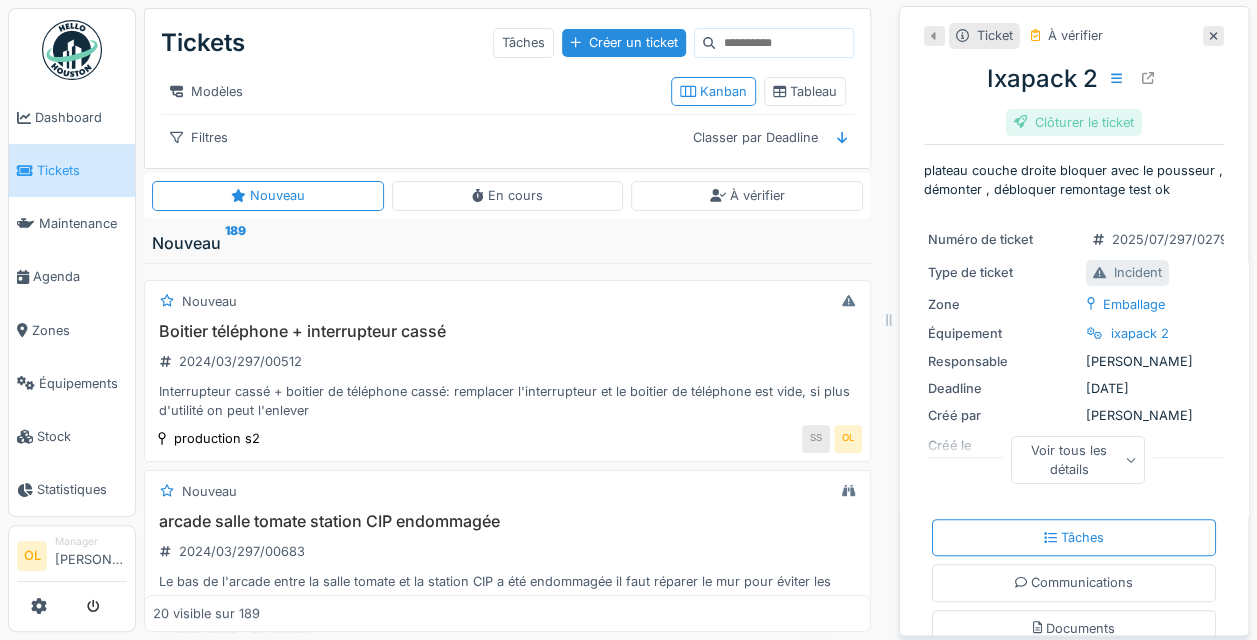 click on "Clôturer le ticket" at bounding box center [1074, 122] 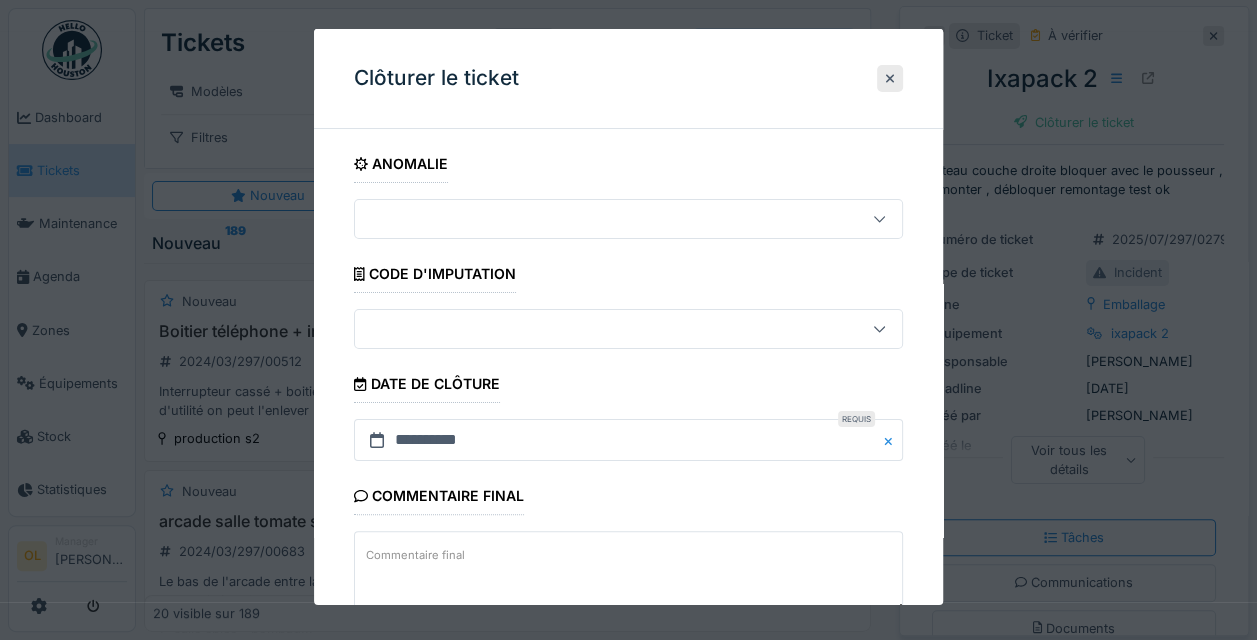 click on "Commentaire final" at bounding box center (628, 572) 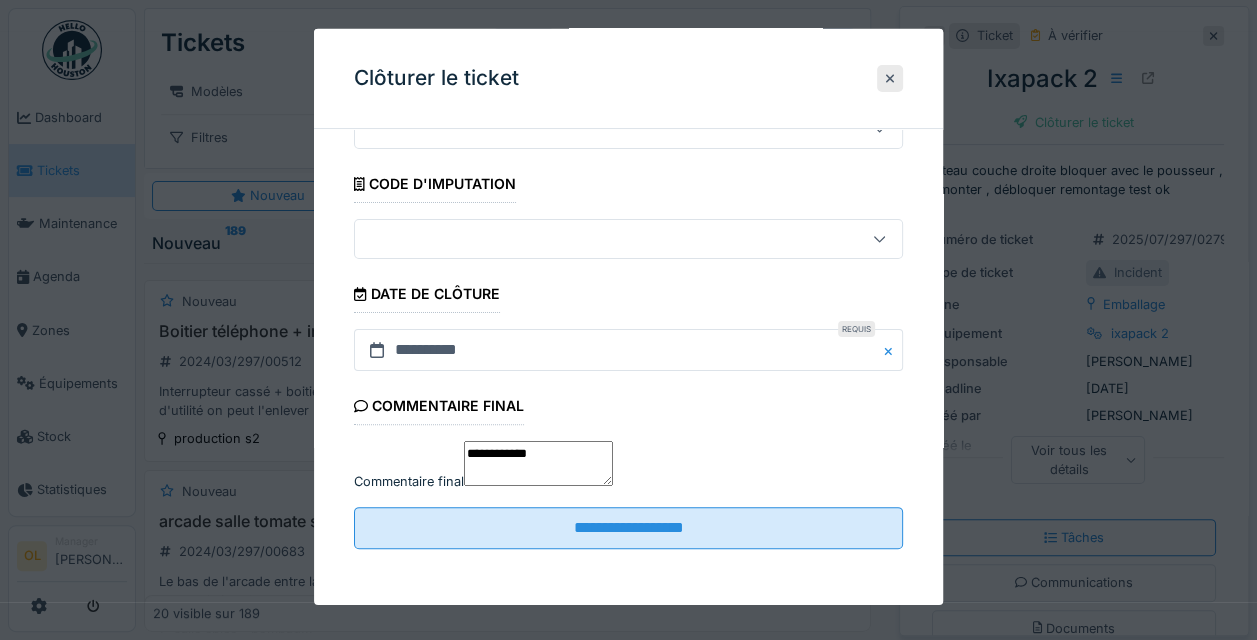 scroll, scrollTop: 124, scrollLeft: 0, axis: vertical 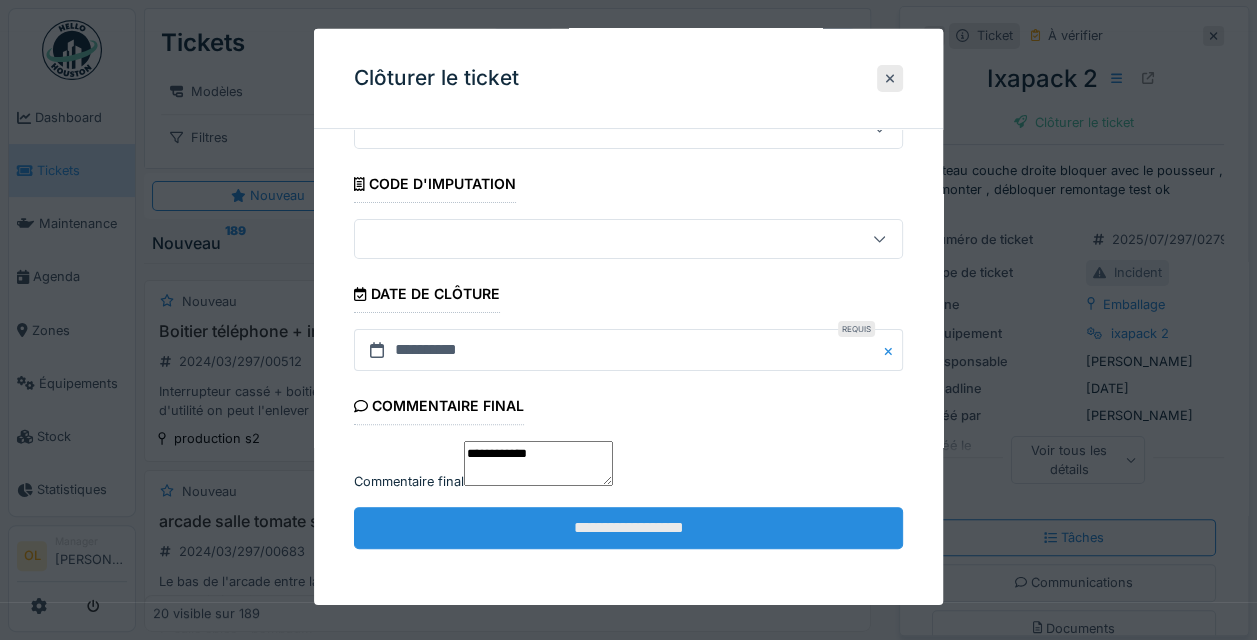 type on "**********" 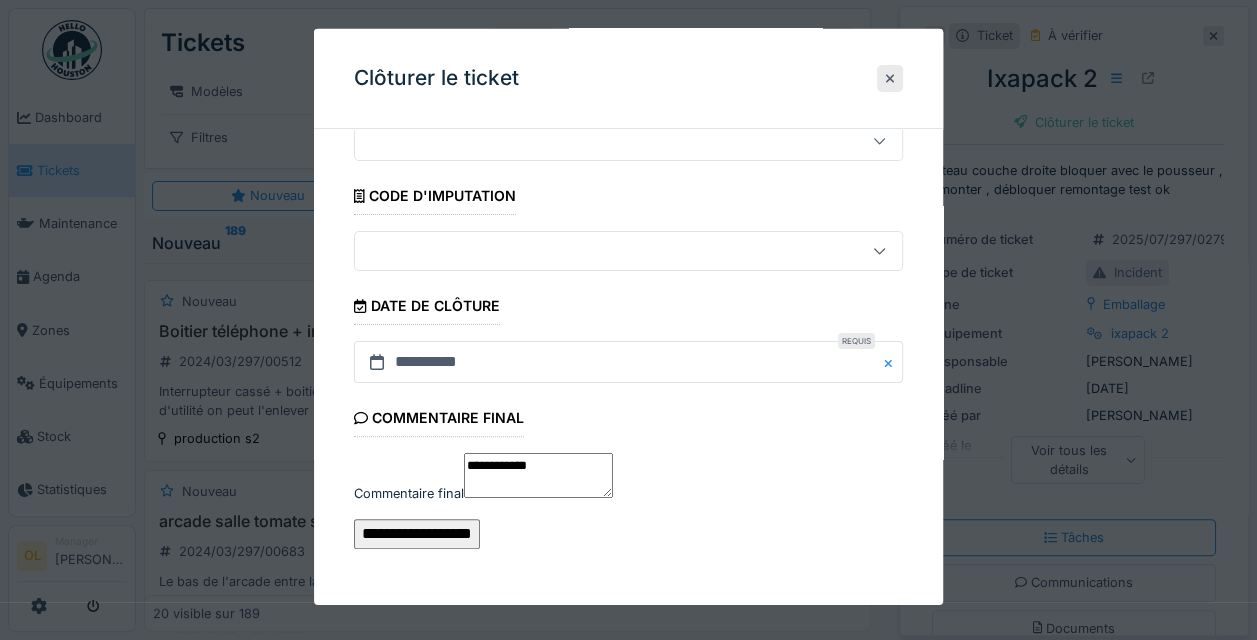click on "**********" at bounding box center [417, 534] 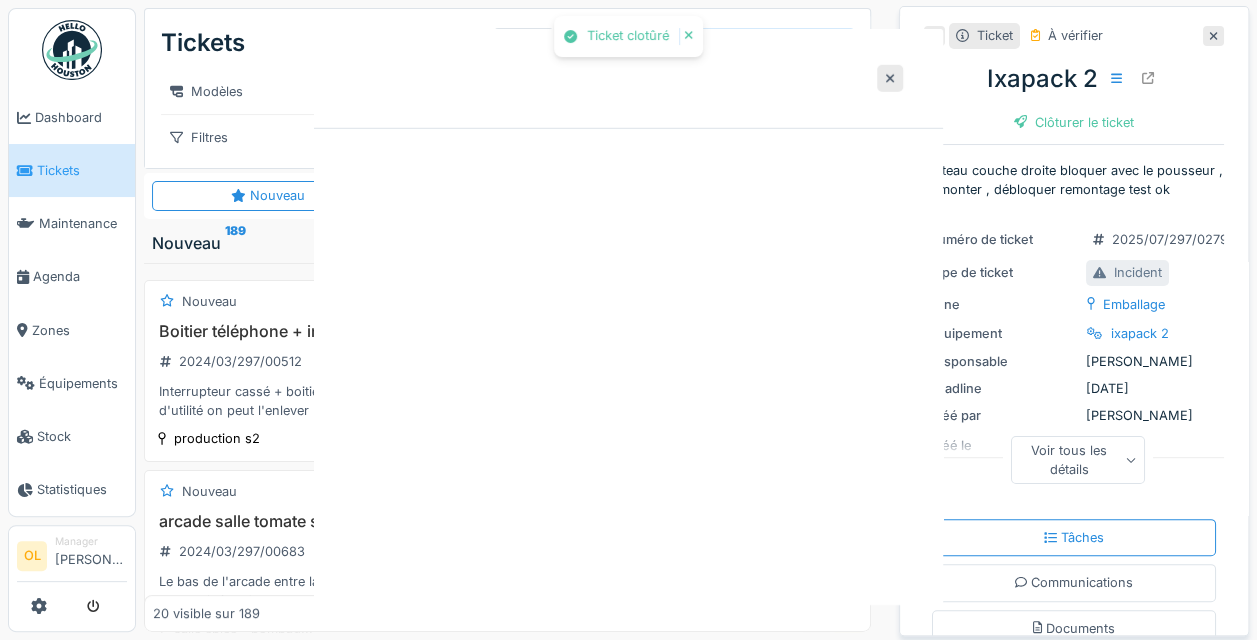 scroll, scrollTop: 0, scrollLeft: 0, axis: both 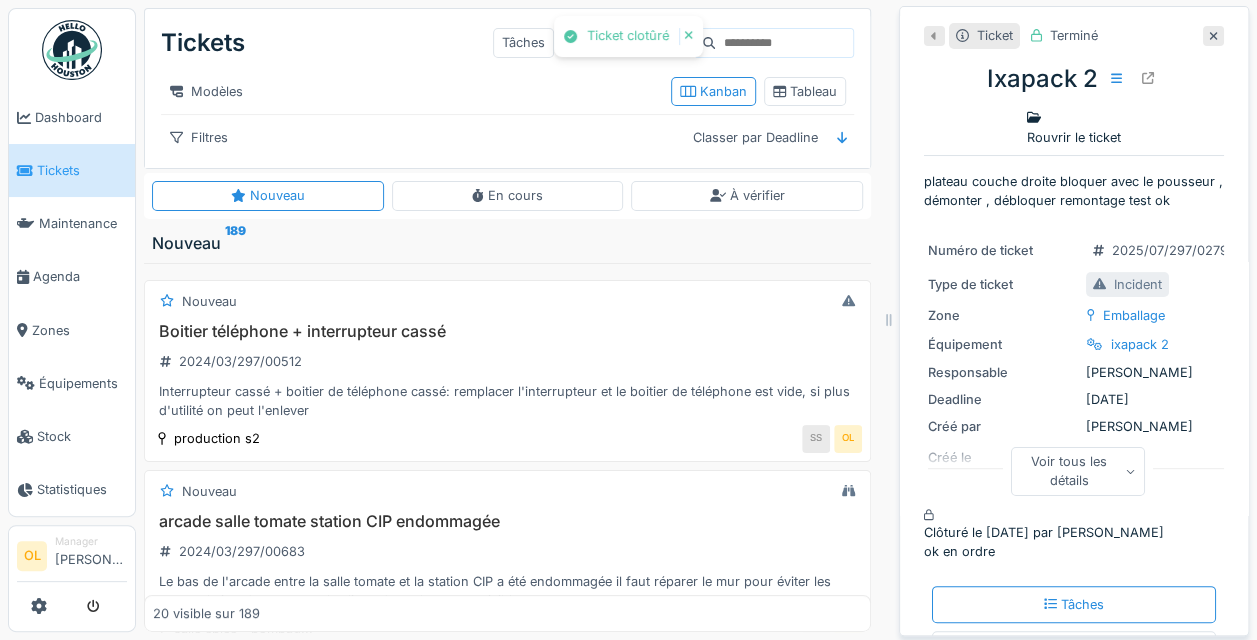 click on "Ticket Terminé Ixapack 2 Rouvrir le ticket plateau couche droite bloquer avec le pousseur , démonter , débloquer remontage test ok  Numéro de ticket 2025/07/297/02796 Type de ticket Incident Zone Emballage Équipement ixapack 2 Responsable Olivier Loicq Deadline 02/07/2025 Créé par Laurent Geluk Créé le  02/07/2025 Demandé par LG Assigné à Tâches complétées le 02/07/2025 Clôturé par OL Clôturé le 02/07/2025 Voir tous les détails   Clôturé le mercredi 2 juillet 2025 par Olivier Loicq ok en ordre    Tâches   Communications   Documents   Coûts Tâches 1 Filtrer Terminé 02/07/2025 LG LG Ixapack 2 1 visible sur 1" at bounding box center (1074, 321) 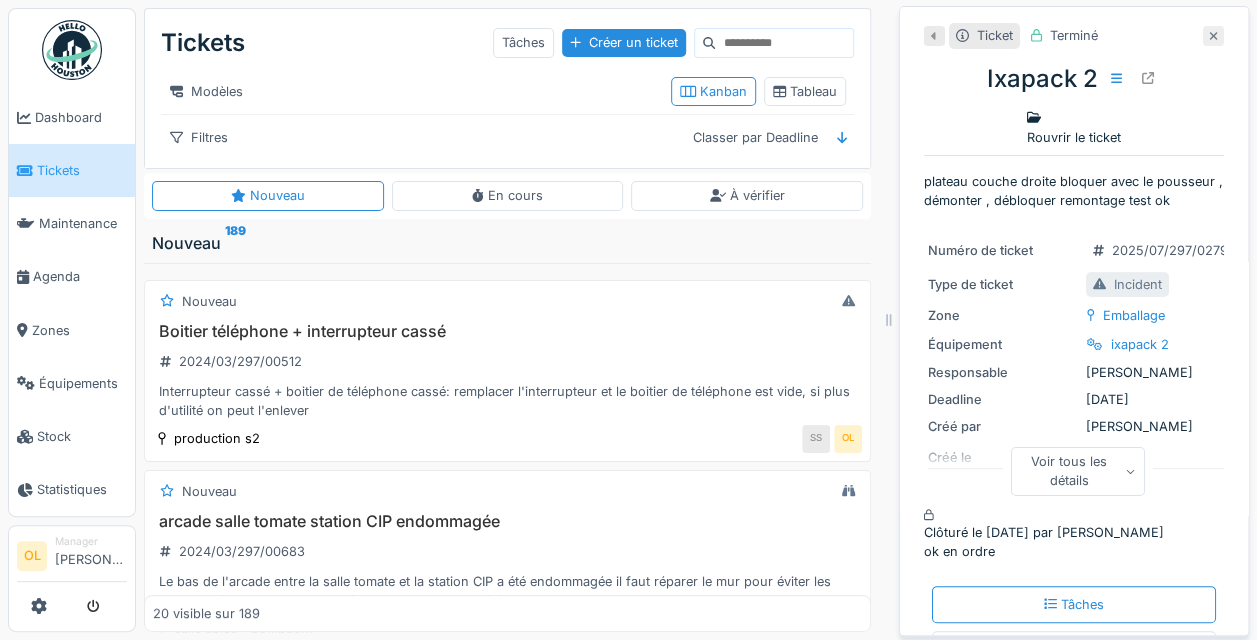 click 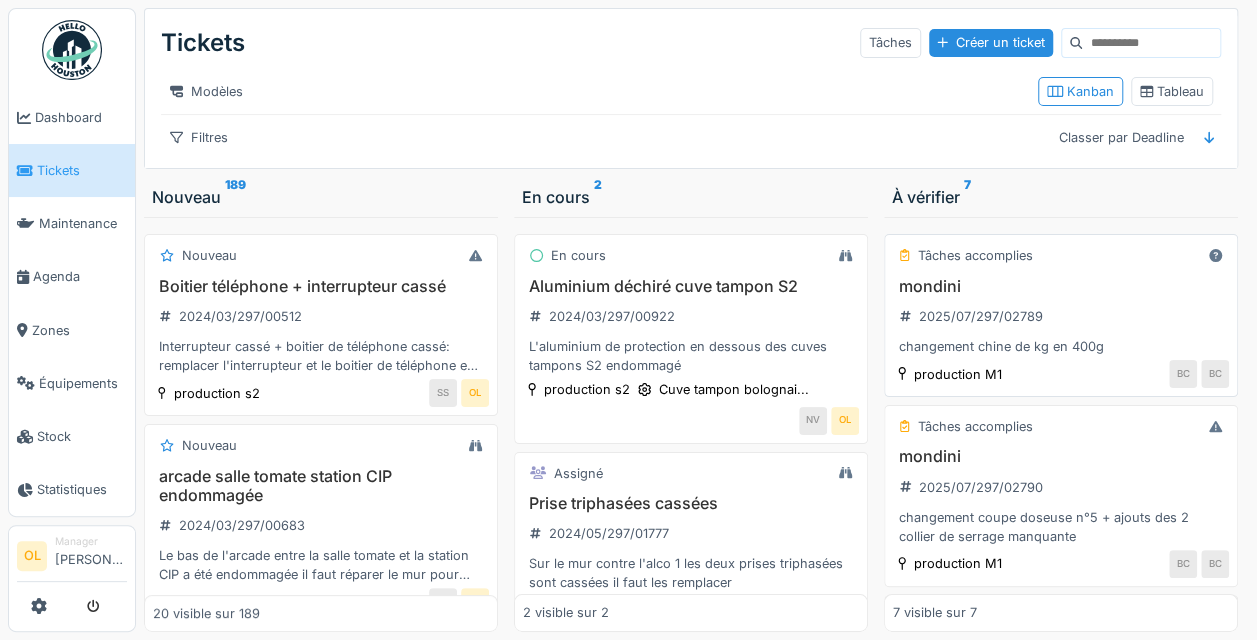 click on "mondini 2025/07/297/02789 changement chine de kg en 400g" at bounding box center [1061, 317] 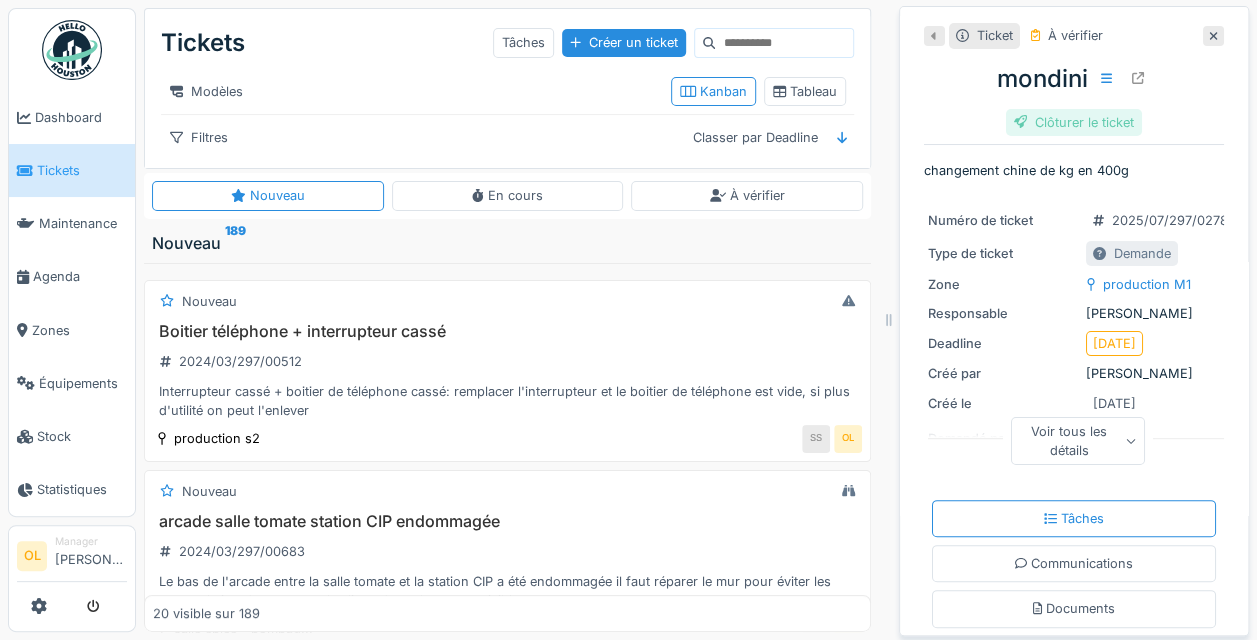 click on "Clôturer le ticket" at bounding box center (1074, 122) 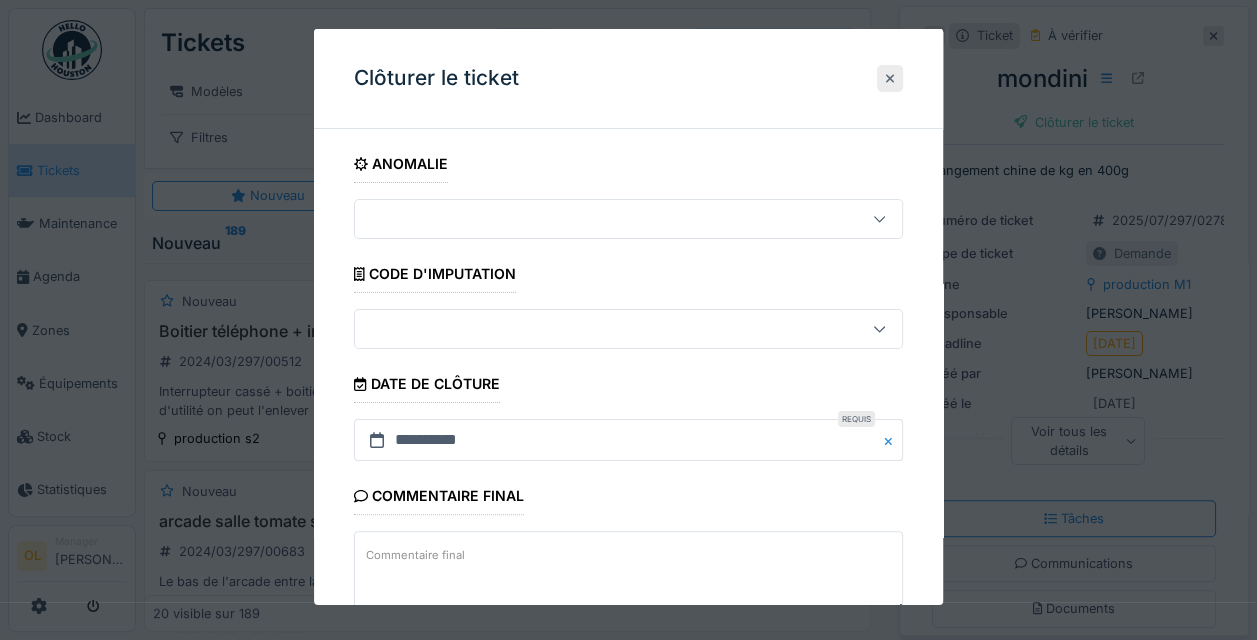 click at bounding box center (890, 78) 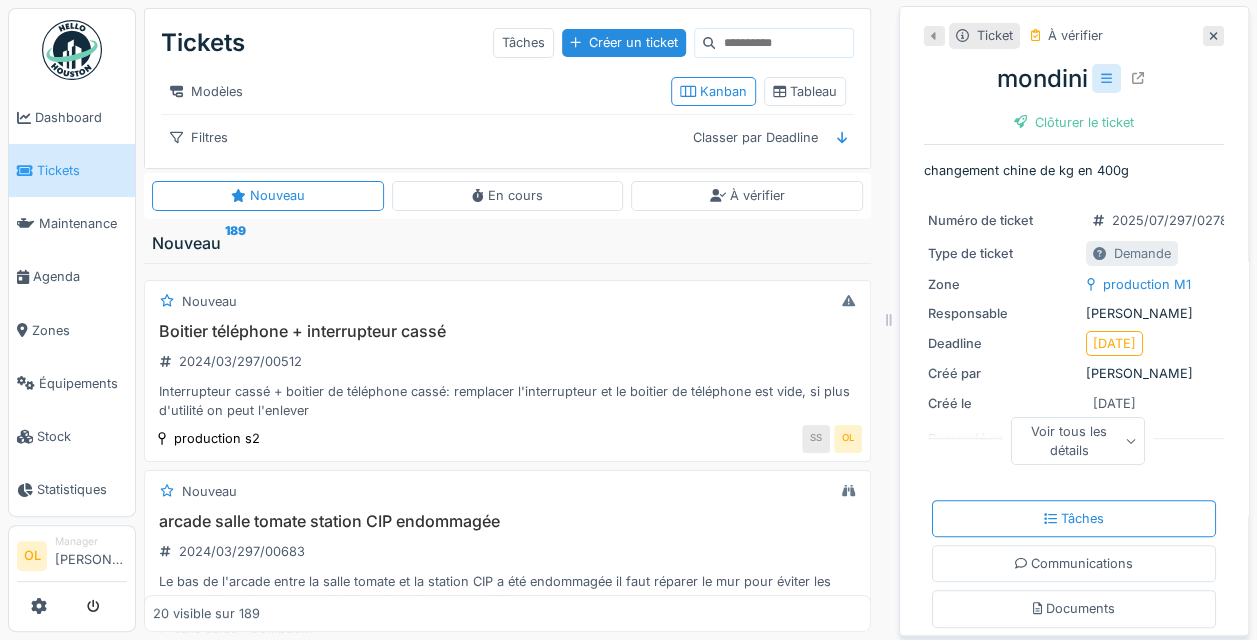 click at bounding box center [1106, 78] 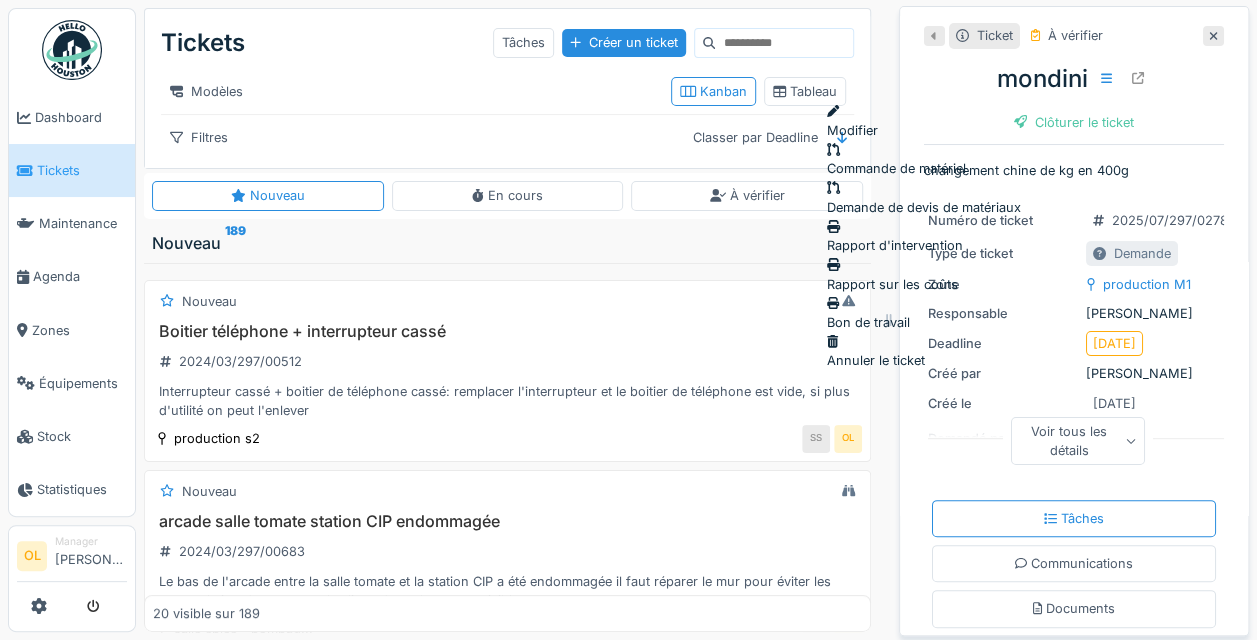 click on "Annuler le ticket" at bounding box center [924, 351] 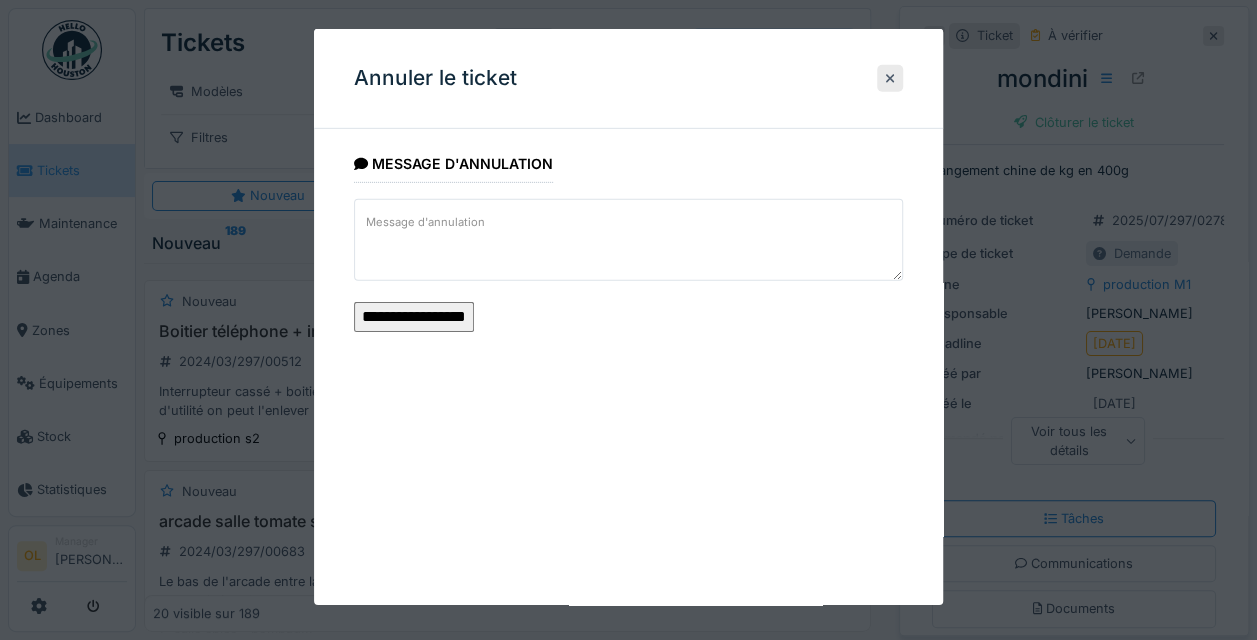 click on "**********" at bounding box center [414, 317] 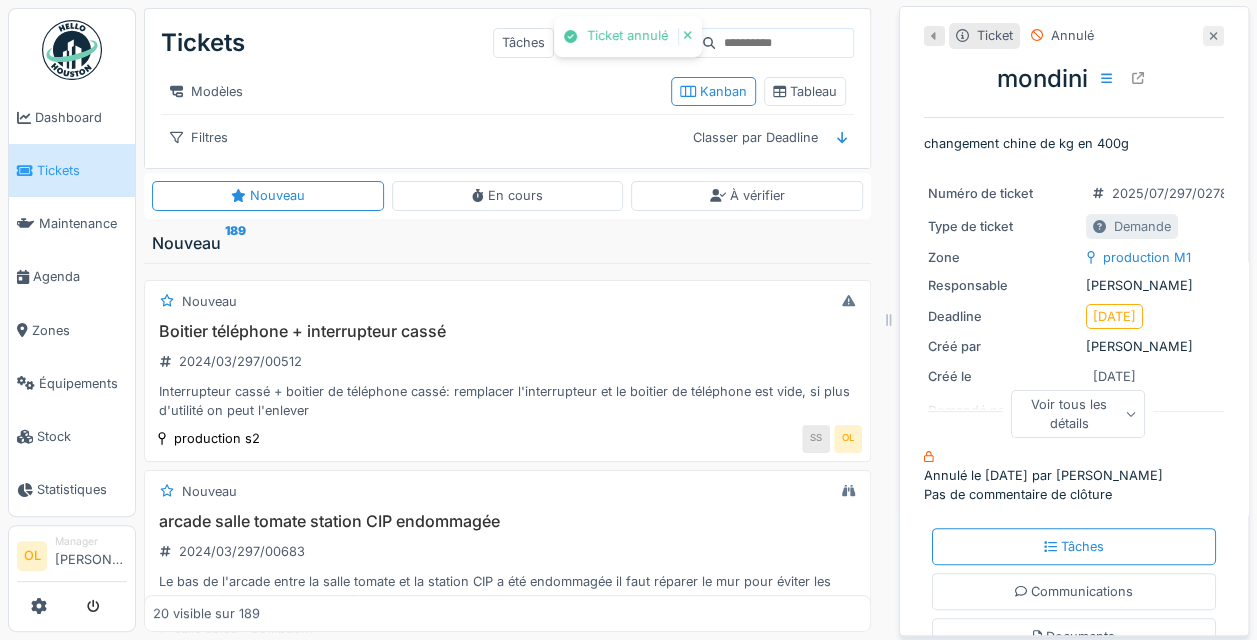 click at bounding box center (1213, 36) 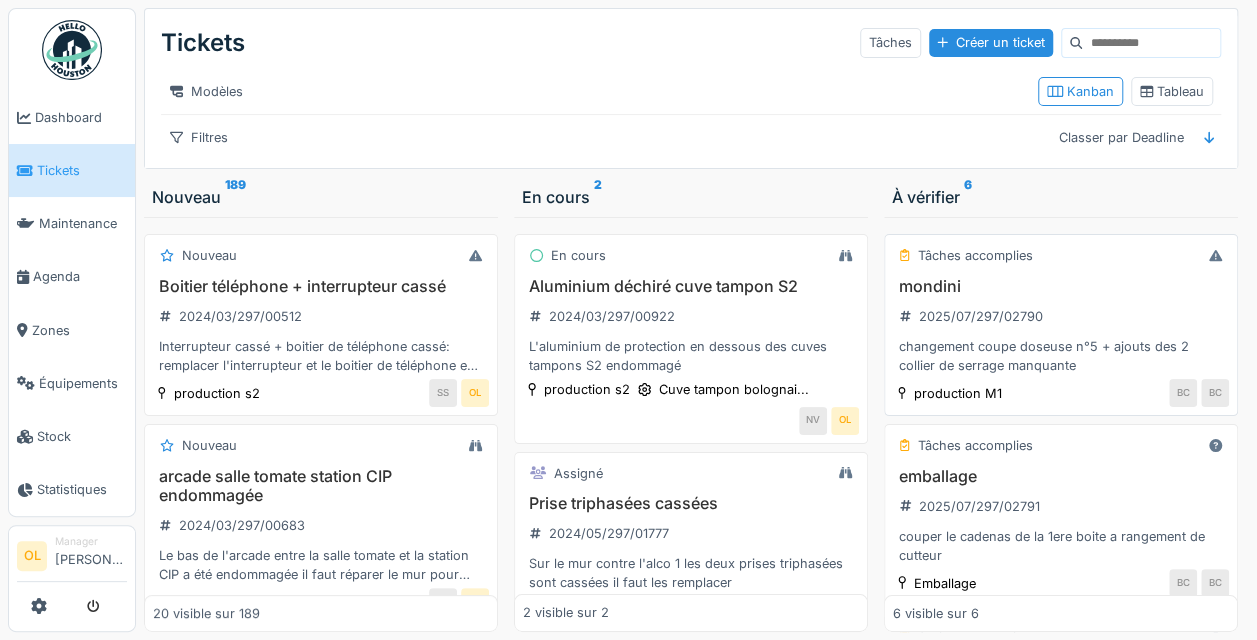 click on "mondini 2025/07/297/02790 changement coupe doseuse n°5 +  ajouts des 2 collier de serrage manquante" at bounding box center (1061, 326) 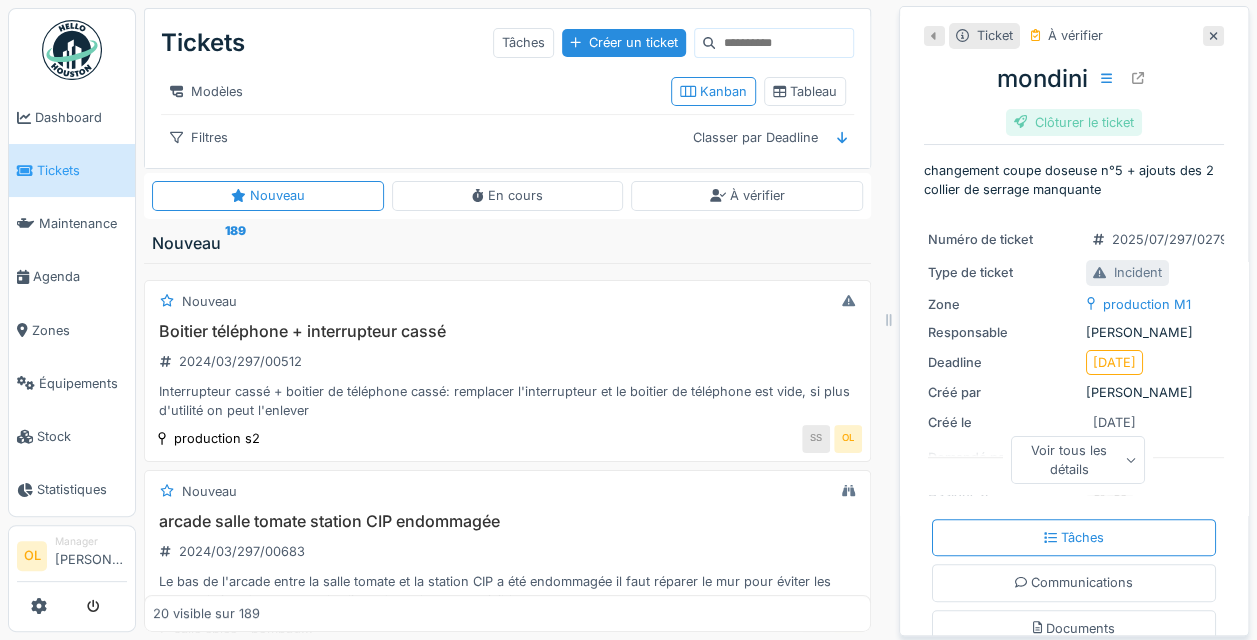 click on "Clôturer le ticket" at bounding box center [1074, 122] 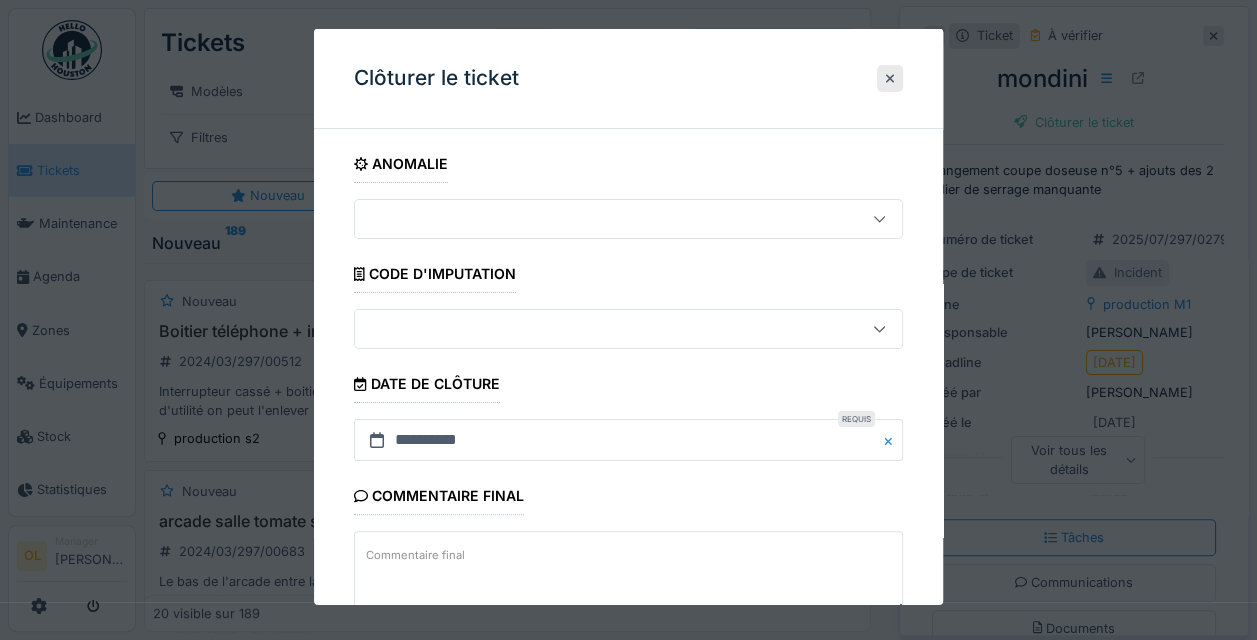 click on "Commentaire final" at bounding box center [628, 572] 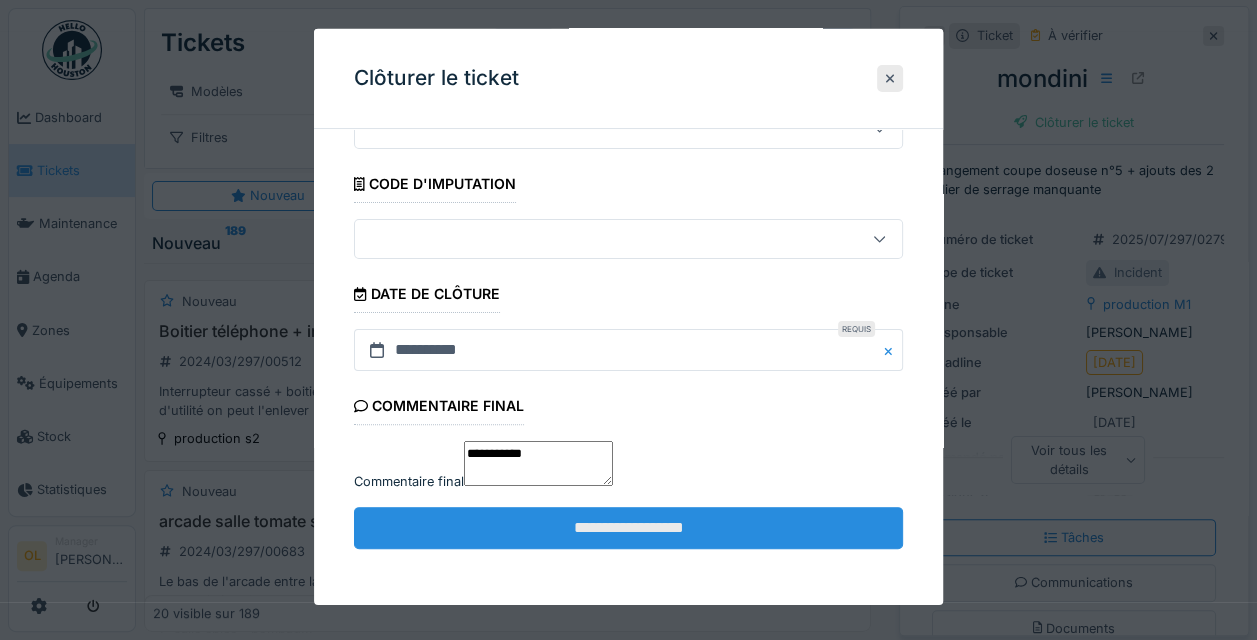 scroll, scrollTop: 124, scrollLeft: 0, axis: vertical 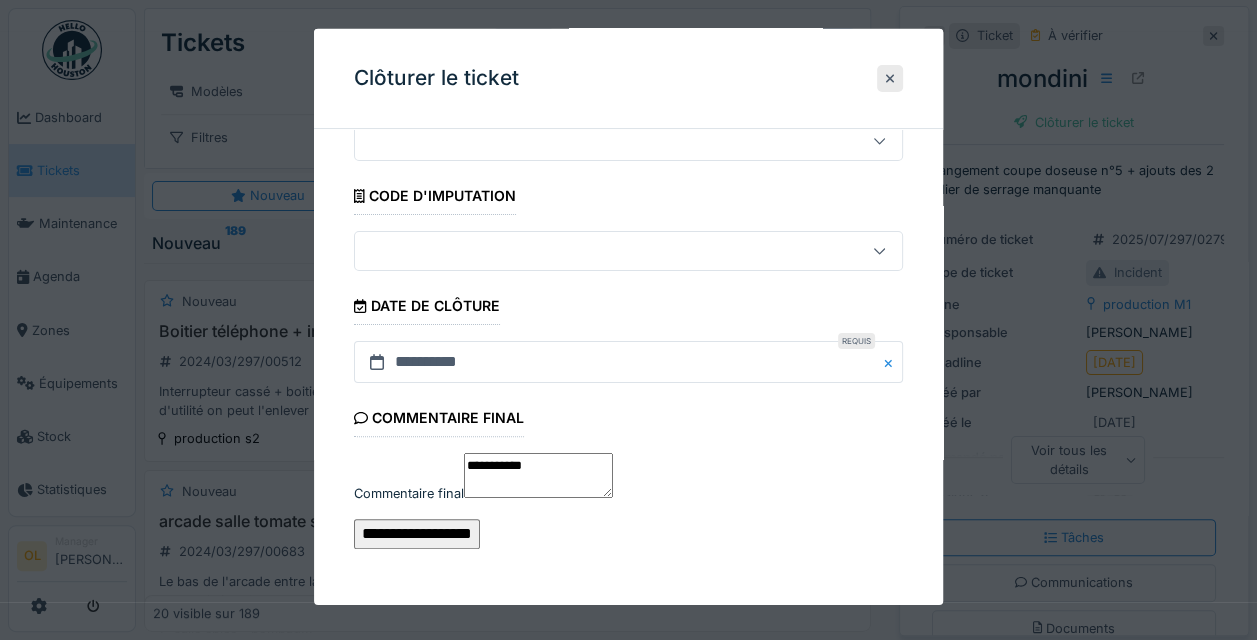 click on "**********" at bounding box center [417, 534] 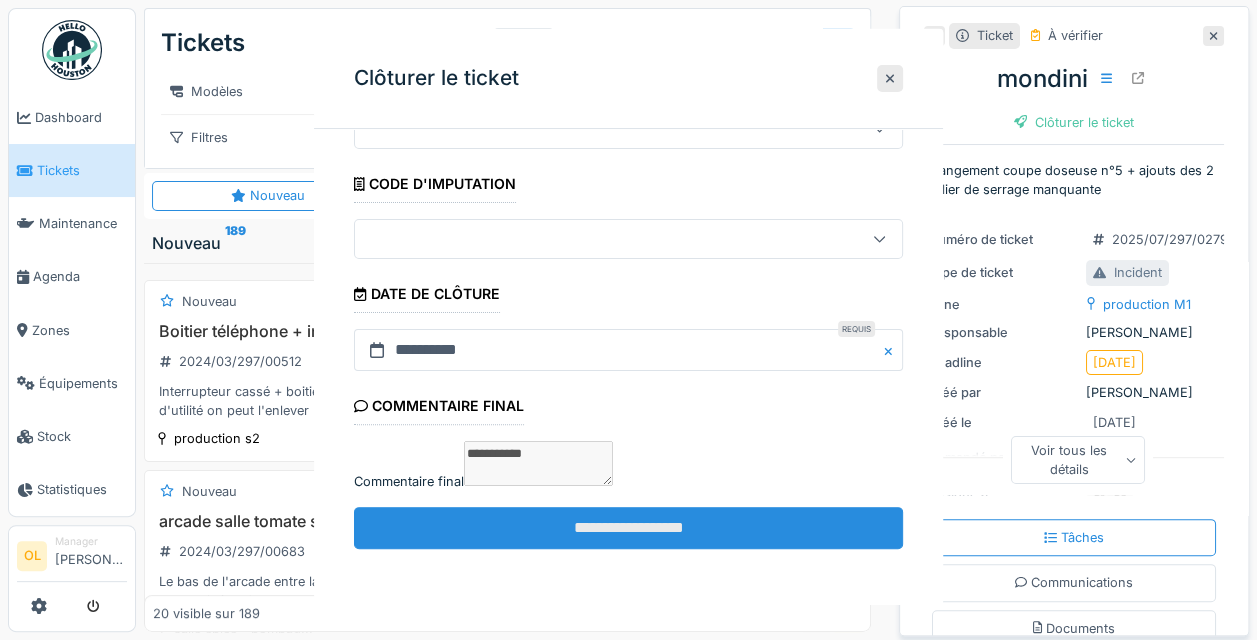 scroll, scrollTop: 0, scrollLeft: 0, axis: both 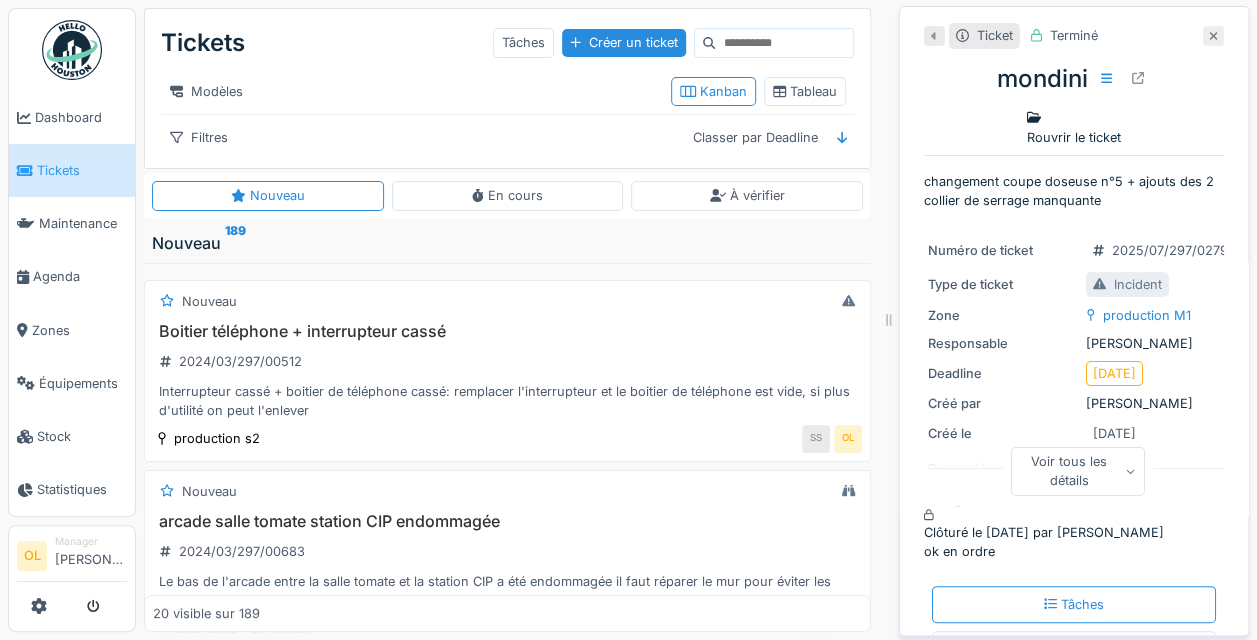 click 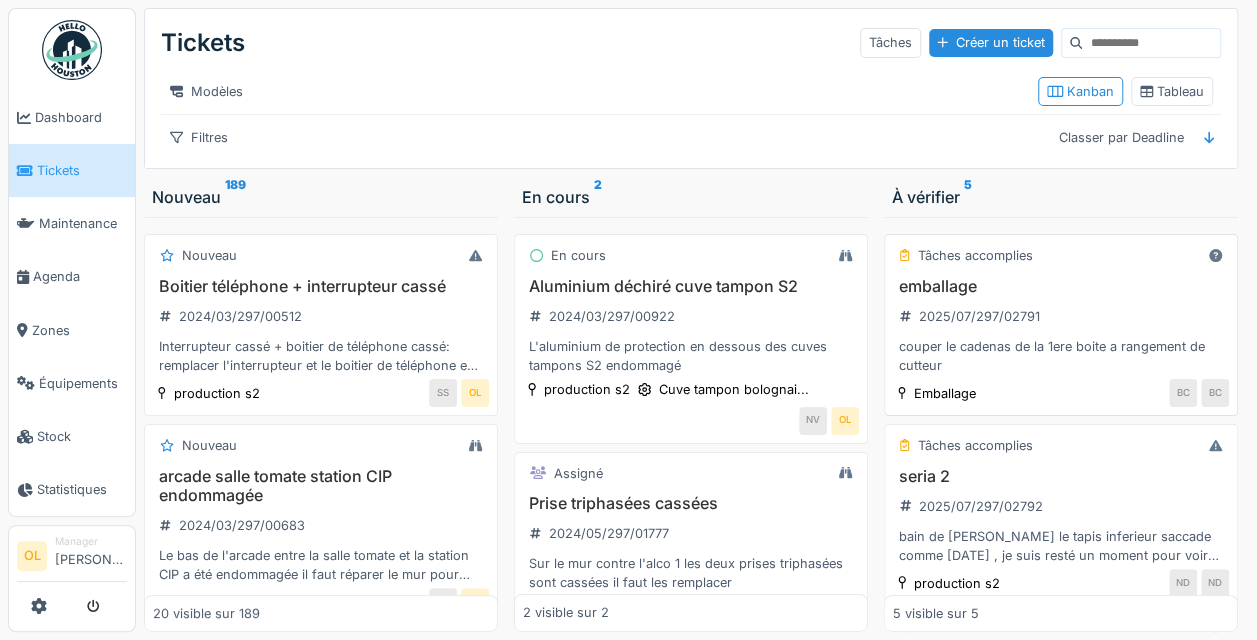 click on "emballage  2025/07/297/02791 couper le cadenas de la 1ere boite a rangement de cutteur" at bounding box center [1061, 326] 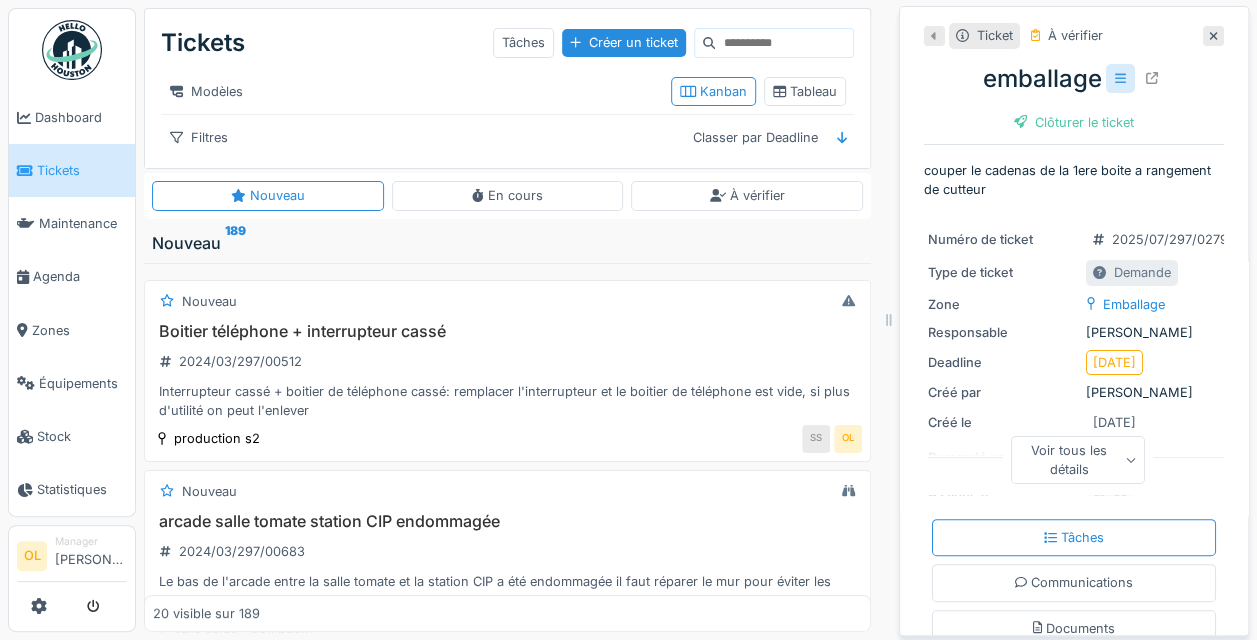 click 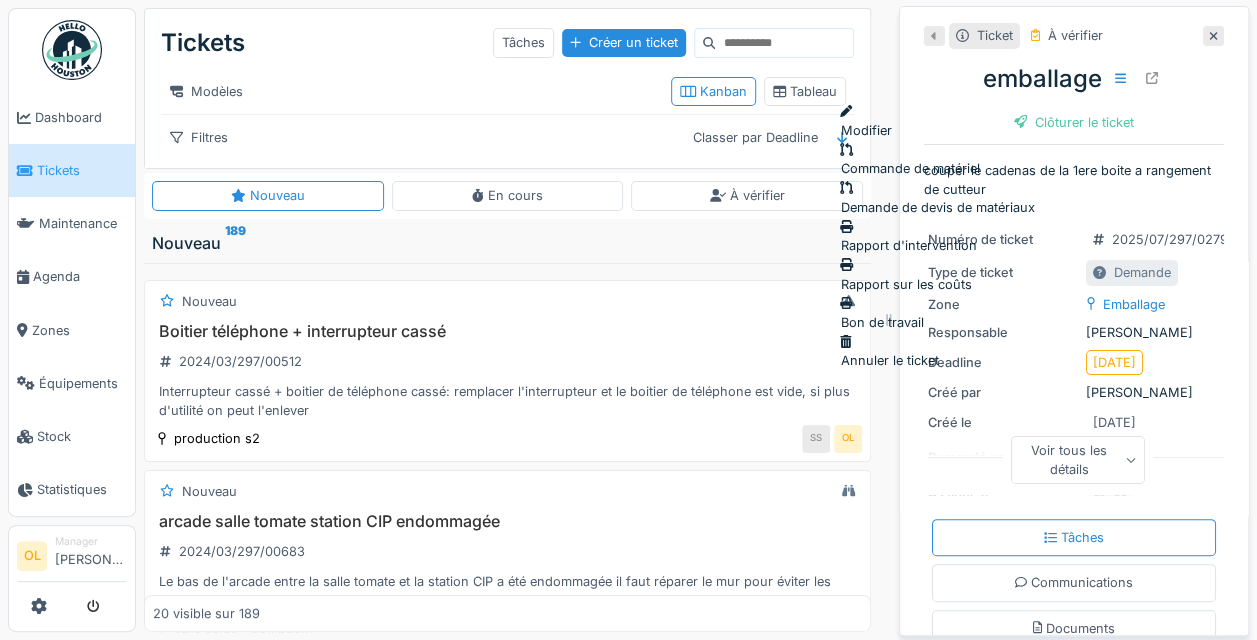 click on "Annuler le ticket" at bounding box center [937, 351] 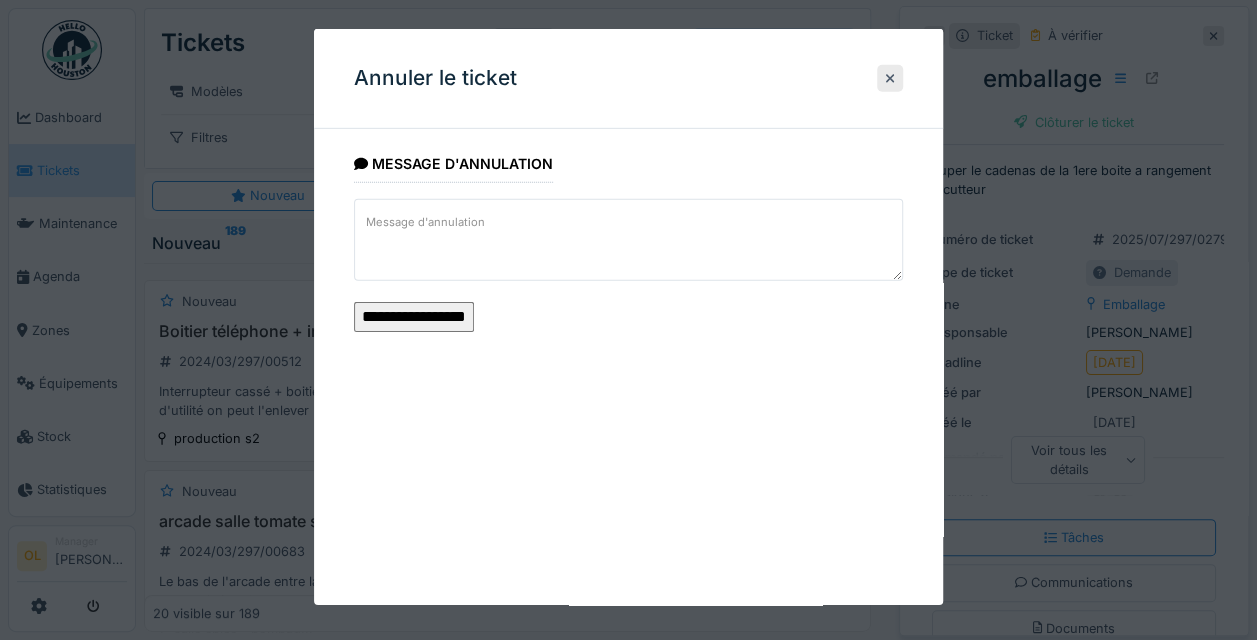 click on "**********" at bounding box center [414, 317] 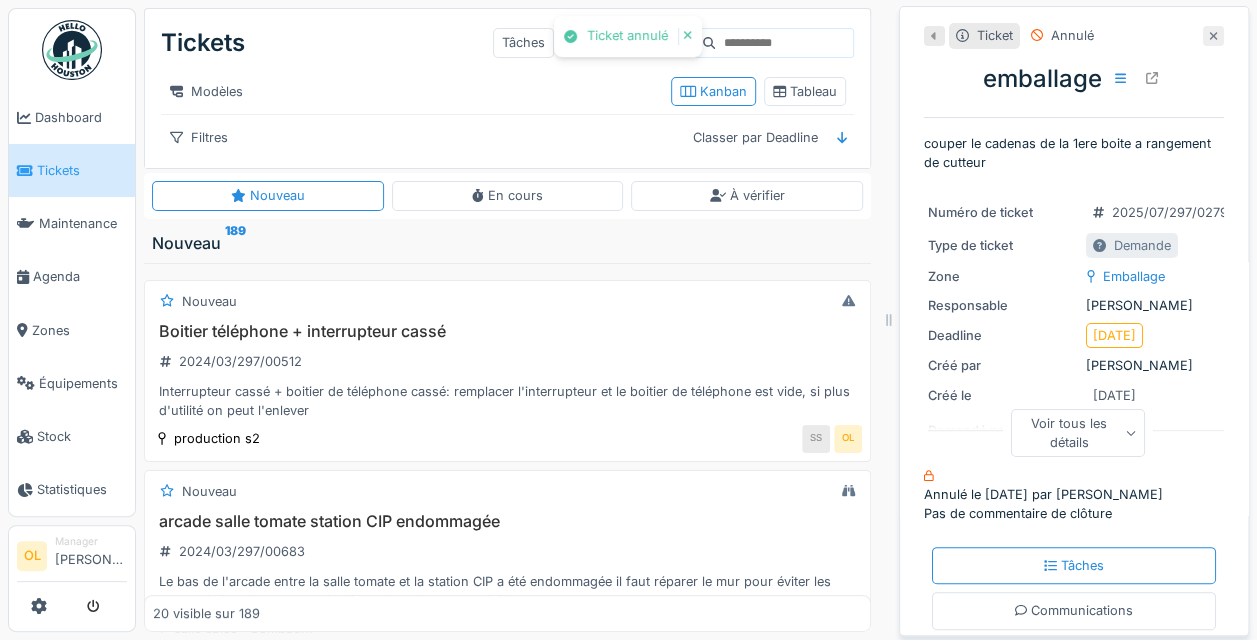 click 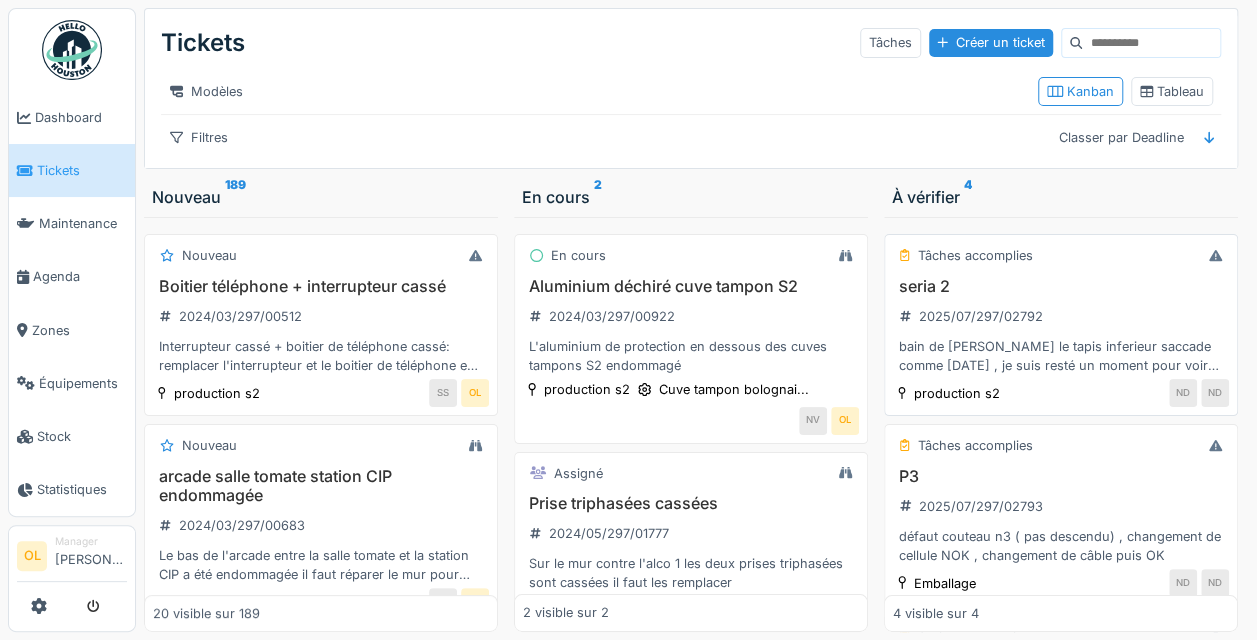 click on "seria 2 2025/07/297/02792 bain de cuisson le tapis inferieur saccade comme hier , je suis resté un moment pour voir si il accroche quelque part mais j ai rien vue d anormal , j ai réglé la tension des tendeur a la sorti car les manomètre été a zéro du coups j ai mi les même valeur que ceux de l entré" at bounding box center [1061, 326] 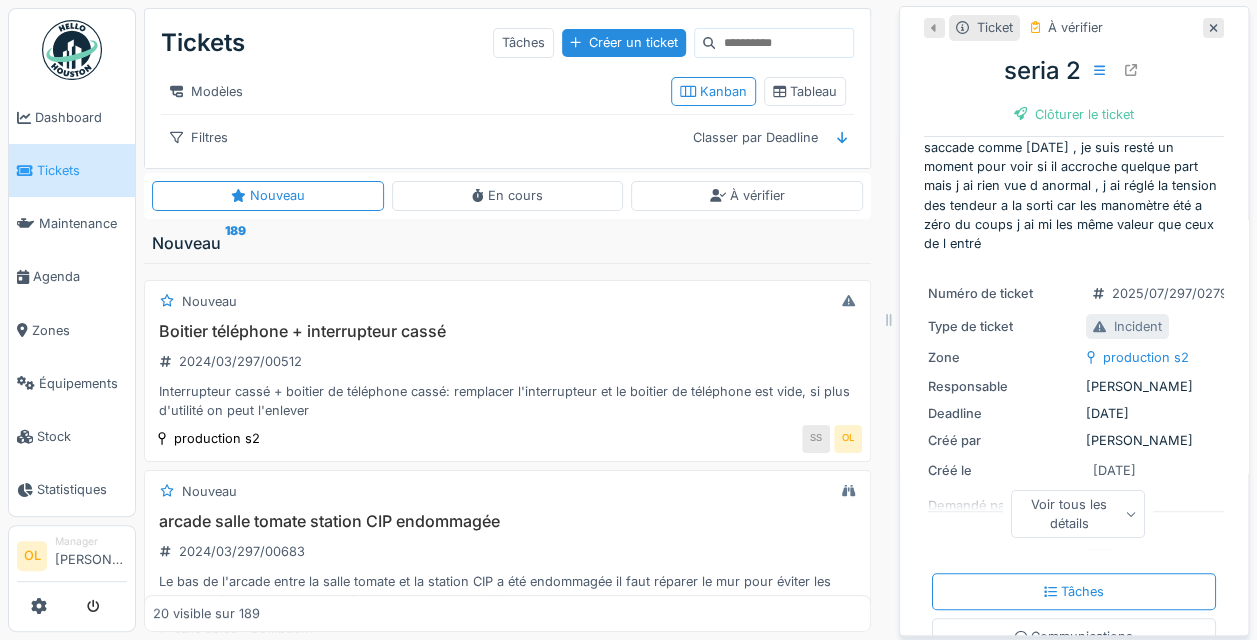 scroll, scrollTop: 0, scrollLeft: 0, axis: both 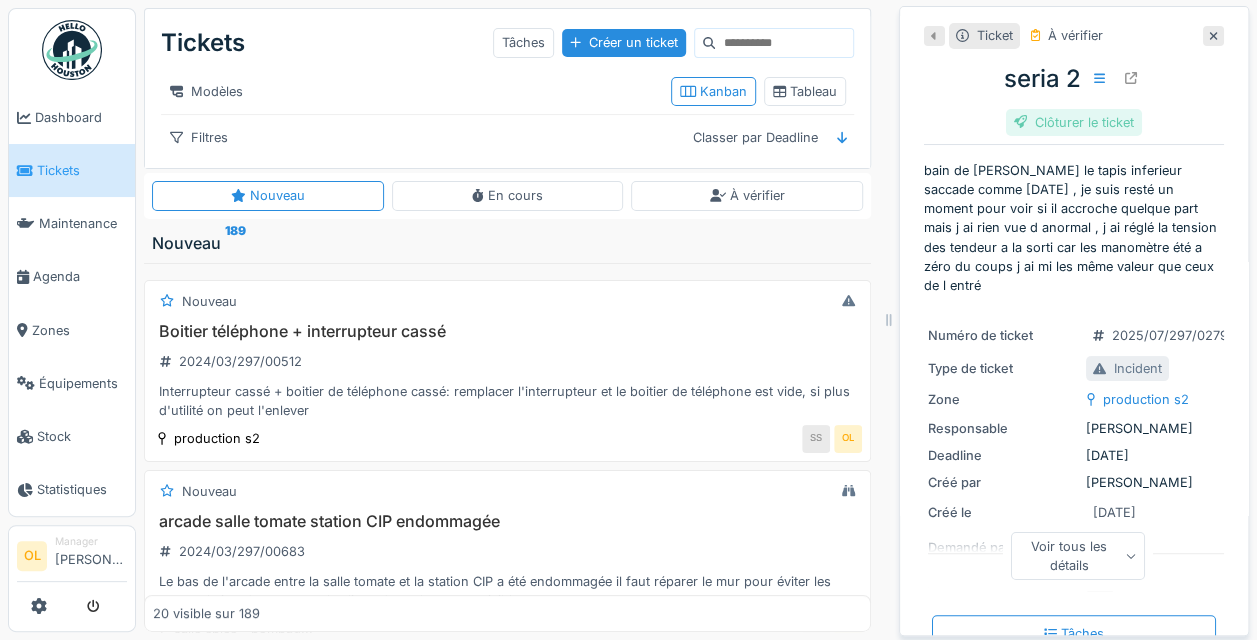 click on "Clôturer le ticket" at bounding box center [1074, 122] 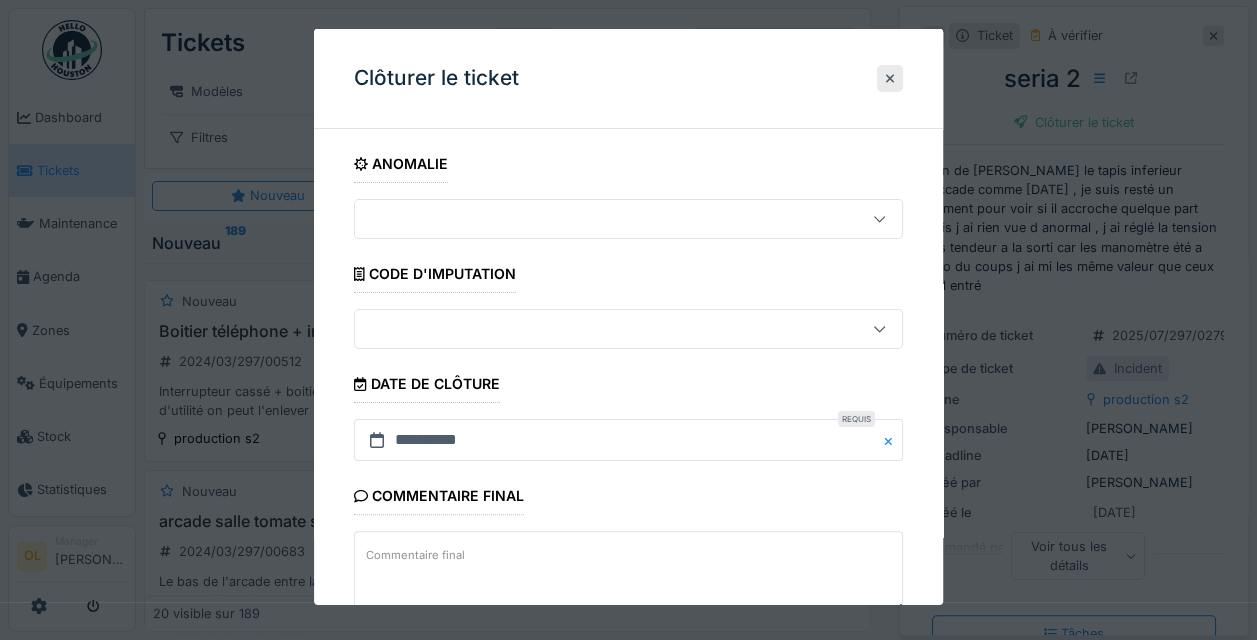 click on "Commentaire final" at bounding box center [415, 554] 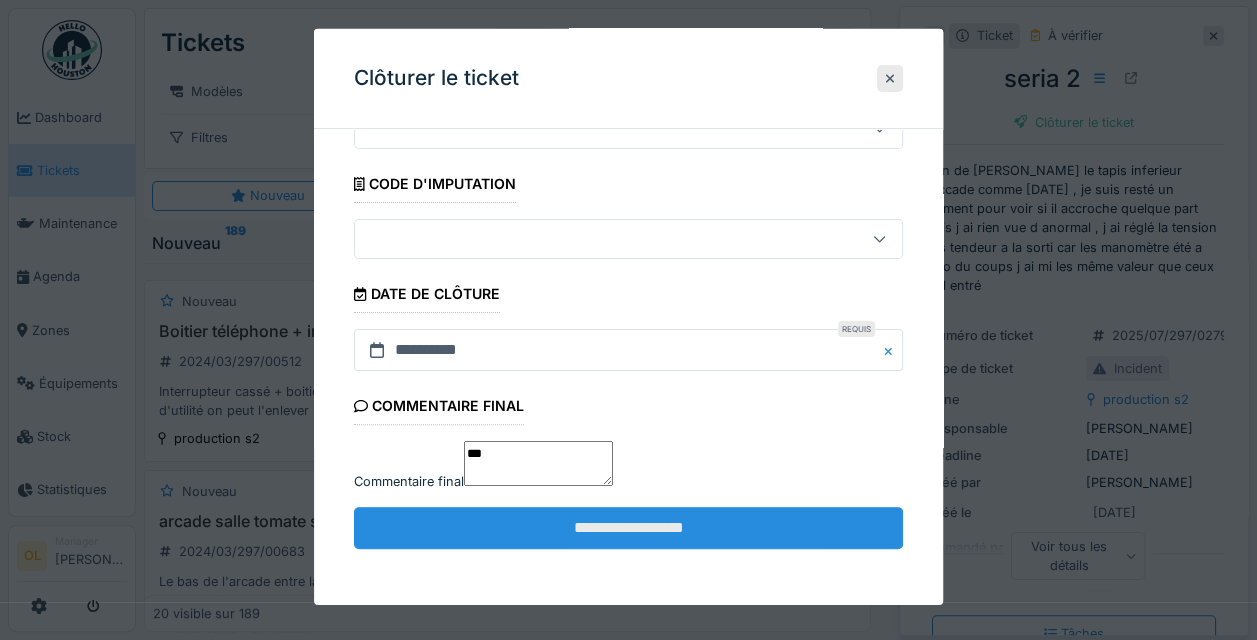 scroll, scrollTop: 124, scrollLeft: 0, axis: vertical 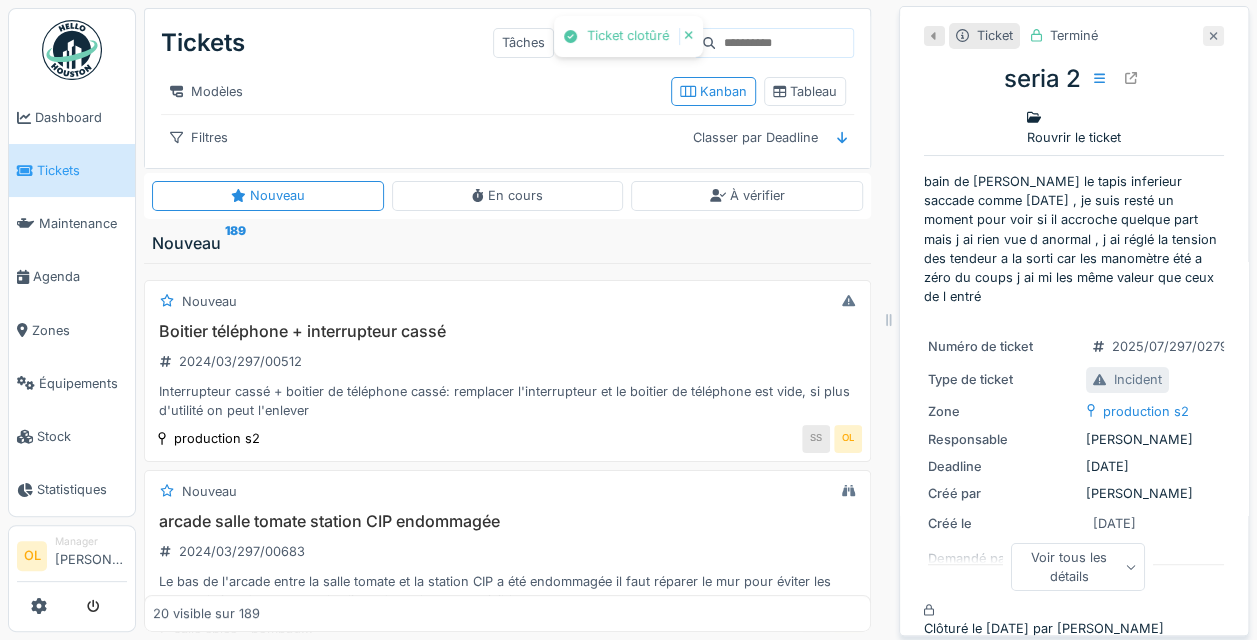 click 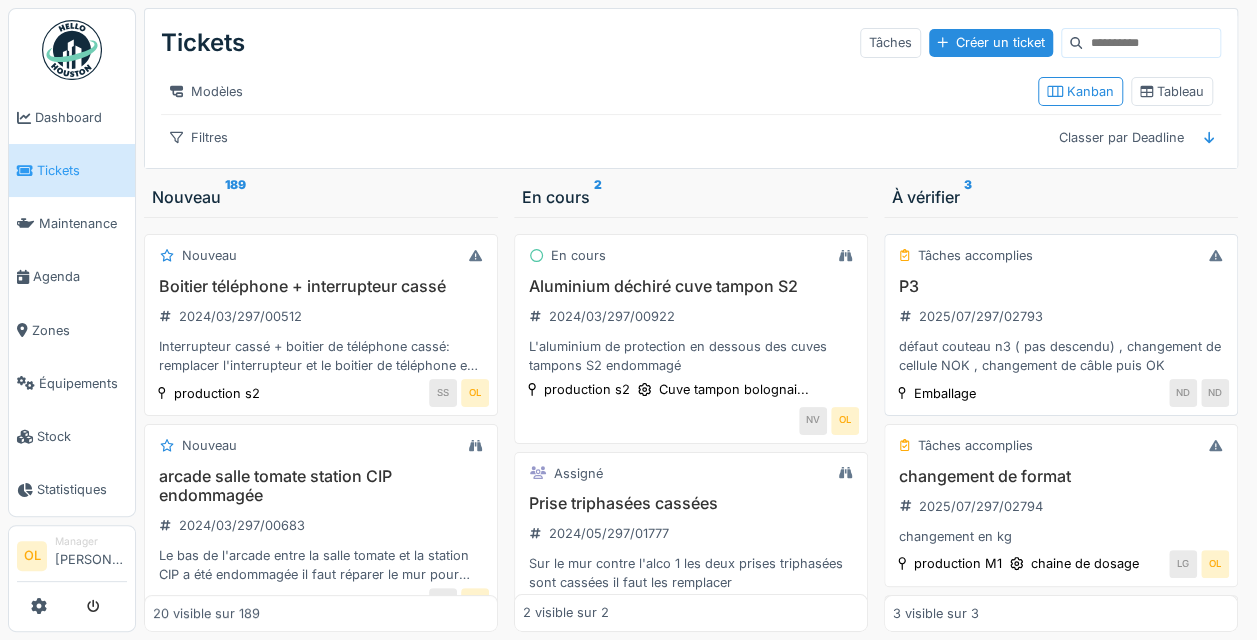 click on "P3 2025/07/297/02793  défaut couteau n3 ( pas descendu) , changement de cellule NOK , changement de câble puis OK" at bounding box center (1061, 326) 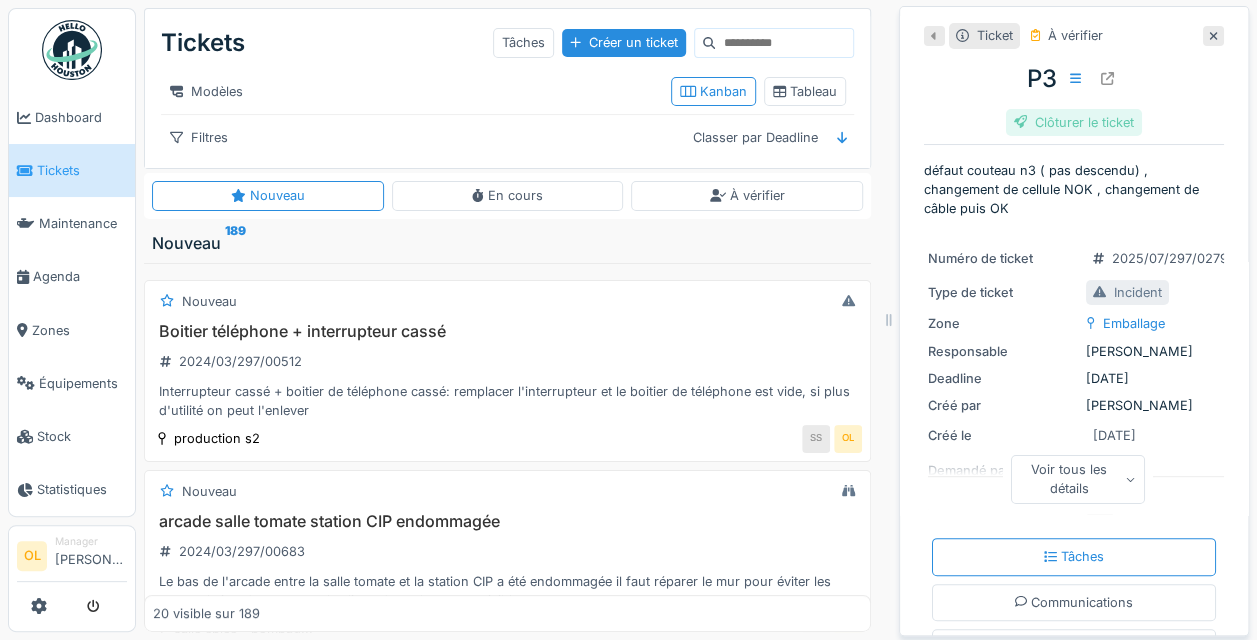 click on "Clôturer le ticket" at bounding box center [1074, 122] 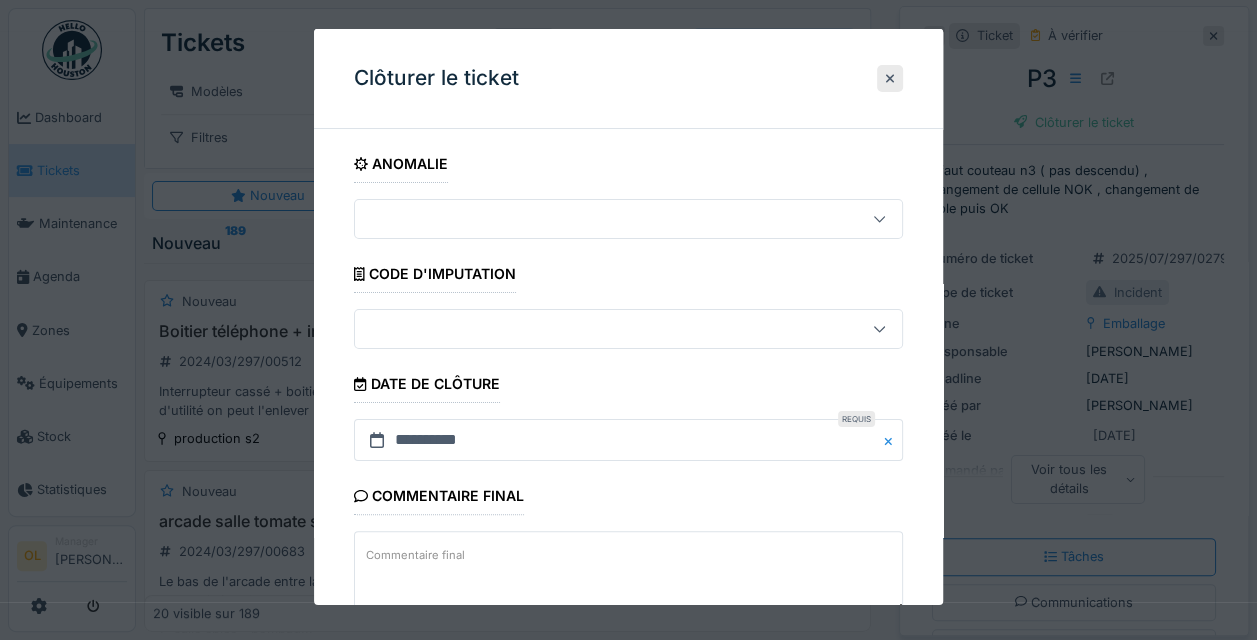click on "Commentaire final" at bounding box center (628, 572) 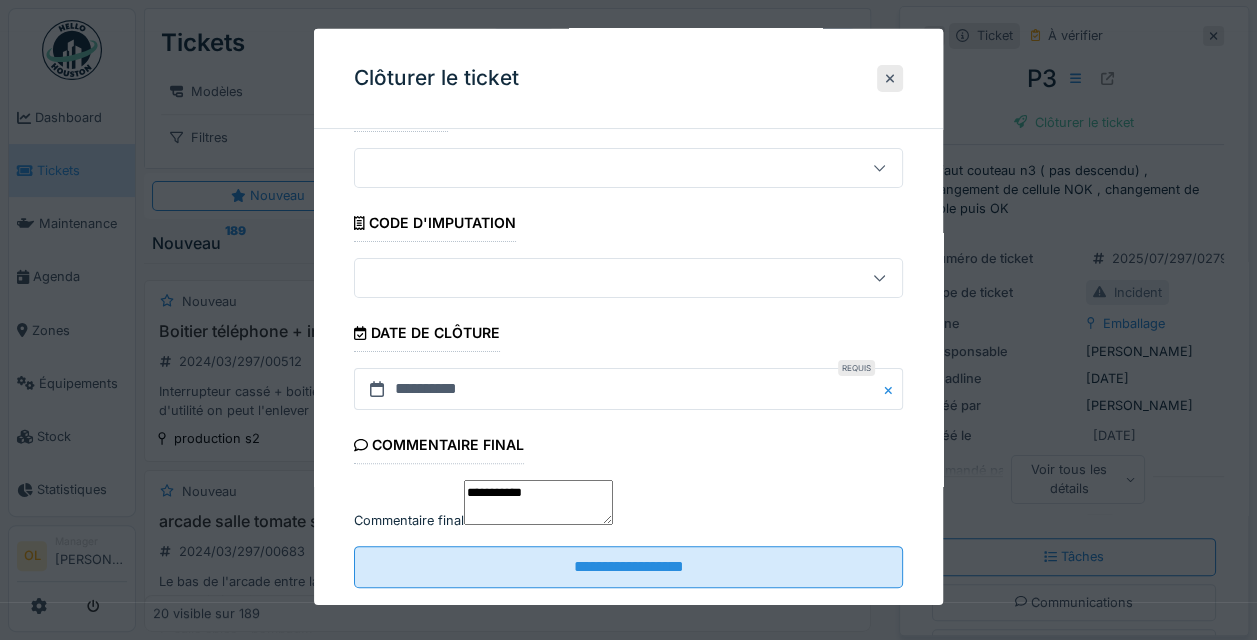 scroll, scrollTop: 124, scrollLeft: 0, axis: vertical 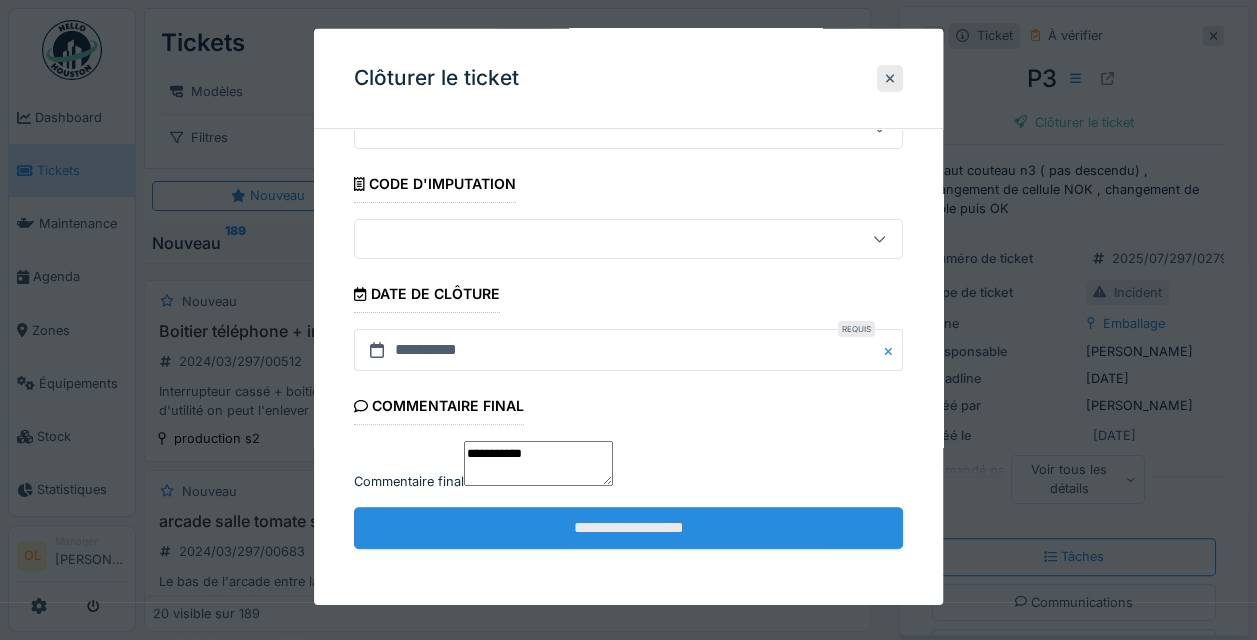 type on "**********" 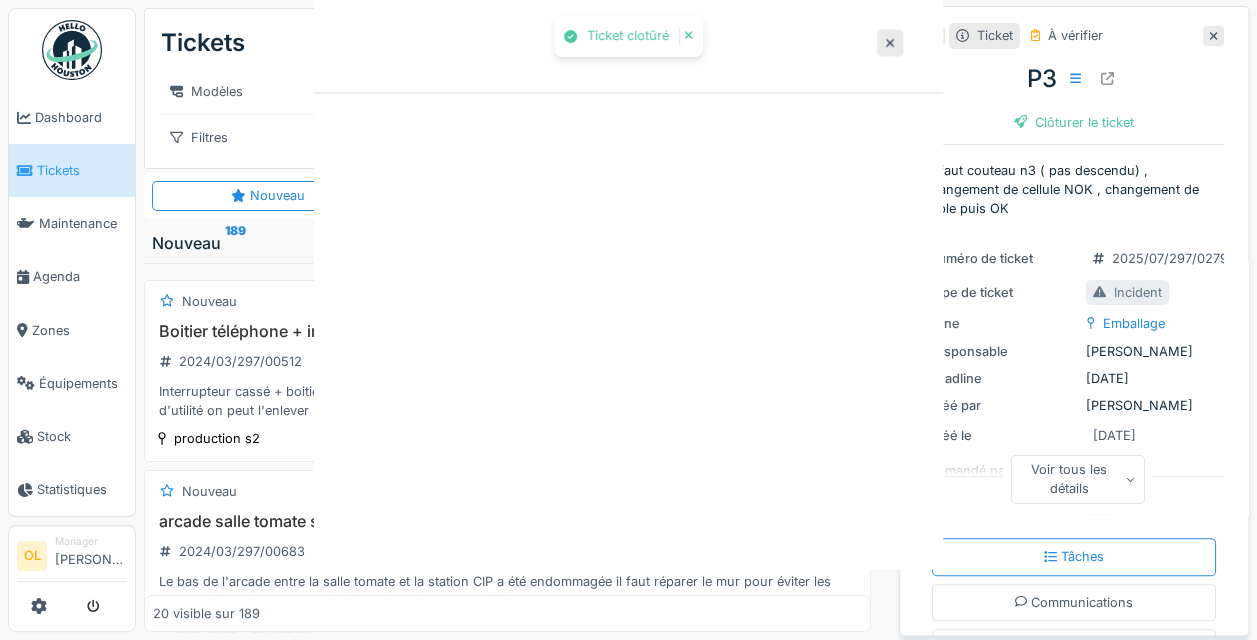 scroll, scrollTop: 0, scrollLeft: 0, axis: both 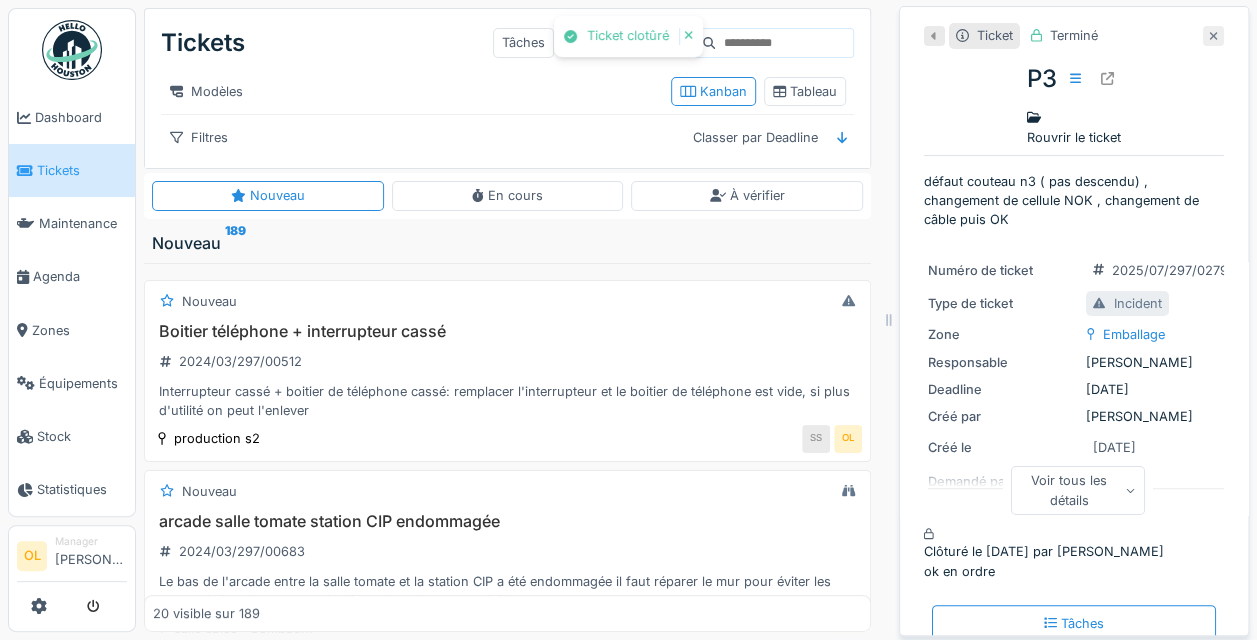 click 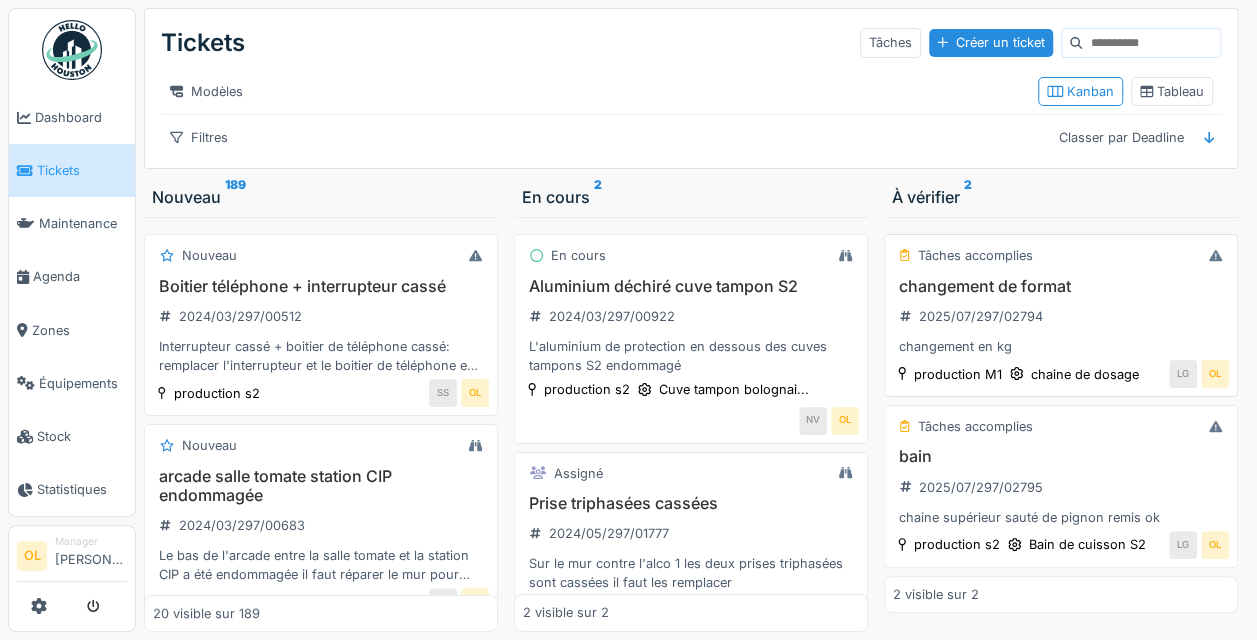 click on "changement de format 2025/07/297/02794 changement en kg" at bounding box center [1061, 317] 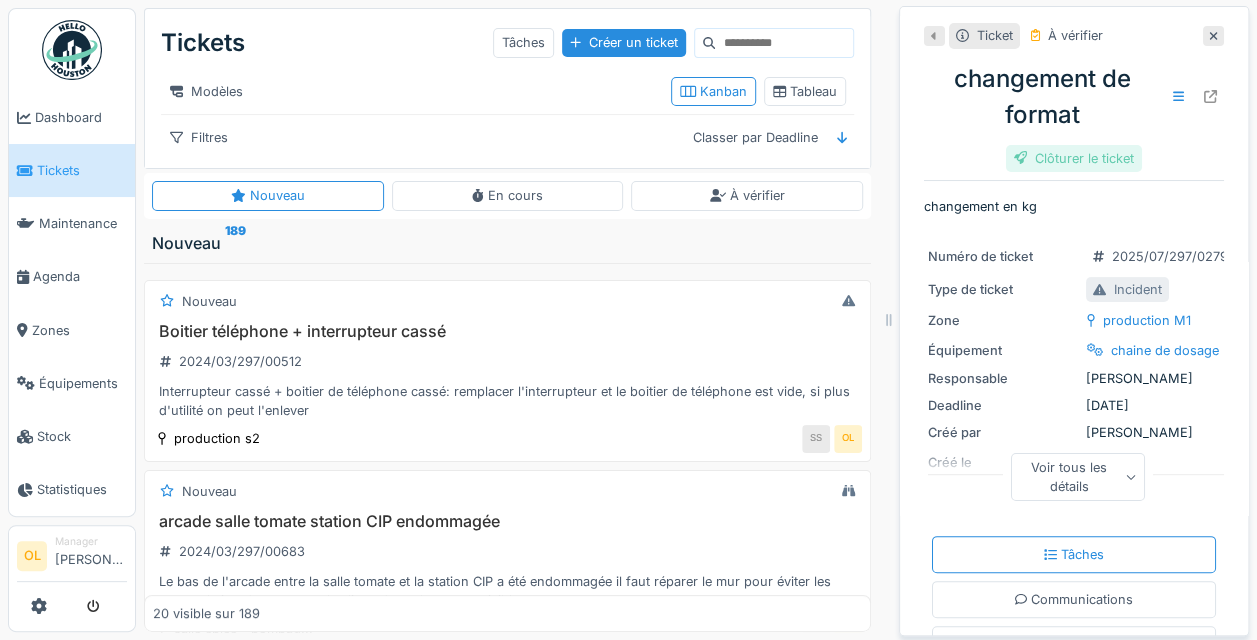 click on "Clôturer le ticket" at bounding box center (1074, 158) 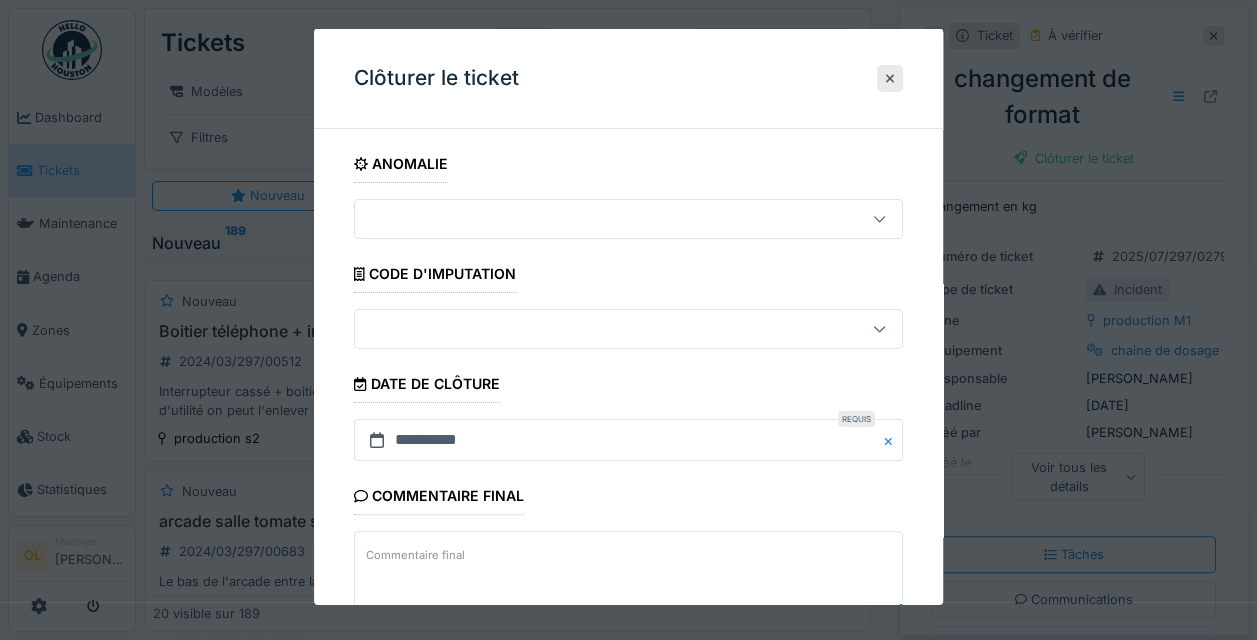 click on "Commentaire final" at bounding box center (628, 572) 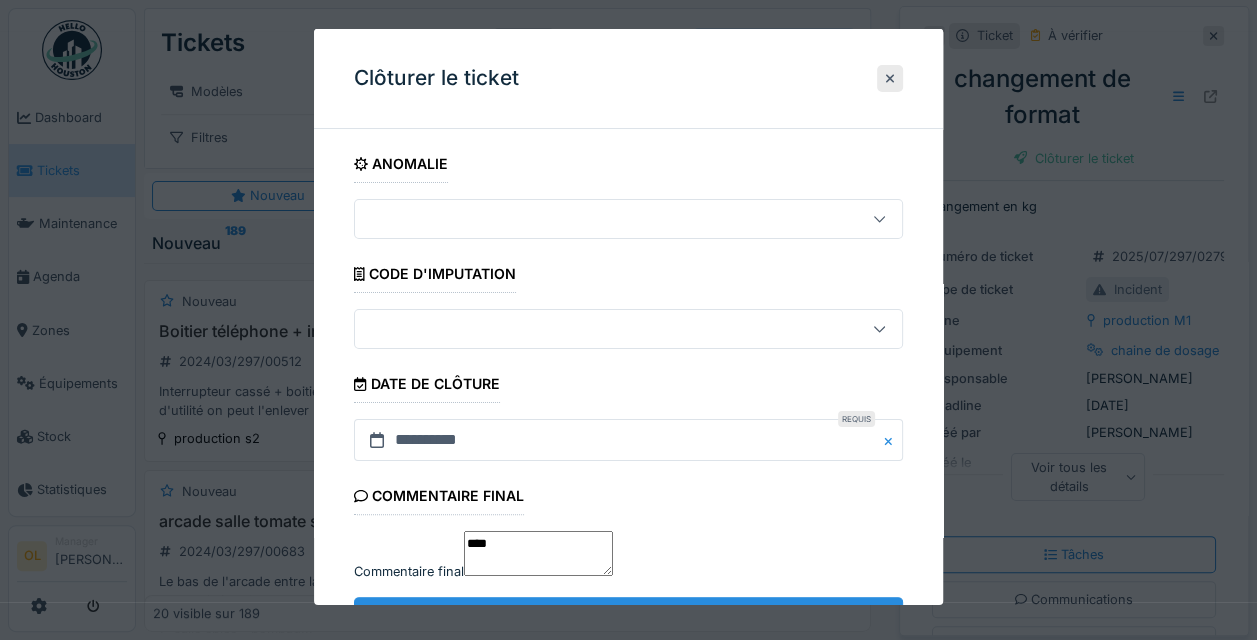 scroll, scrollTop: 124, scrollLeft: 0, axis: vertical 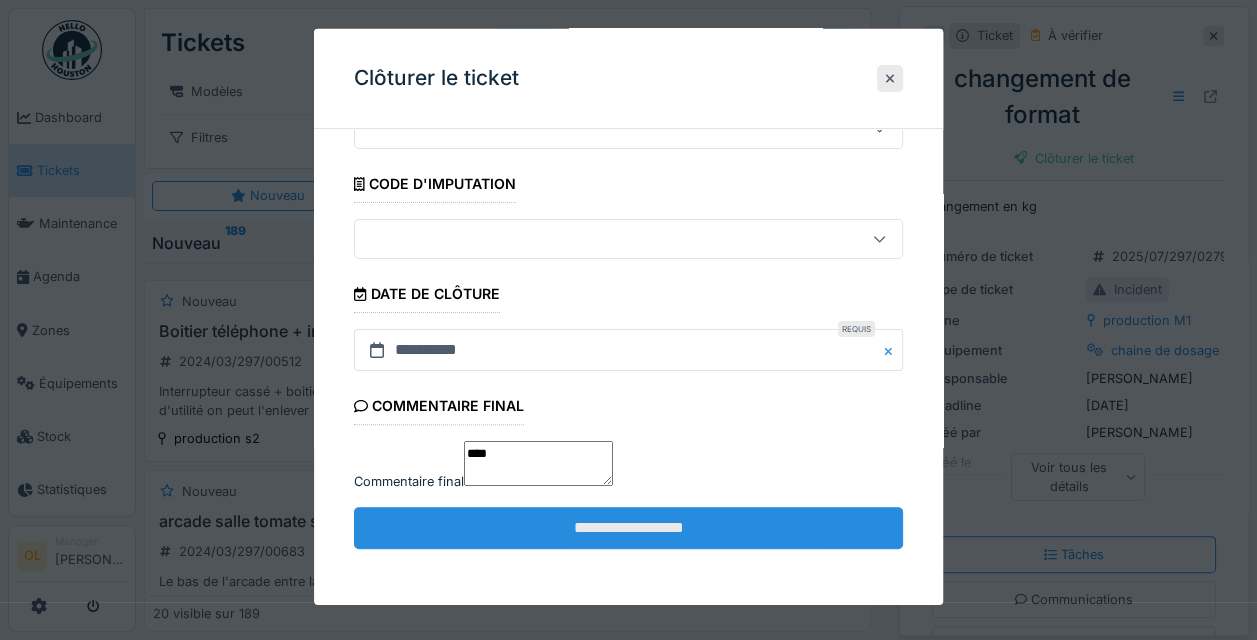 type on "**" 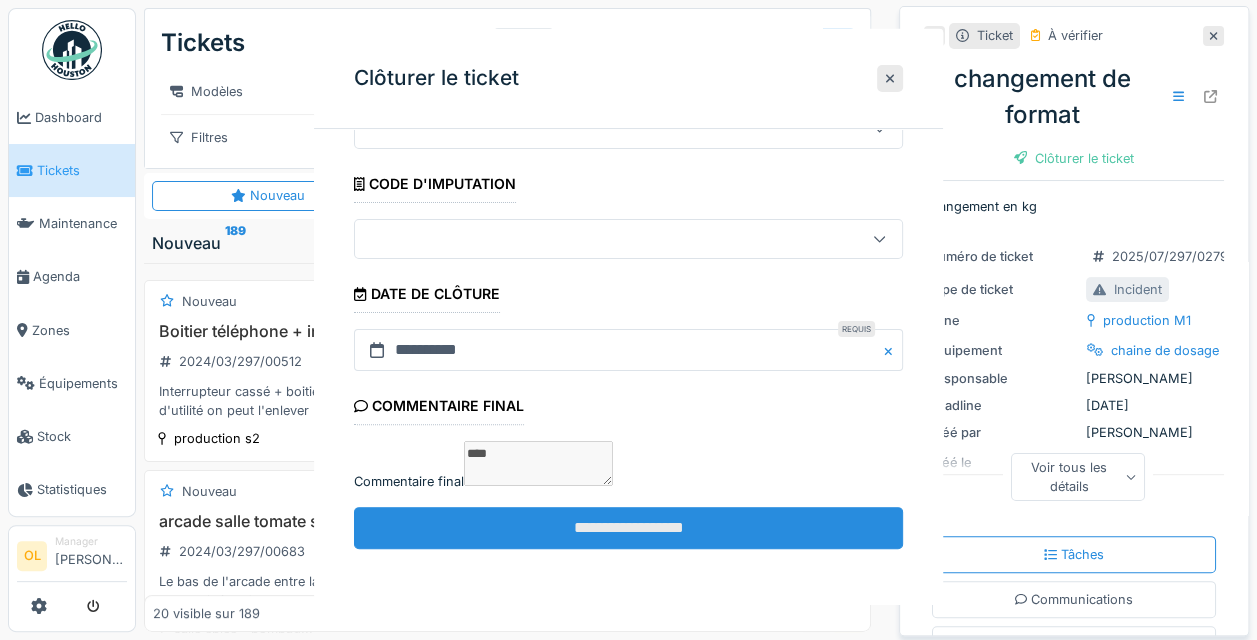 scroll, scrollTop: 0, scrollLeft: 0, axis: both 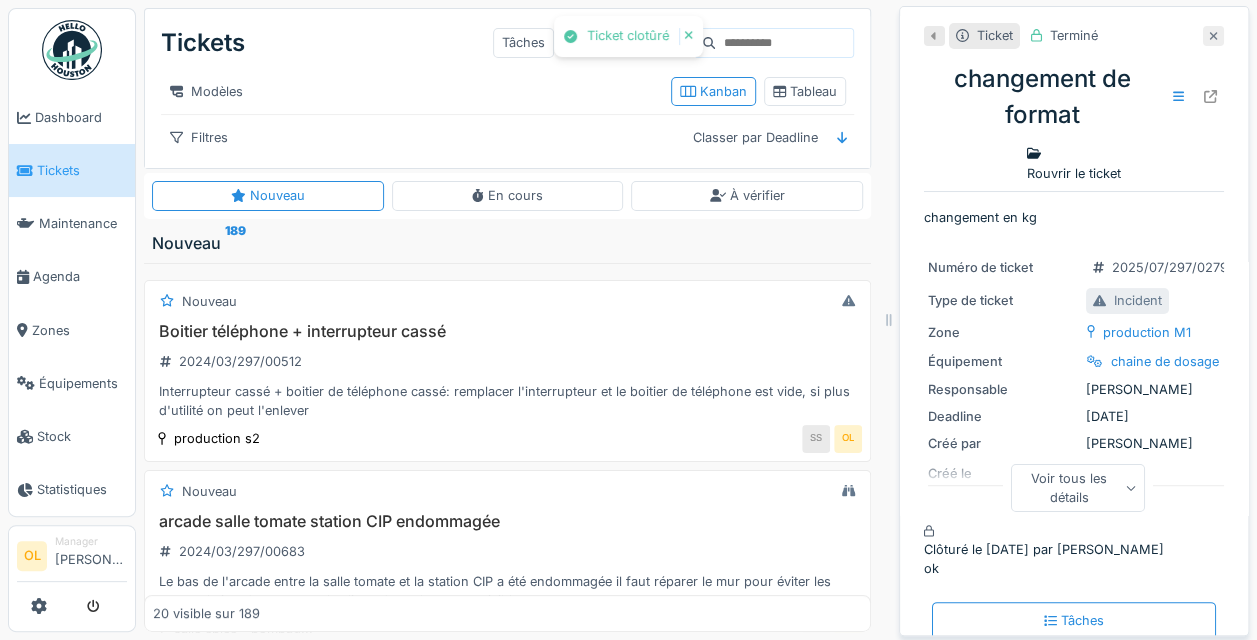 click 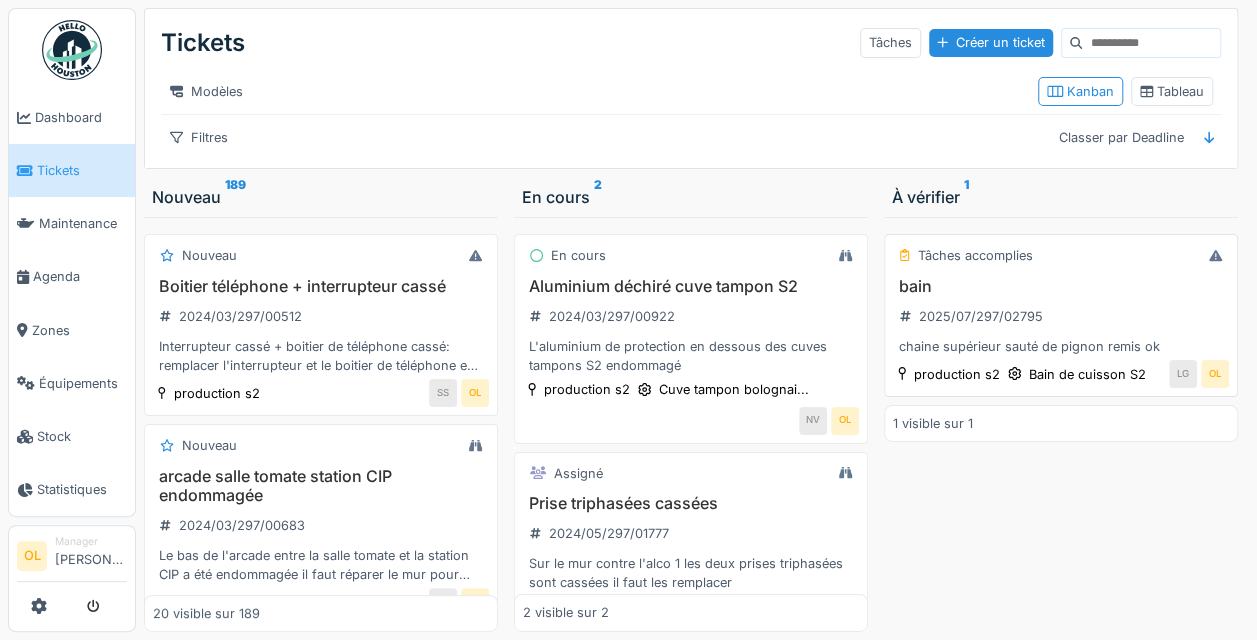 click on "bain 2025/07/297/02795 chaine supérieur sauté de pignon remis ok" at bounding box center [1061, 317] 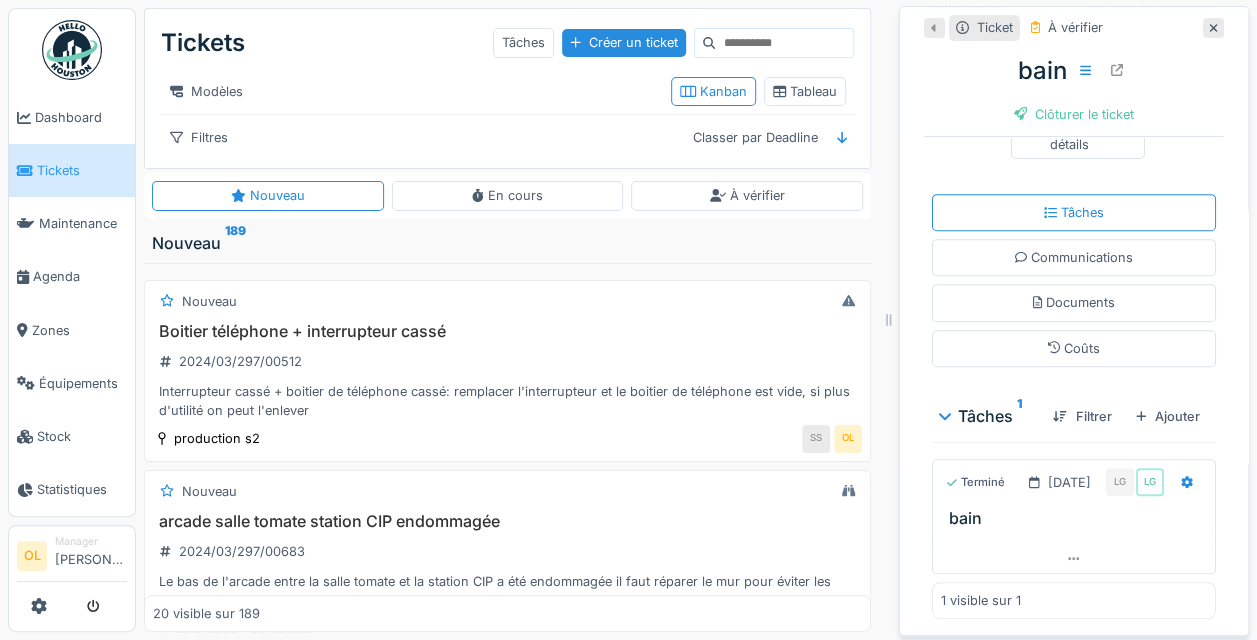 scroll, scrollTop: 0, scrollLeft: 0, axis: both 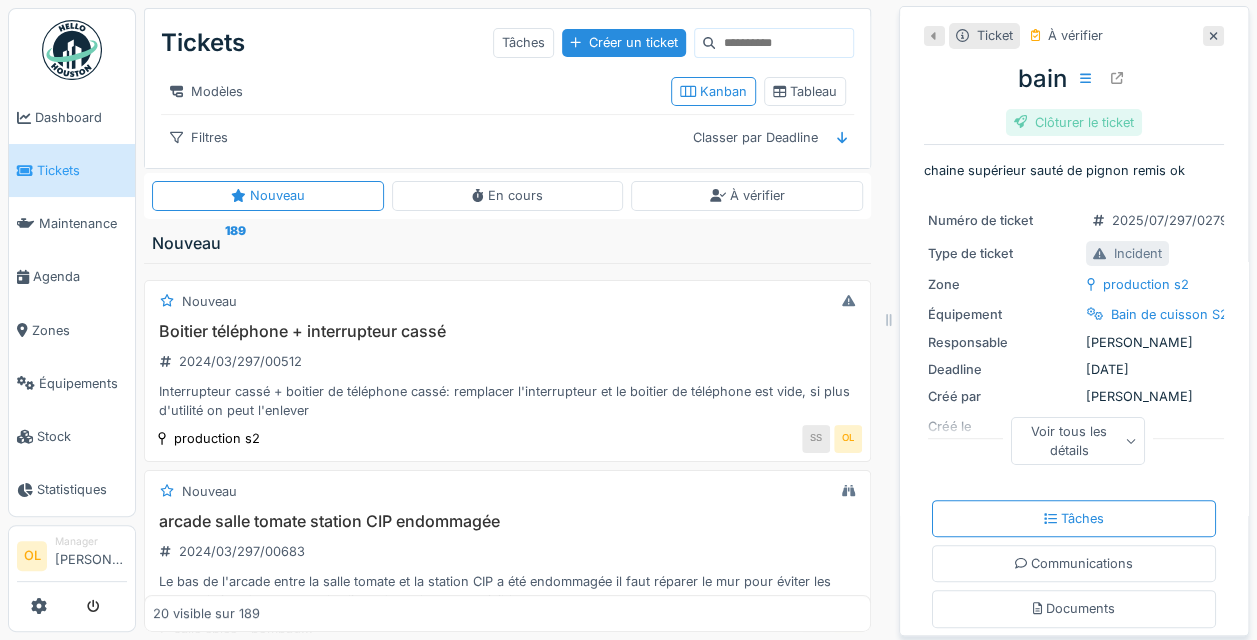 click on "Clôturer le ticket" at bounding box center (1074, 122) 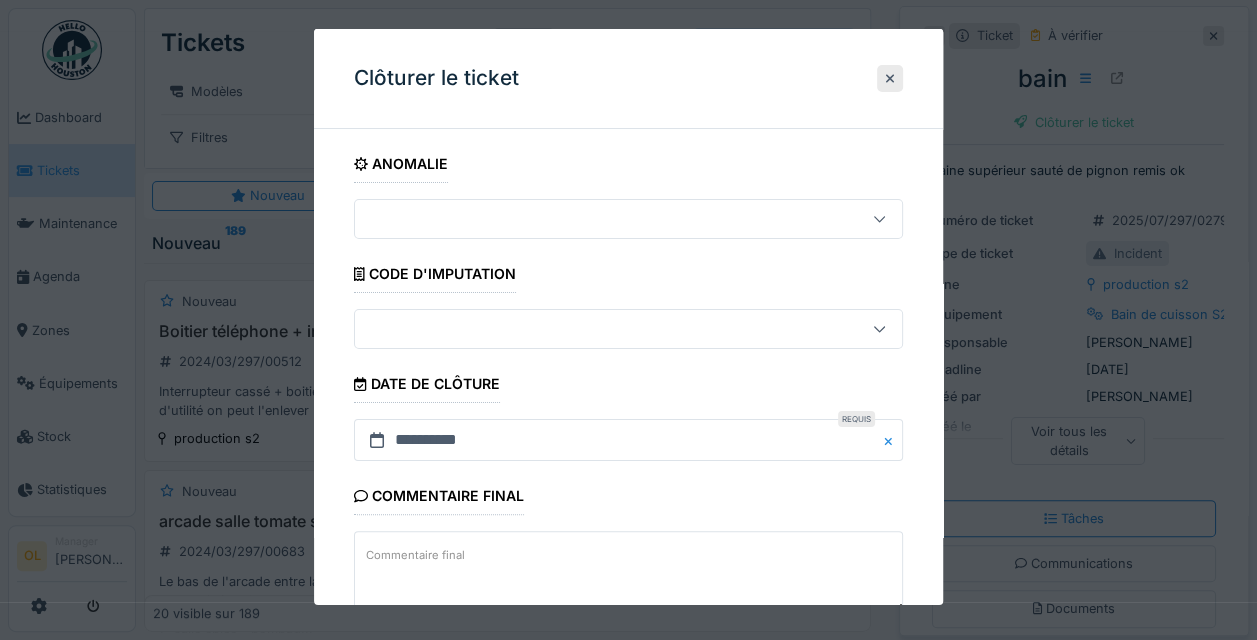 click on "Commentaire final" at bounding box center [628, 572] 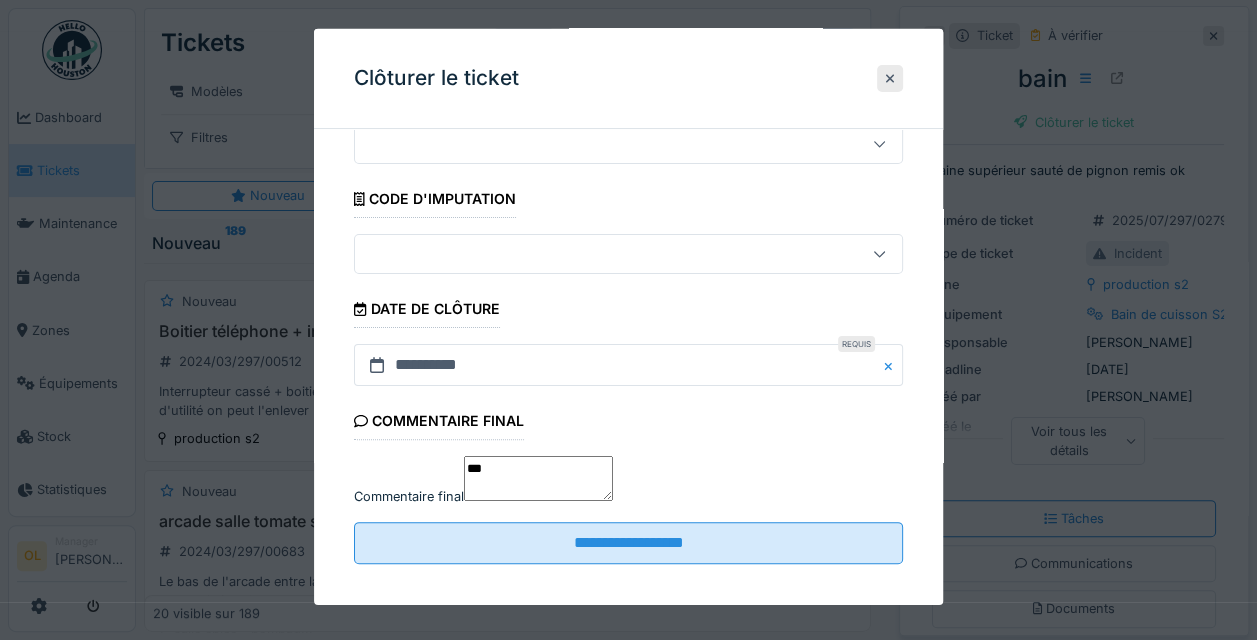 scroll, scrollTop: 124, scrollLeft: 0, axis: vertical 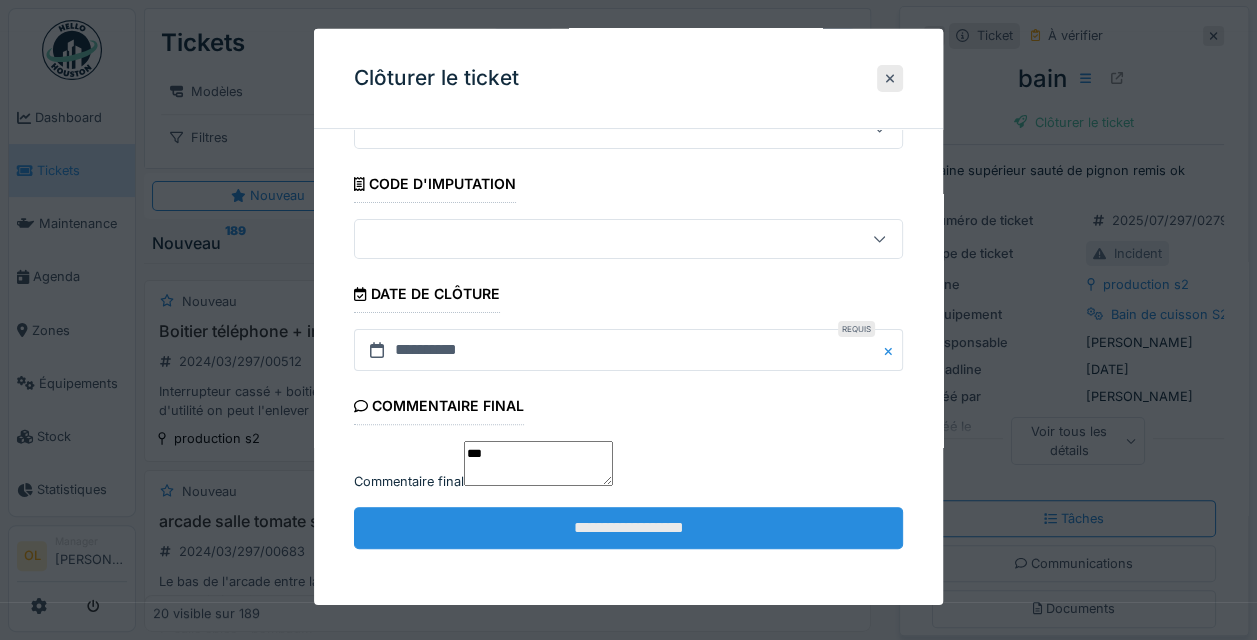 type on "**" 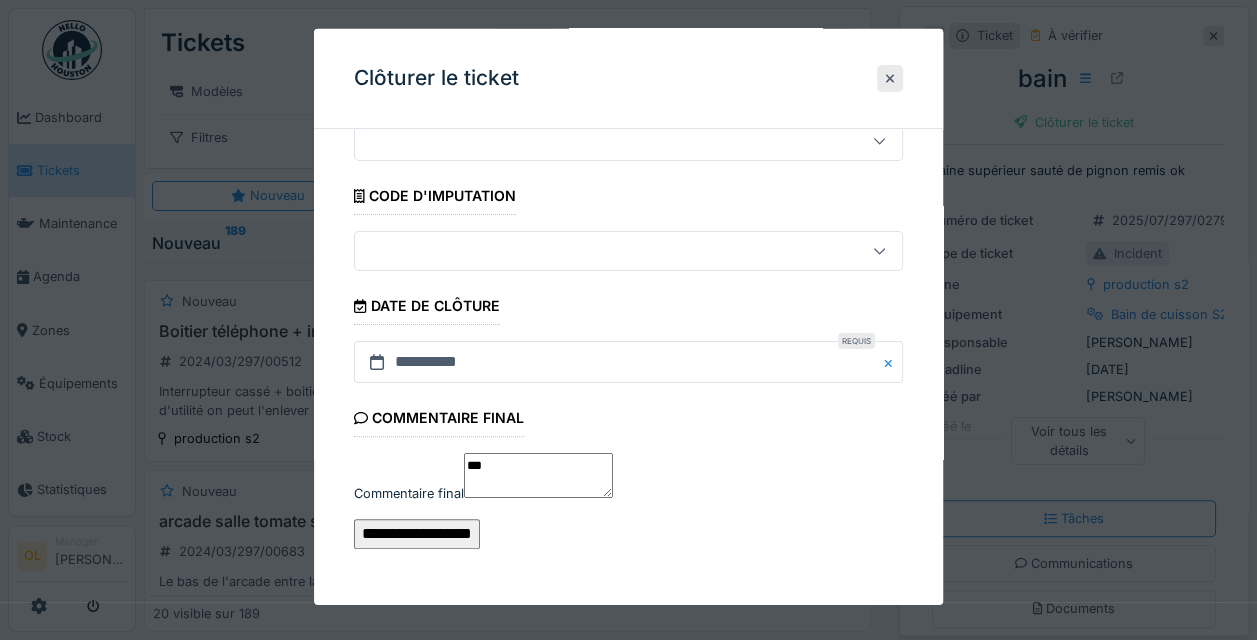 click on "**********" at bounding box center [417, 534] 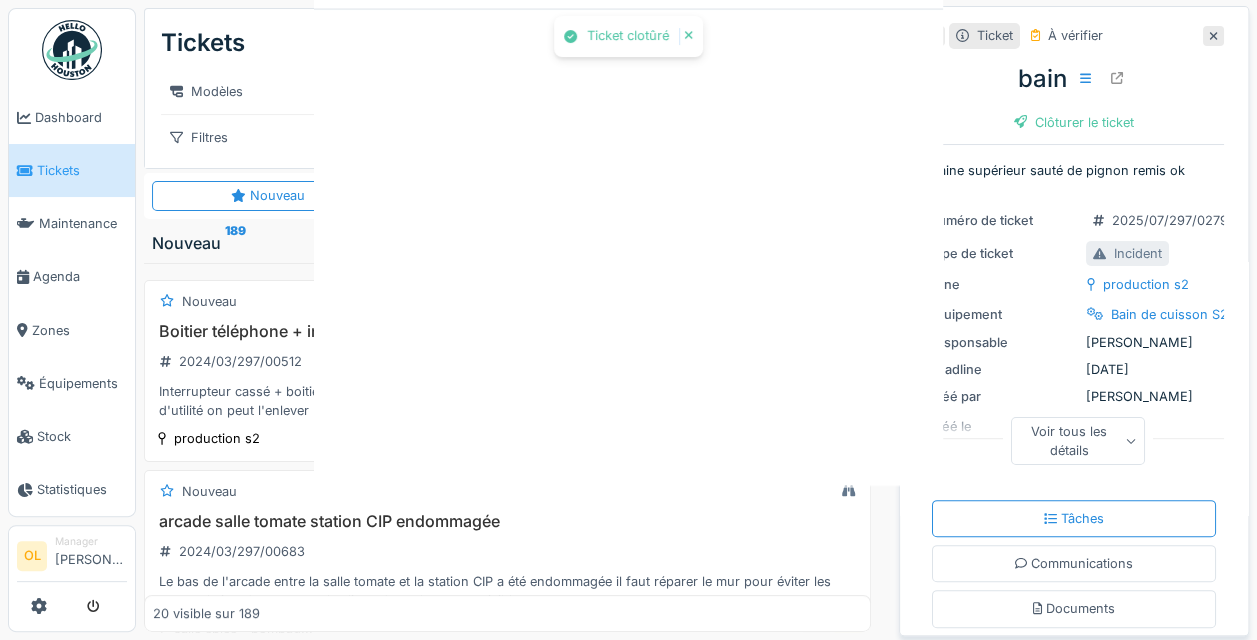 scroll, scrollTop: 0, scrollLeft: 0, axis: both 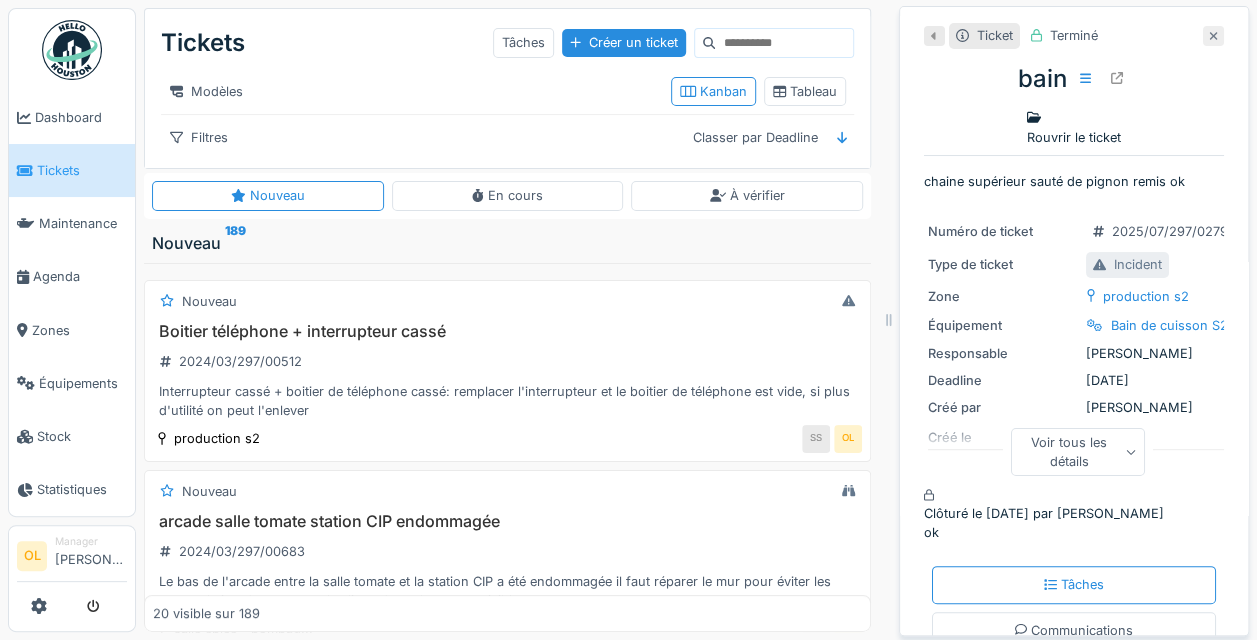 click 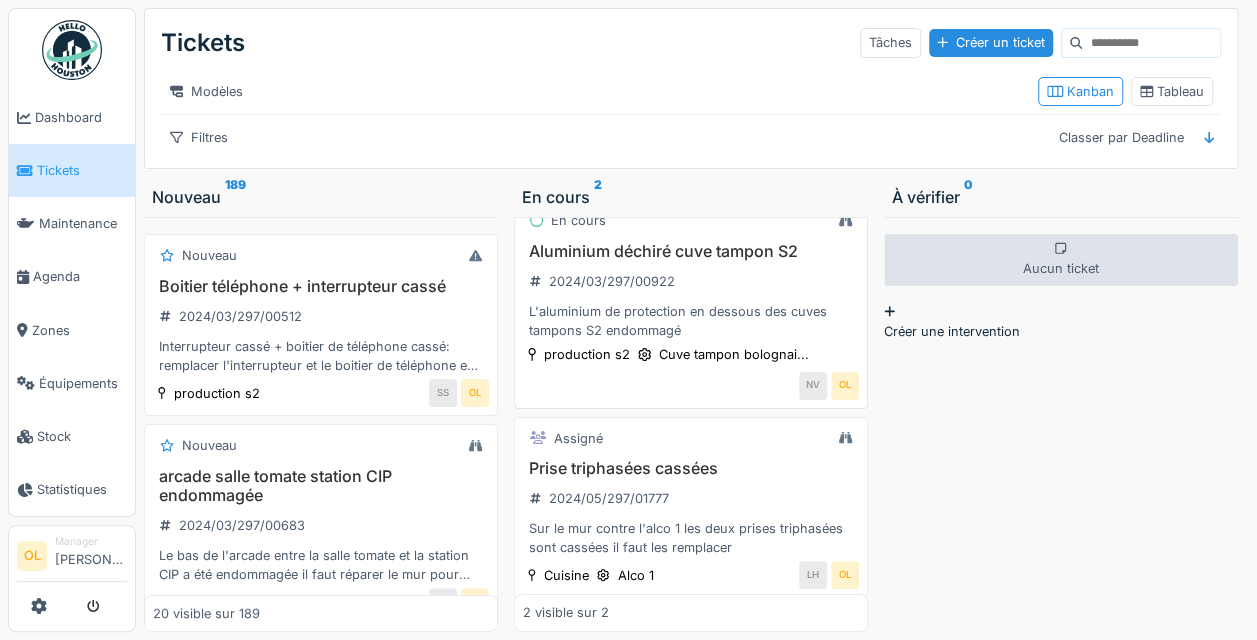 scroll, scrollTop: 54, scrollLeft: 0, axis: vertical 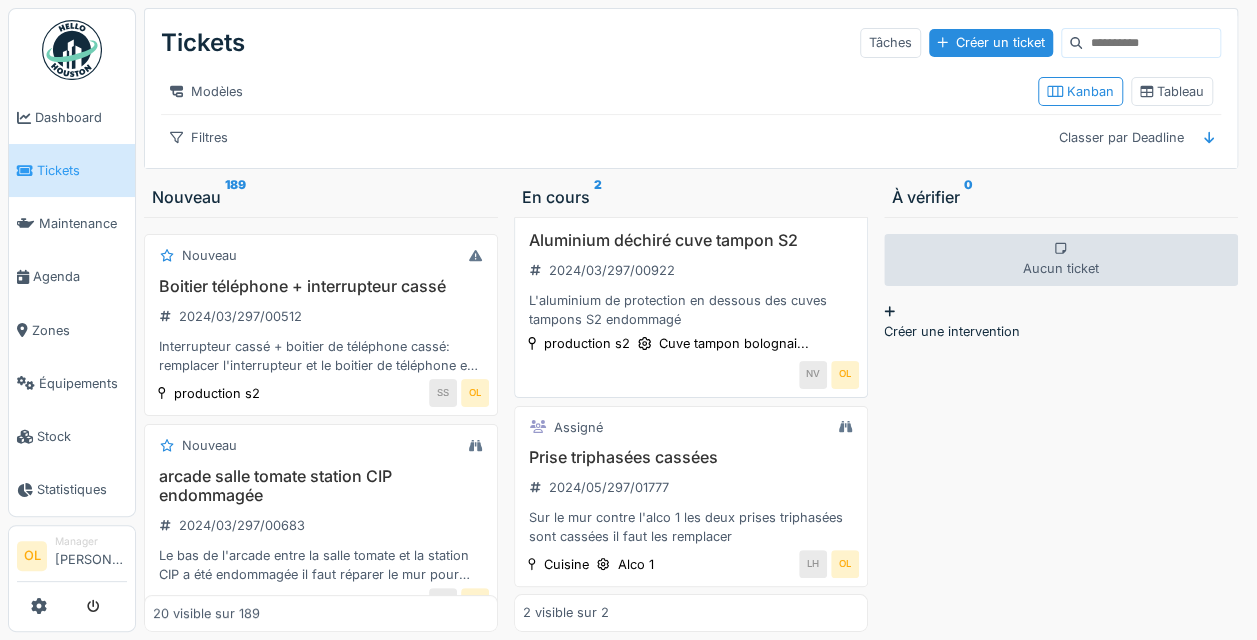 click on "L'aluminium de protection en dessous des cuves tampons S2 endommagé" at bounding box center (691, 310) 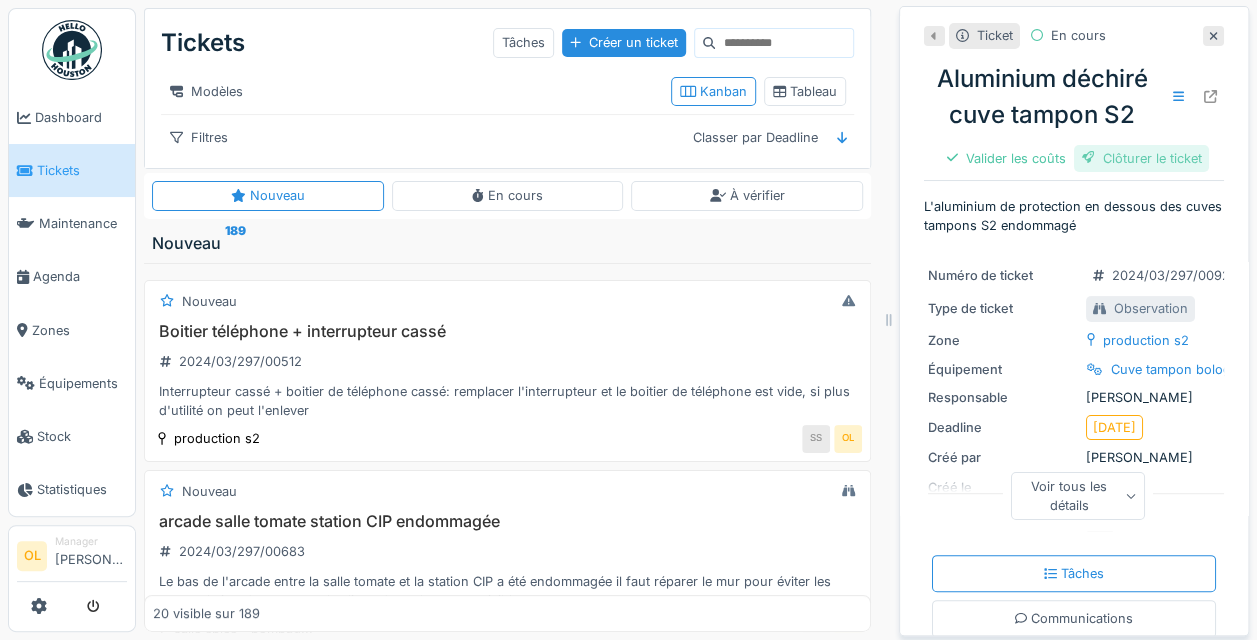 click on "Clôturer le ticket" at bounding box center [1142, 158] 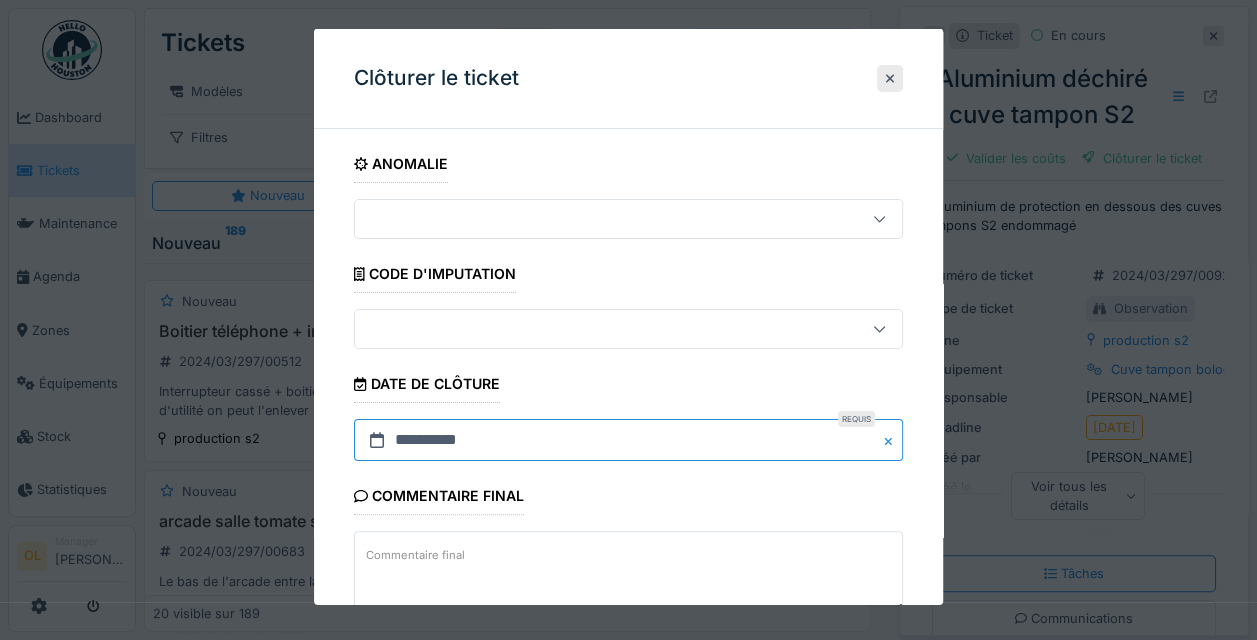 click on "**********" at bounding box center [628, 440] 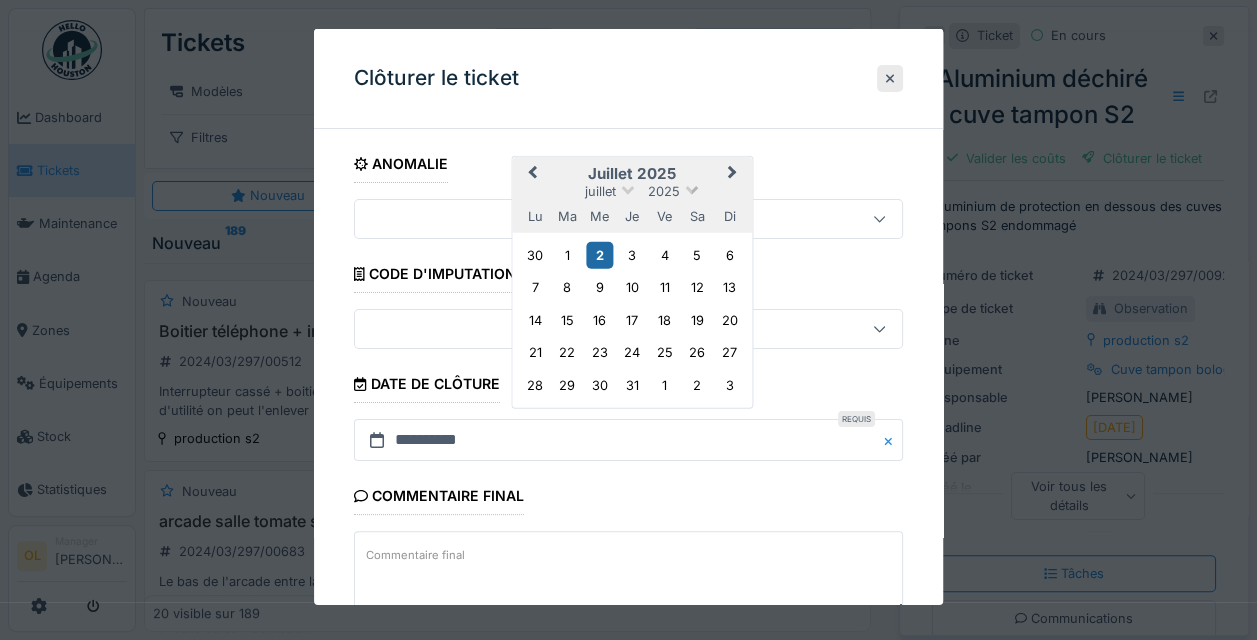 click on "2025" at bounding box center [664, 191] 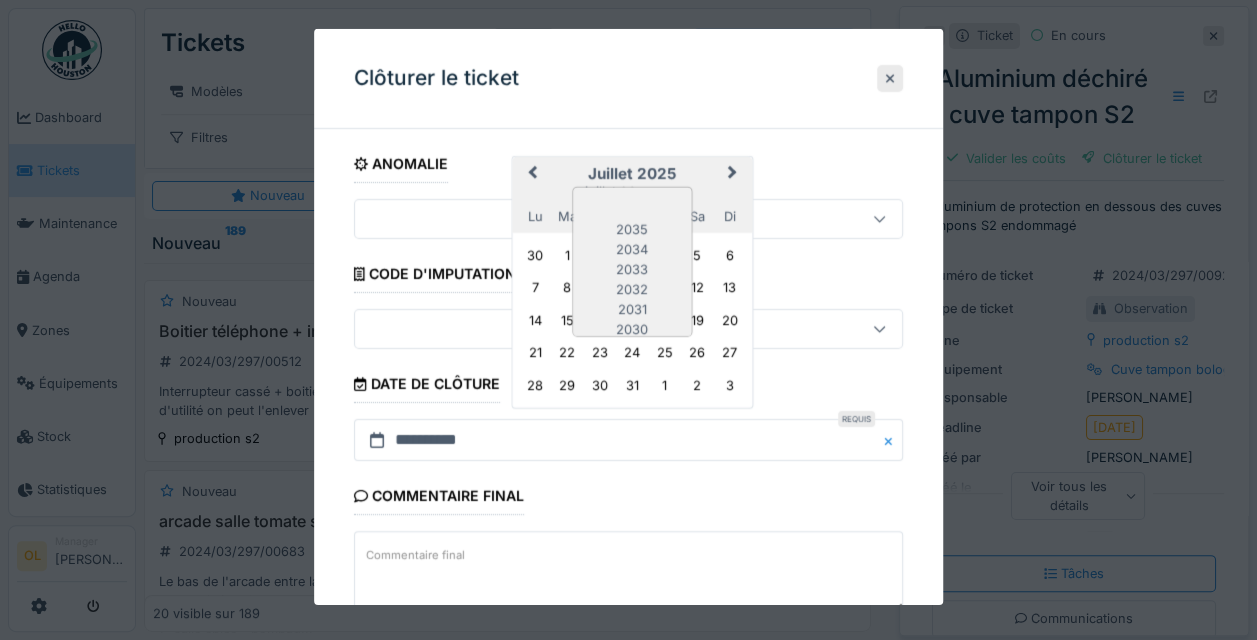 scroll, scrollTop: 167, scrollLeft: 0, axis: vertical 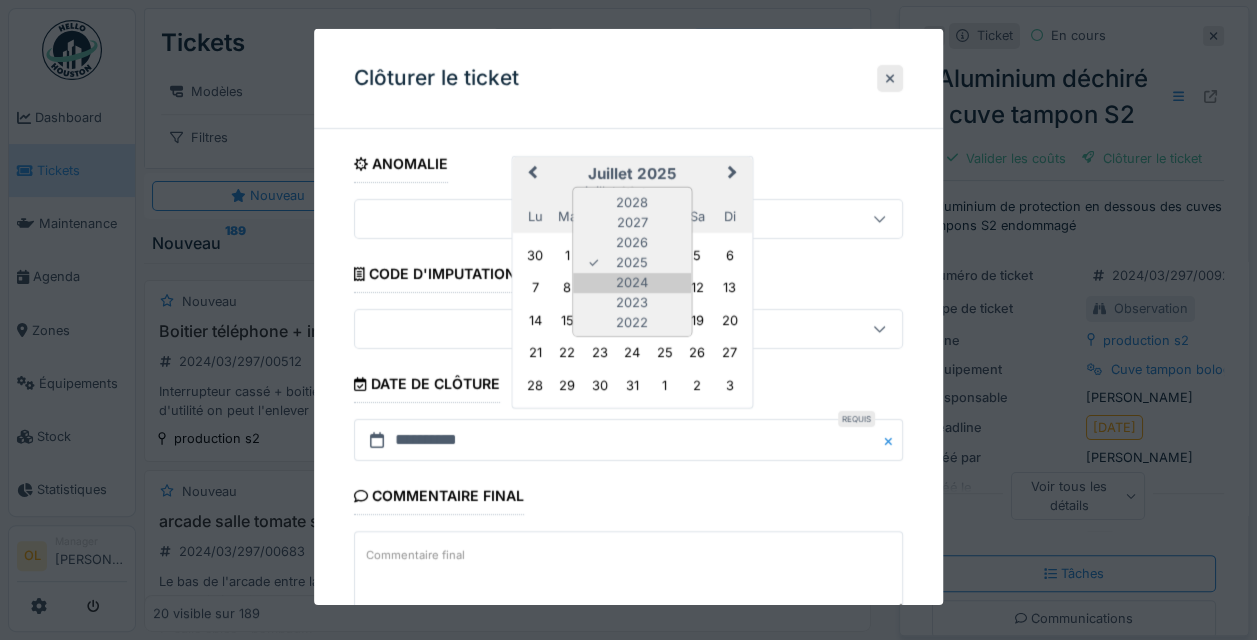 click on "2024" at bounding box center [633, 283] 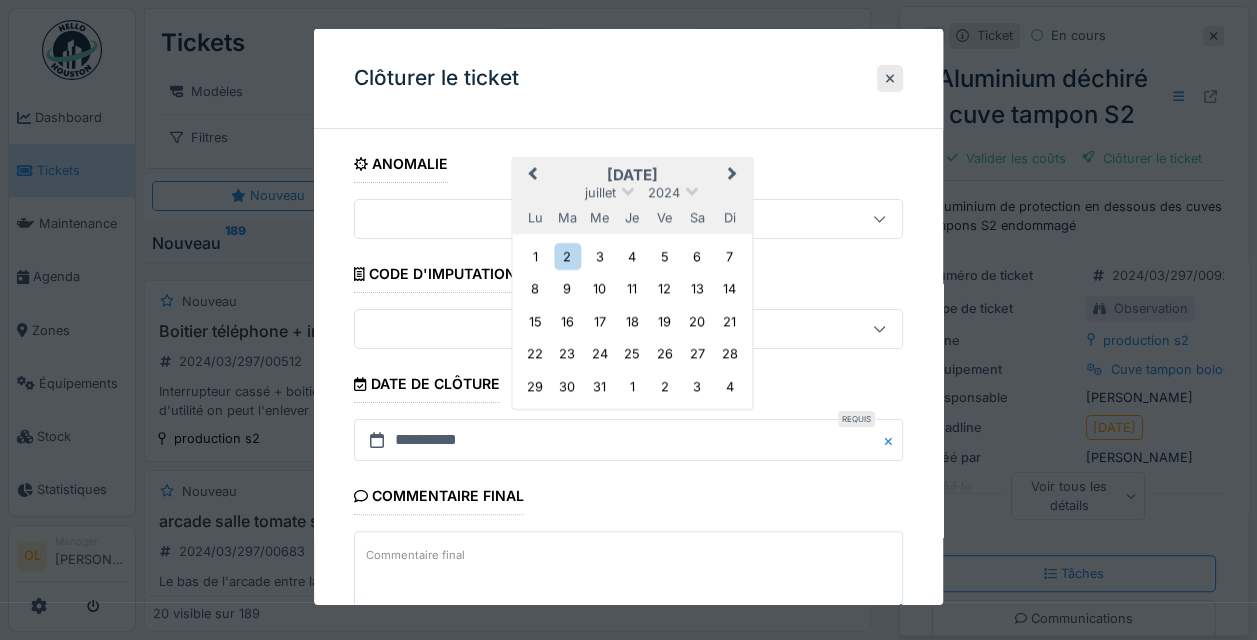 click on "Previous Month" at bounding box center (533, 175) 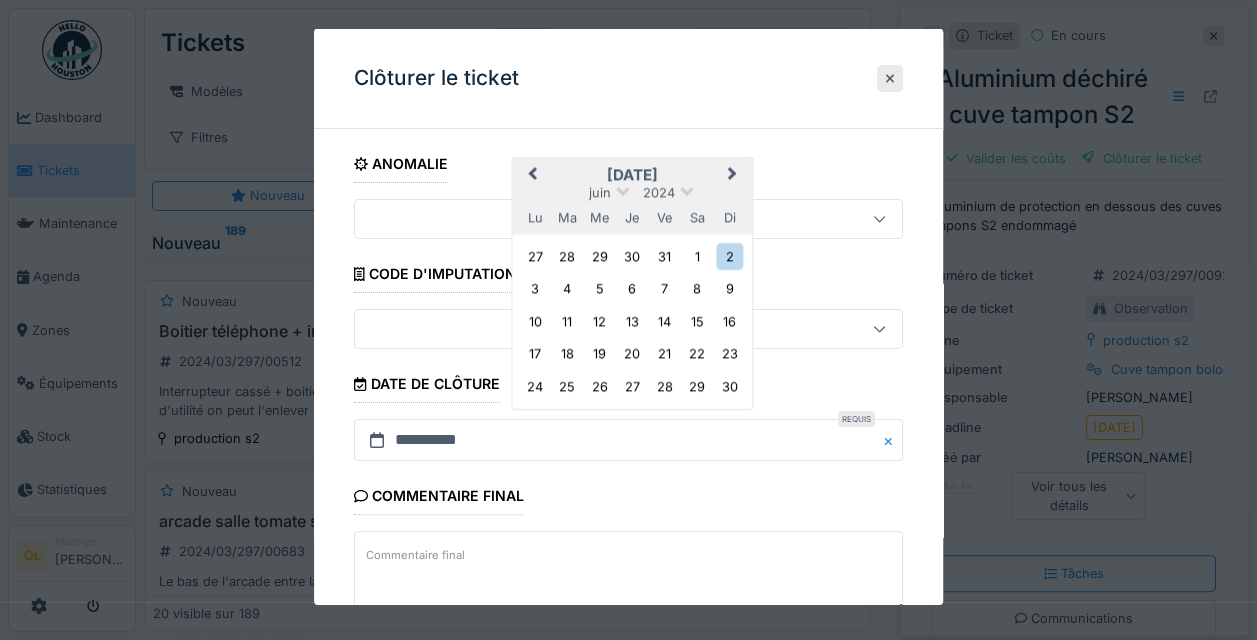 click on "Previous Month" at bounding box center [533, 175] 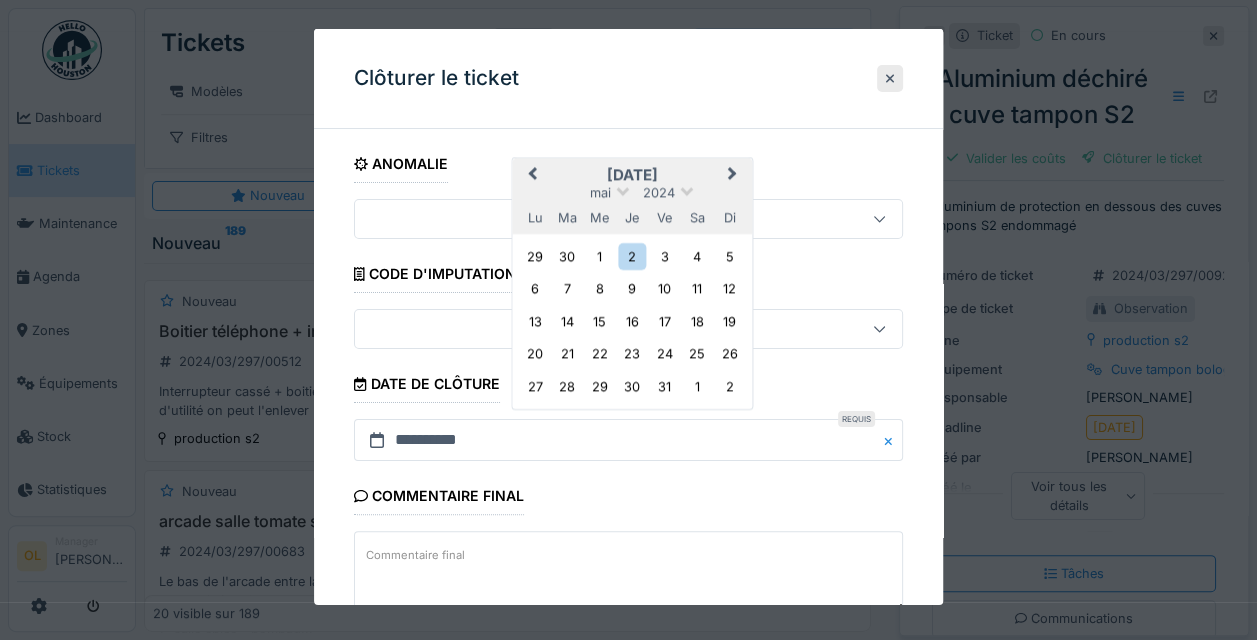 click on "Previous Month" at bounding box center [533, 175] 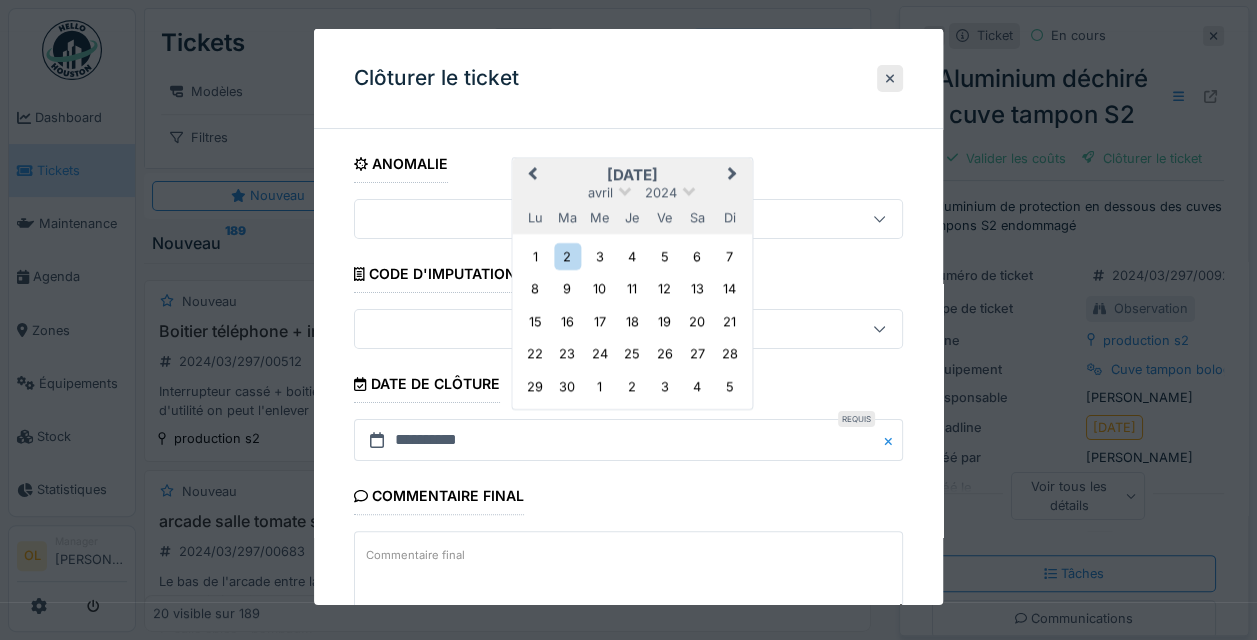 click on "Previous Month" at bounding box center (533, 175) 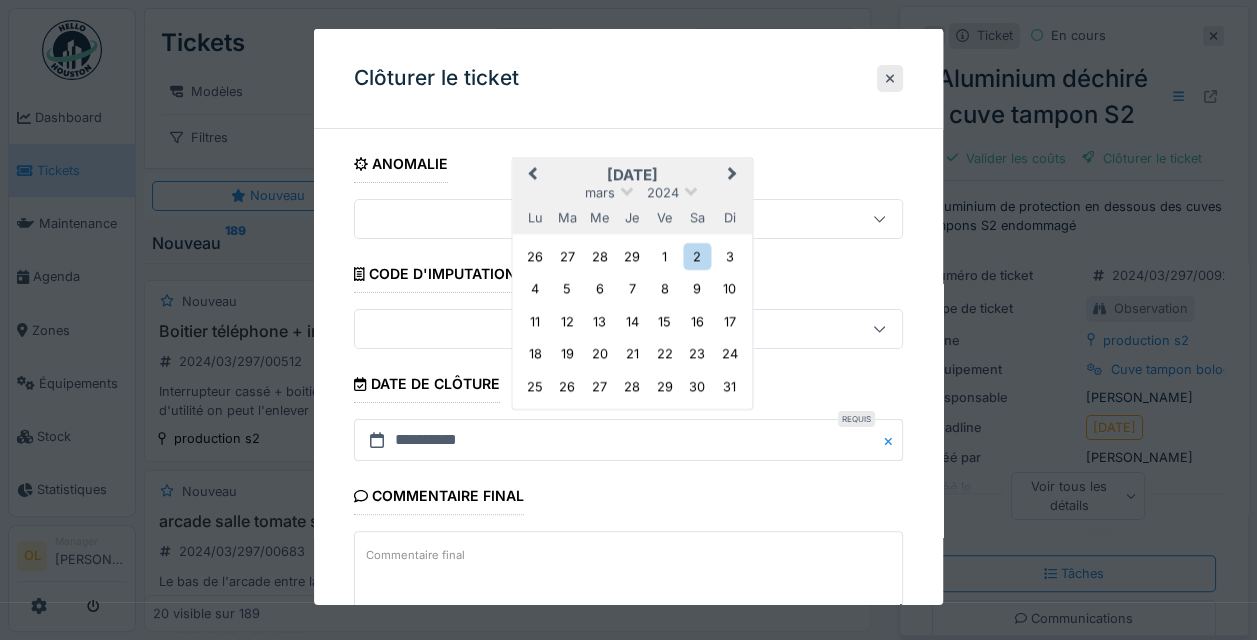 click on "Next Month" at bounding box center (733, 175) 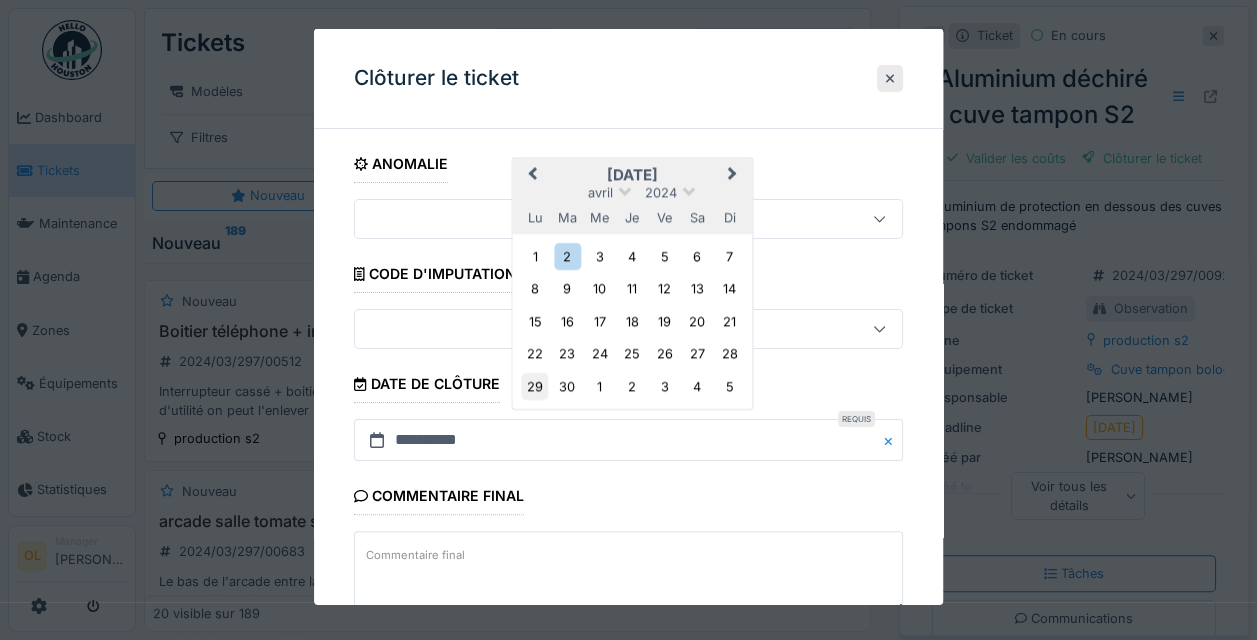 click on "29" at bounding box center [535, 386] 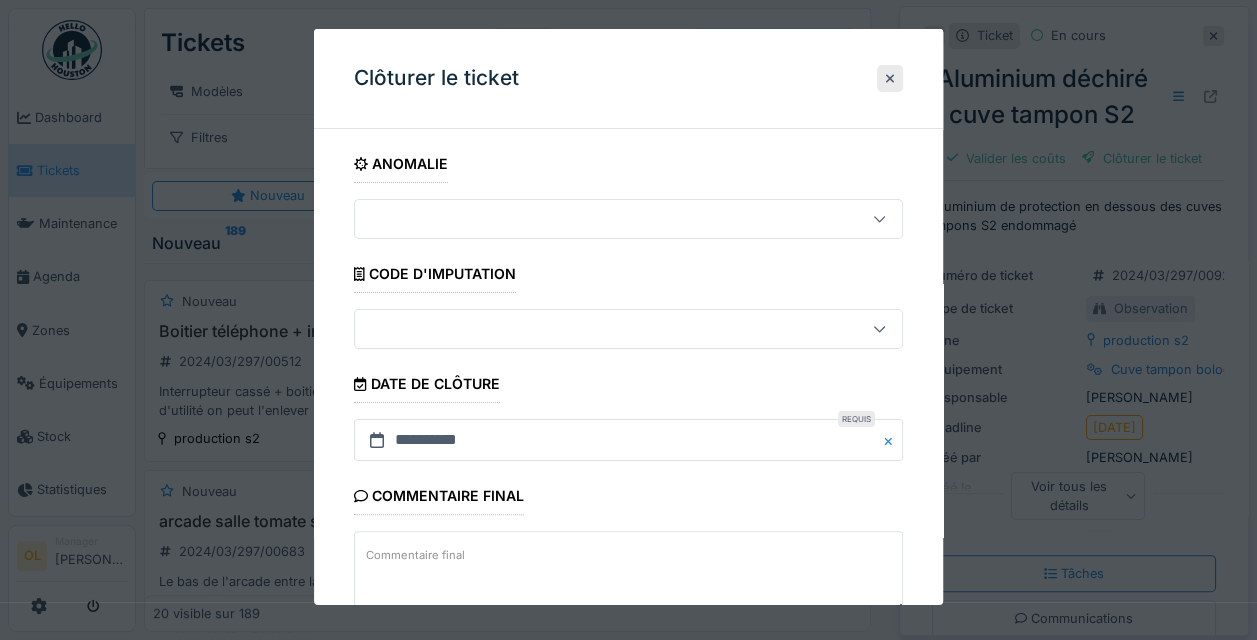 click on "Commentaire final" at bounding box center (628, 572) 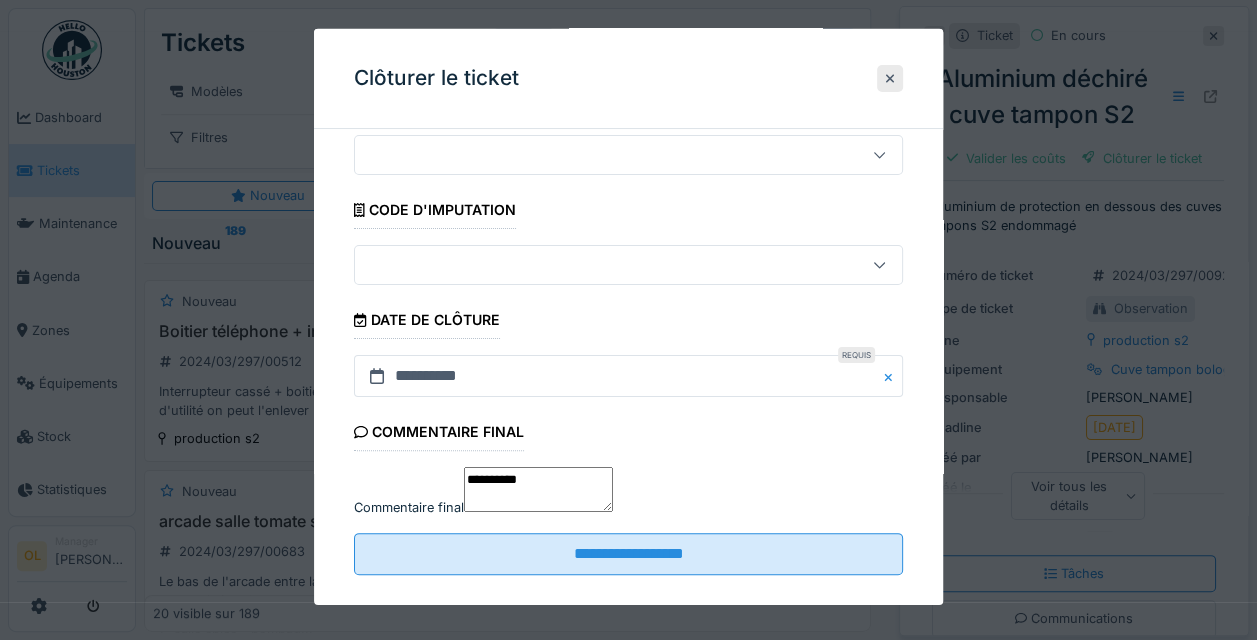scroll, scrollTop: 124, scrollLeft: 0, axis: vertical 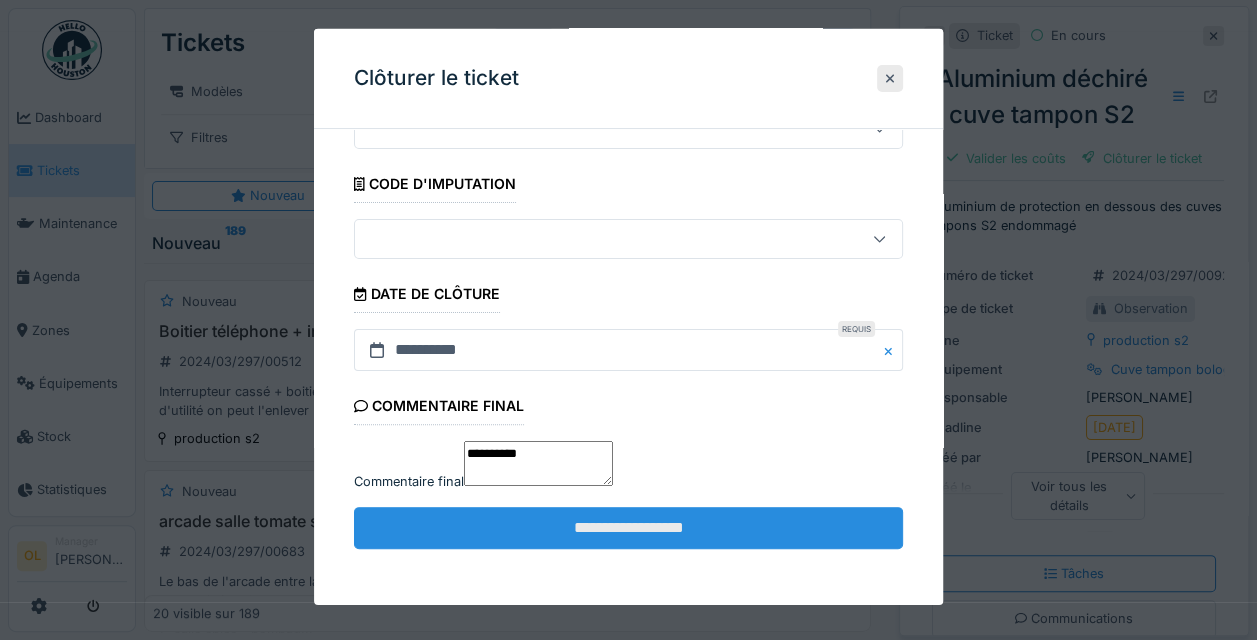 type on "*********" 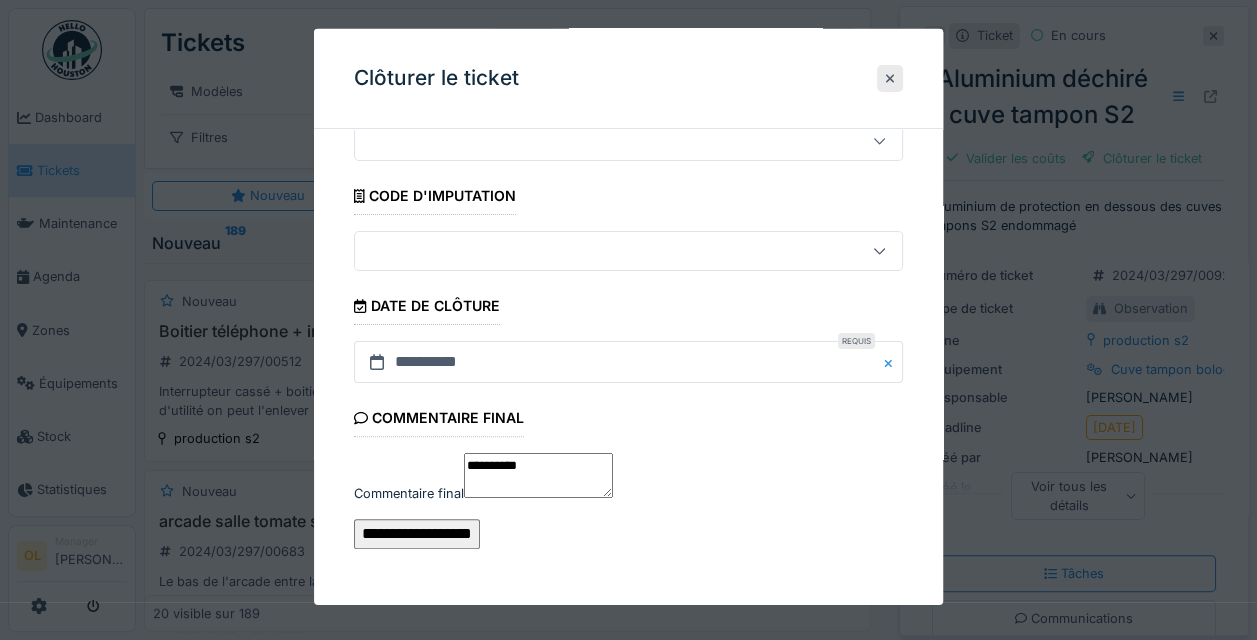 click on "**********" at bounding box center [417, 534] 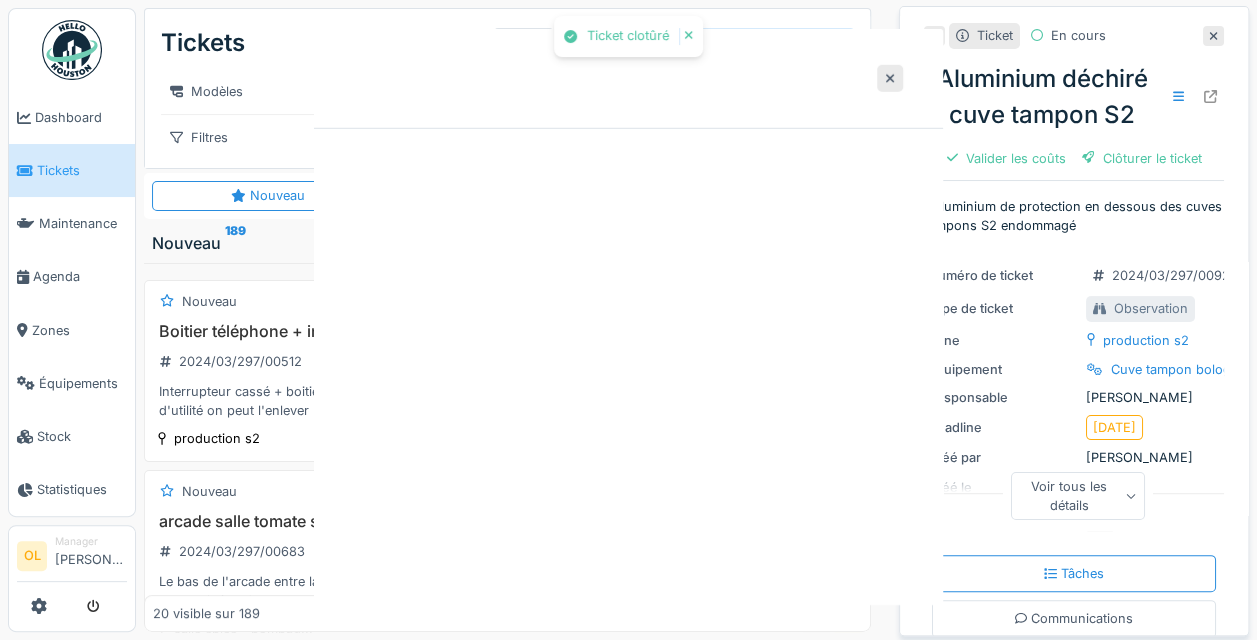 scroll, scrollTop: 0, scrollLeft: 0, axis: both 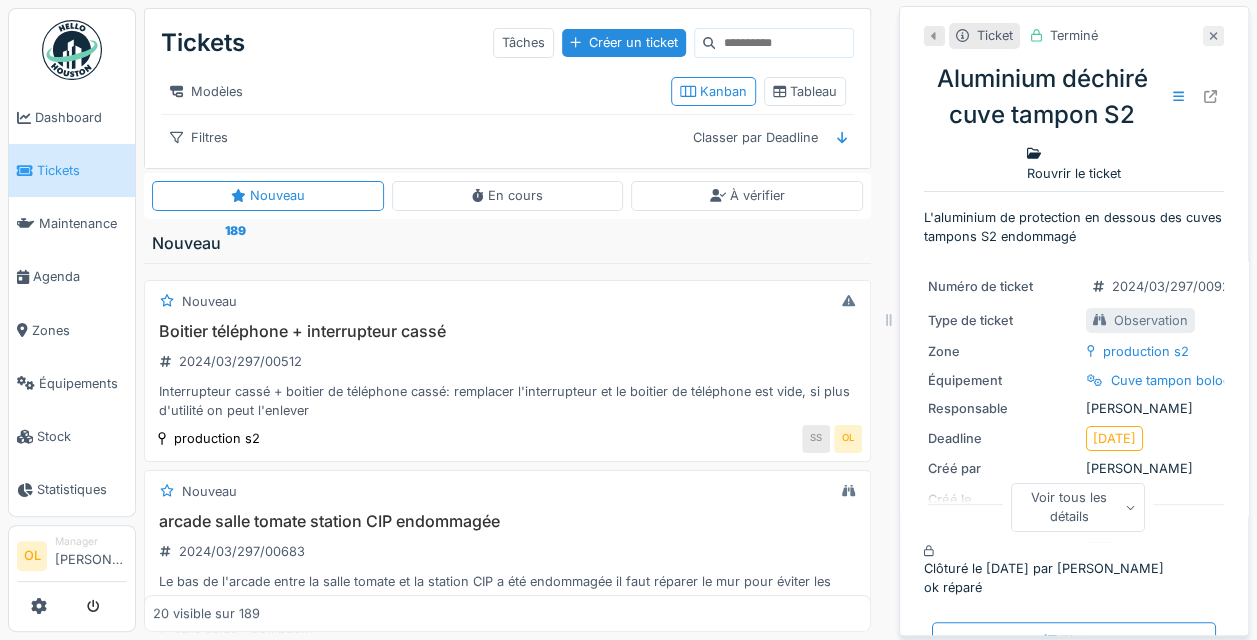 click 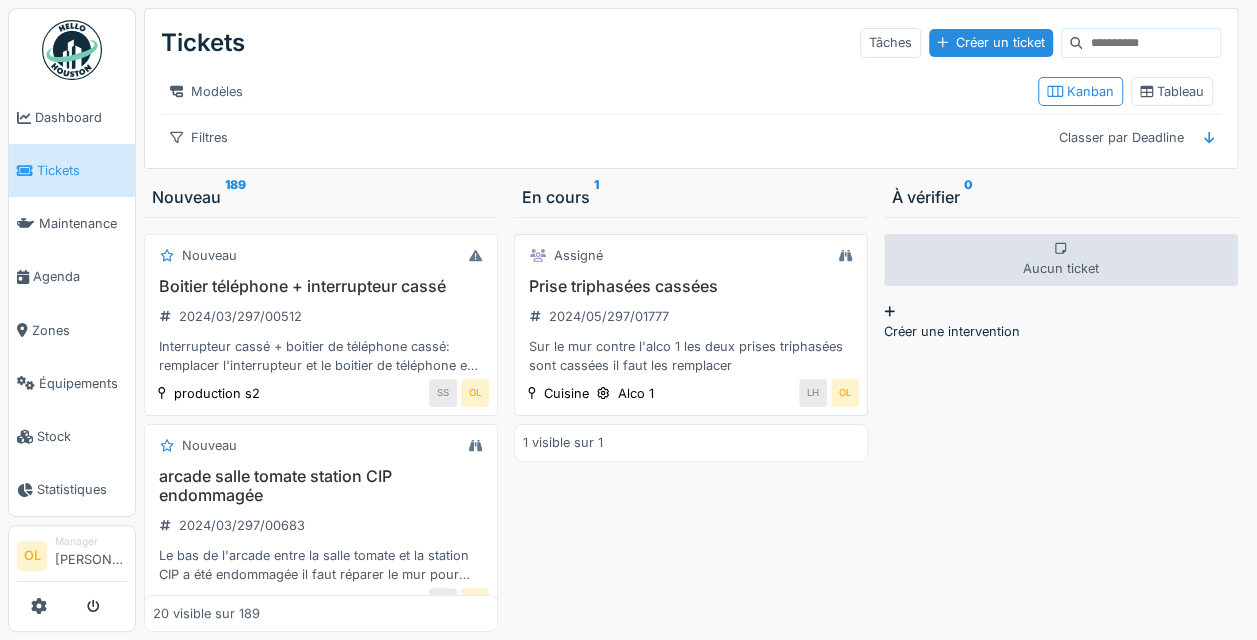 click on "Prise triphasées cassées 2024/05/297/01777 Sur le mur contre l'alco 1 les deux prises triphasées sont cassées il faut les remplacer" at bounding box center [691, 326] 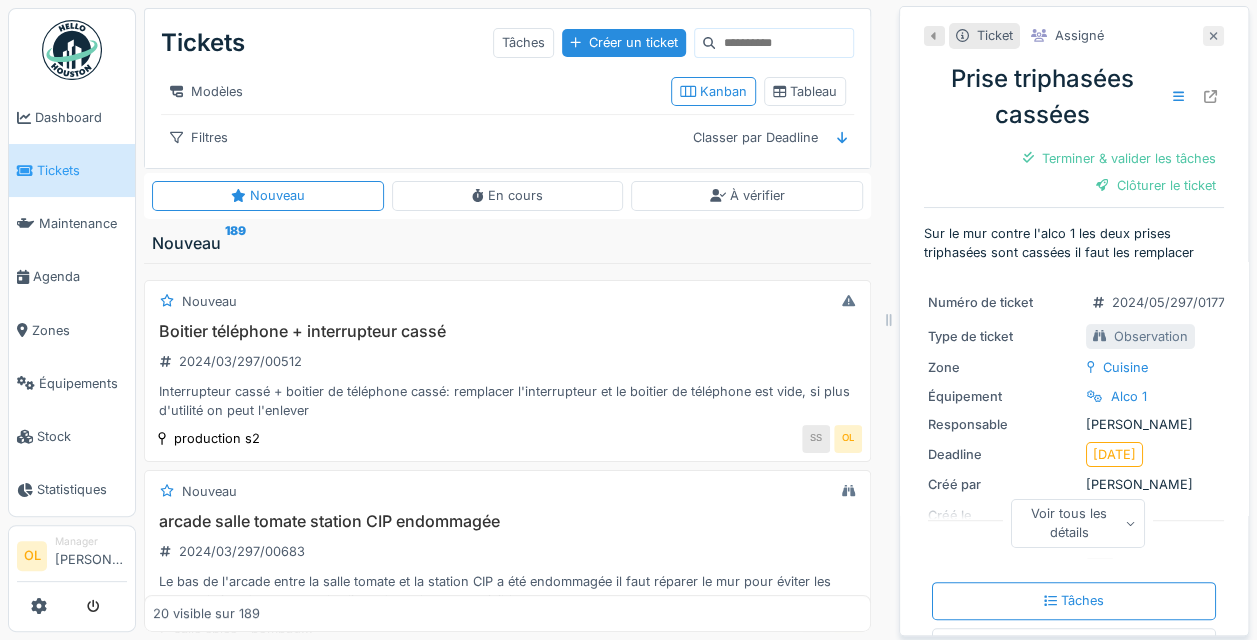 click 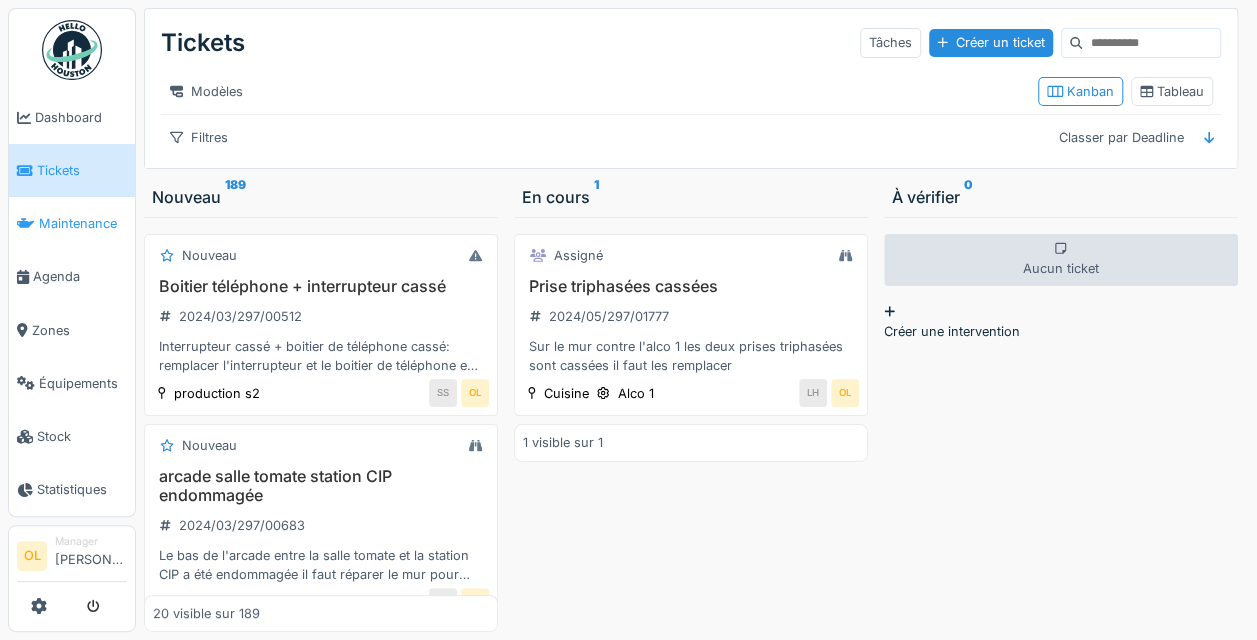 click on "Maintenance" at bounding box center (83, 223) 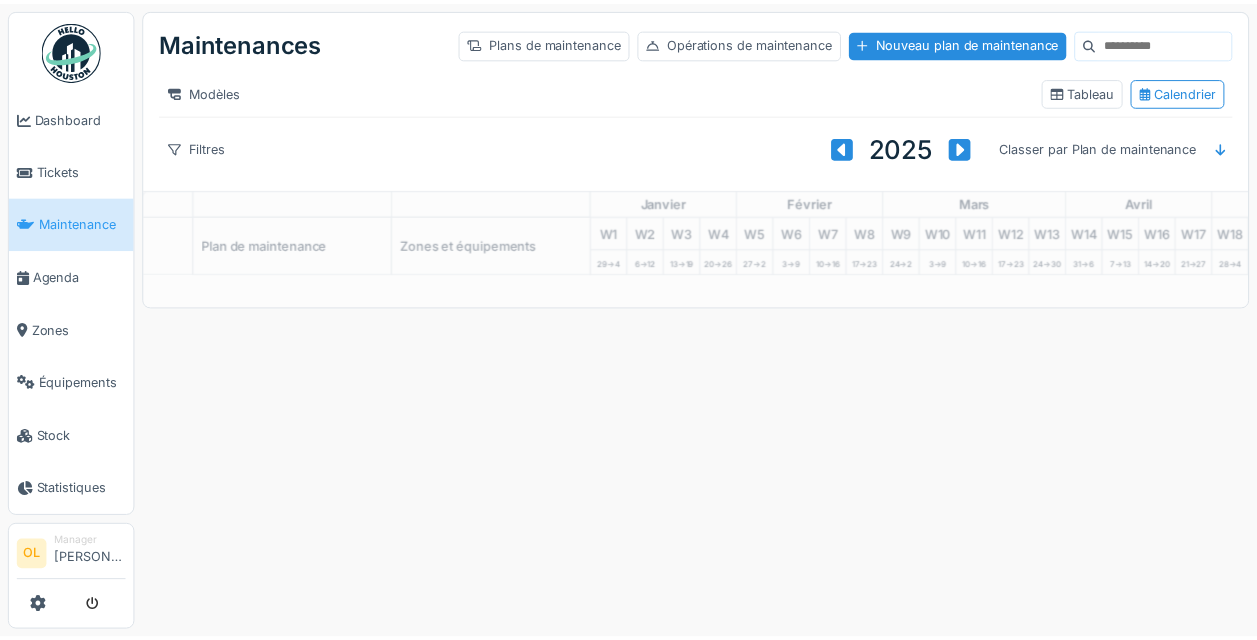 scroll, scrollTop: 0, scrollLeft: 0, axis: both 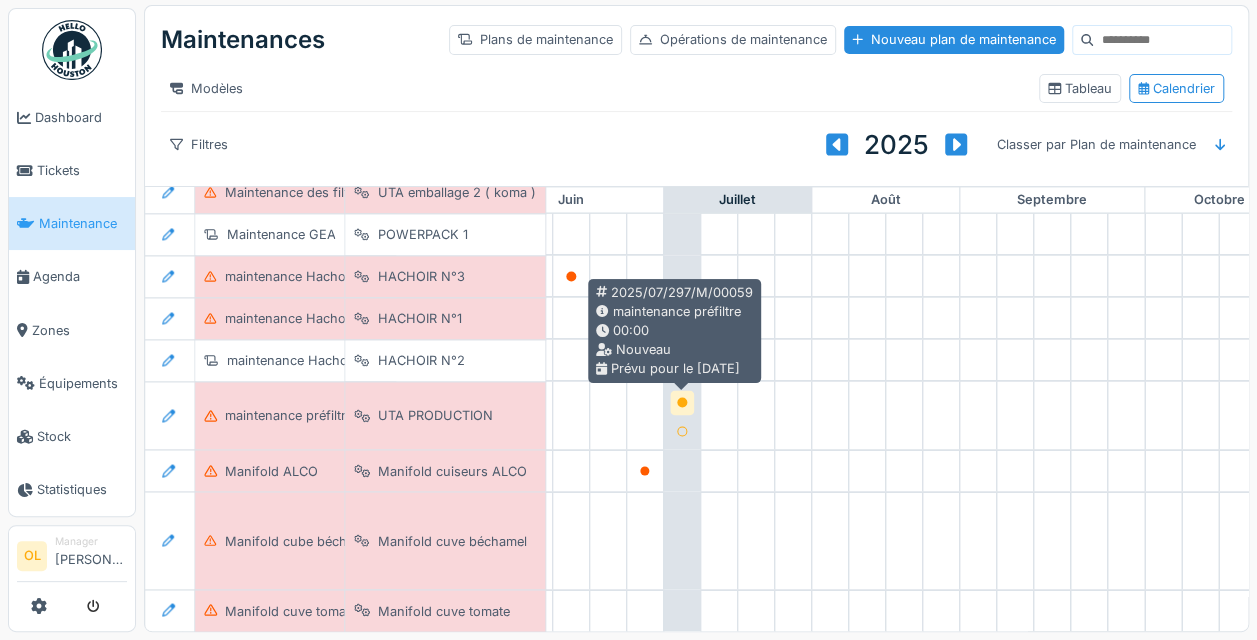 click 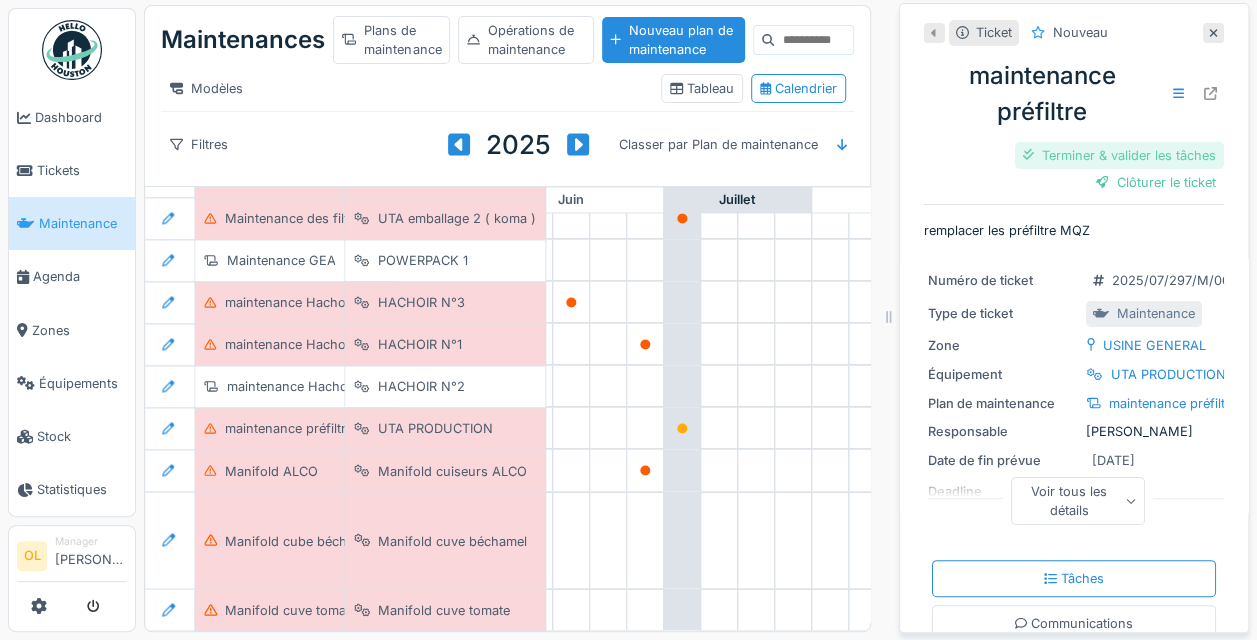 click on "Terminer & valider les tâches" at bounding box center [1119, 155] 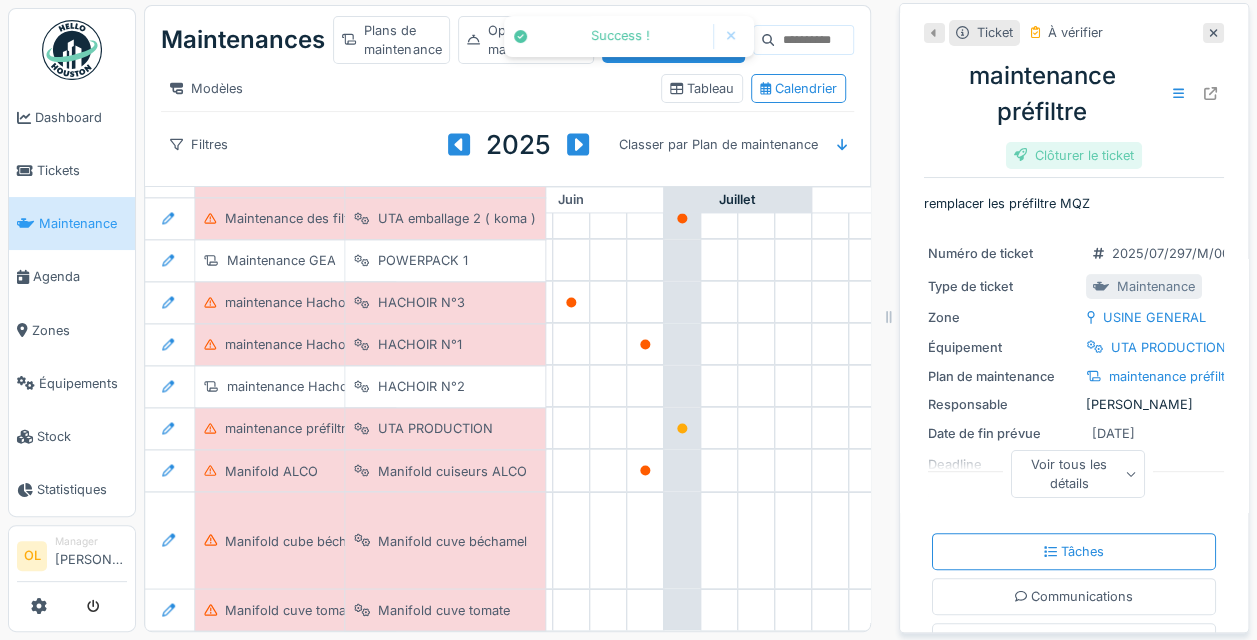 click on "Clôturer le ticket" at bounding box center (1074, 155) 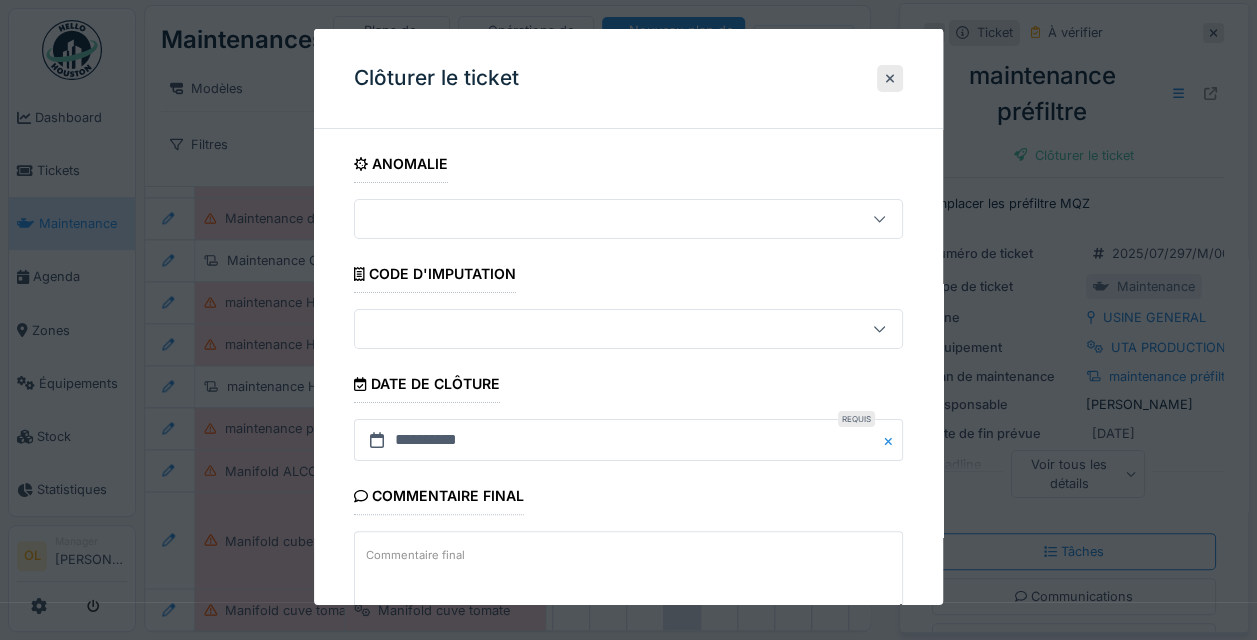 click on "Commentaire final" at bounding box center [415, 554] 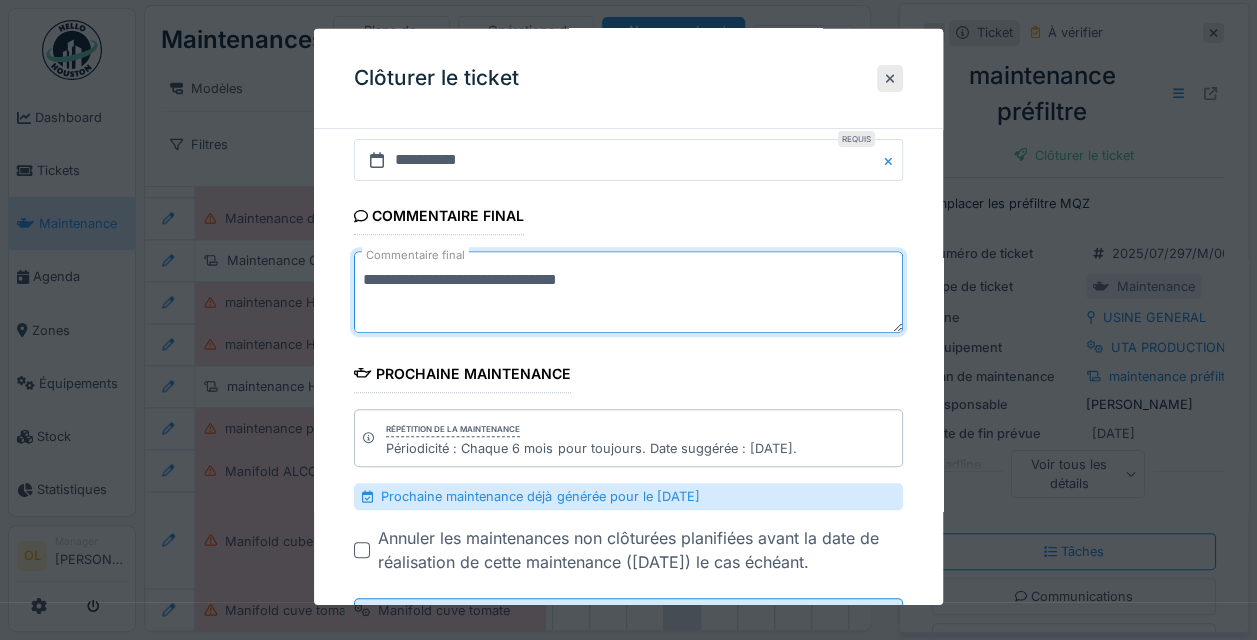 scroll, scrollTop: 367, scrollLeft: 0, axis: vertical 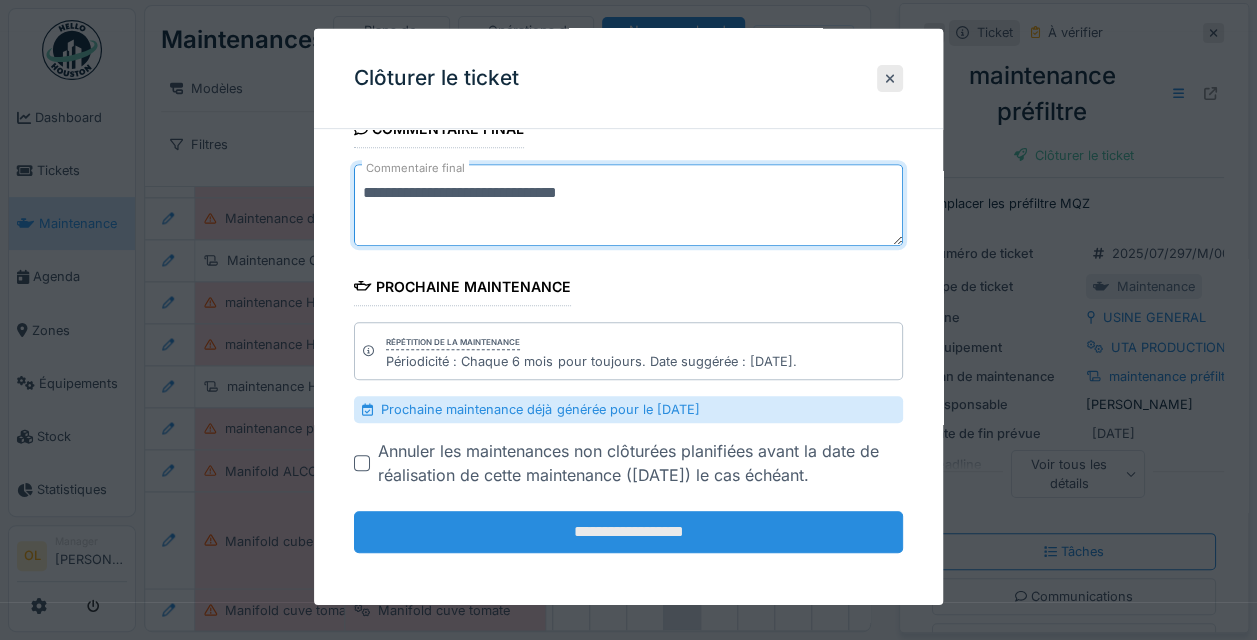 type on "**********" 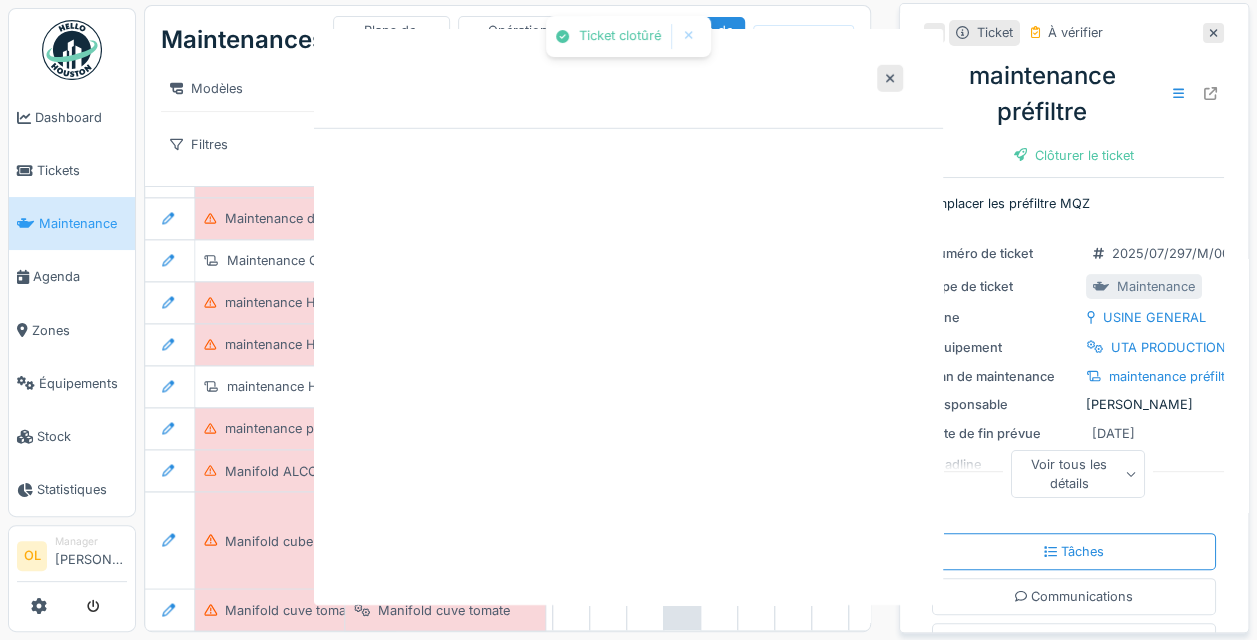 scroll, scrollTop: 0, scrollLeft: 0, axis: both 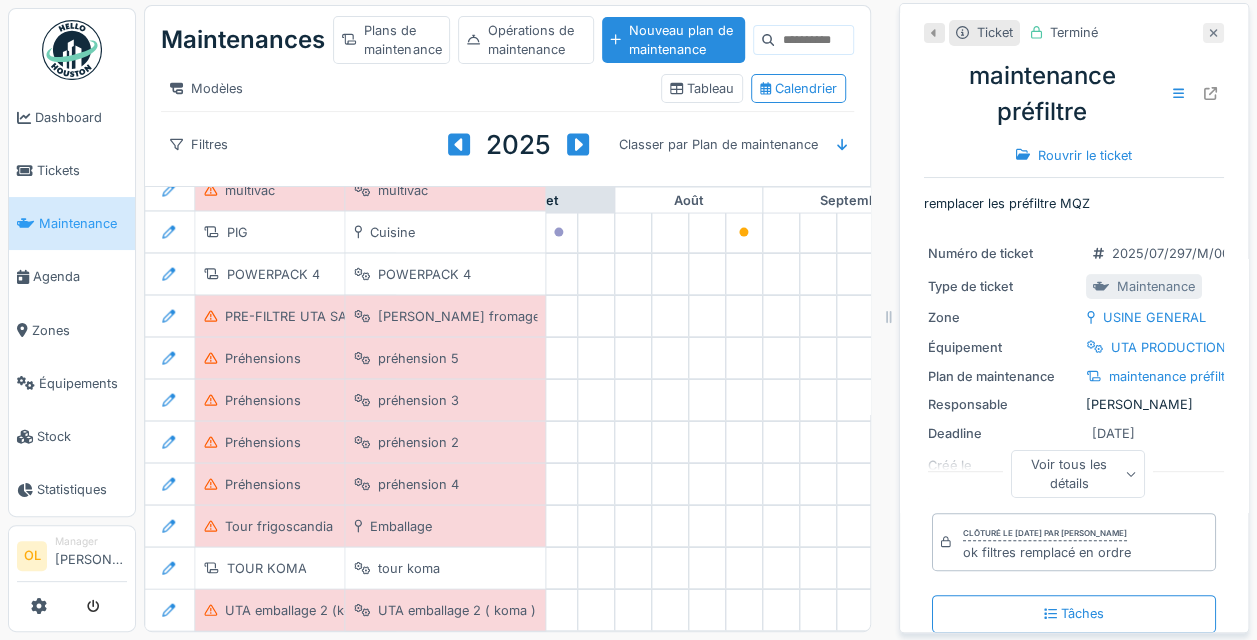 click at bounding box center [1213, 33] 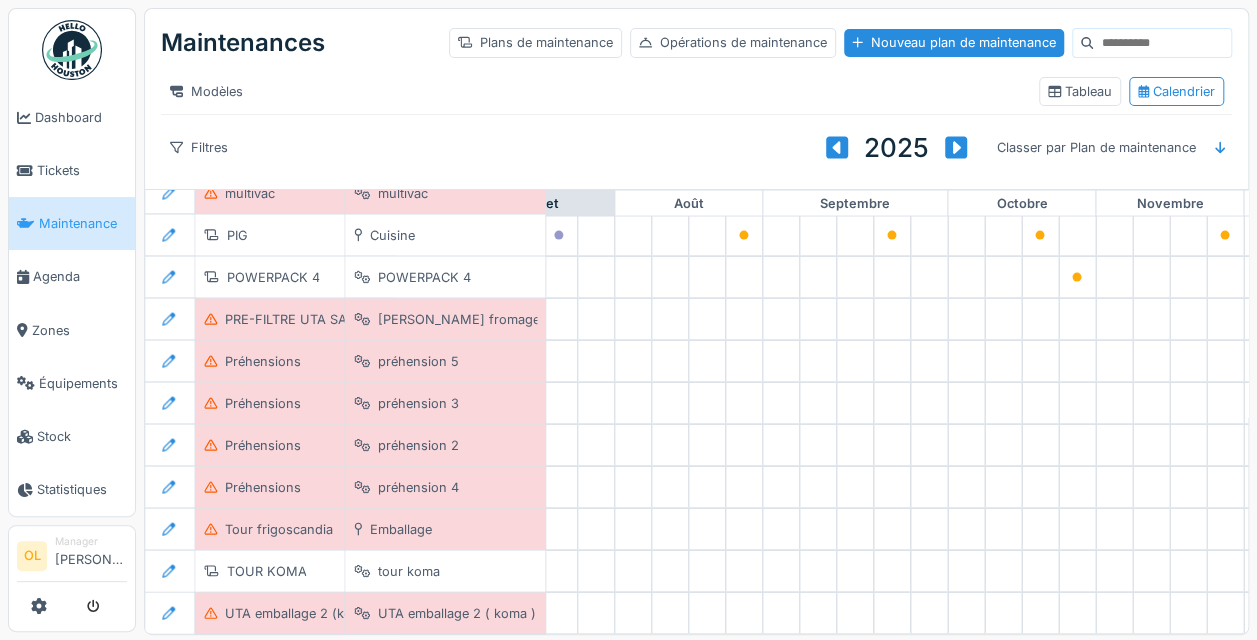 scroll, scrollTop: 2092, scrollLeft: 1093, axis: both 